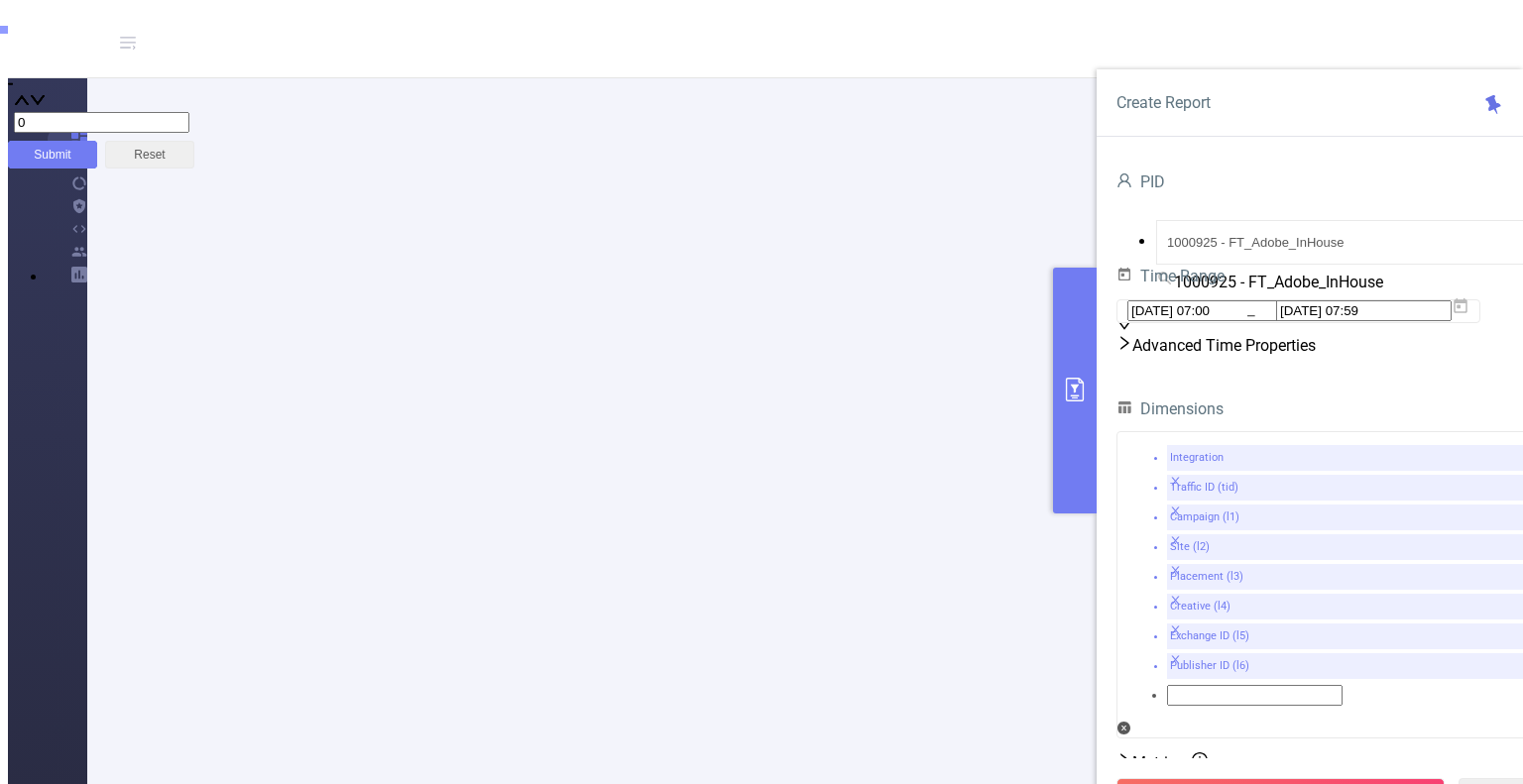 scroll, scrollTop: 0, scrollLeft: 0, axis: both 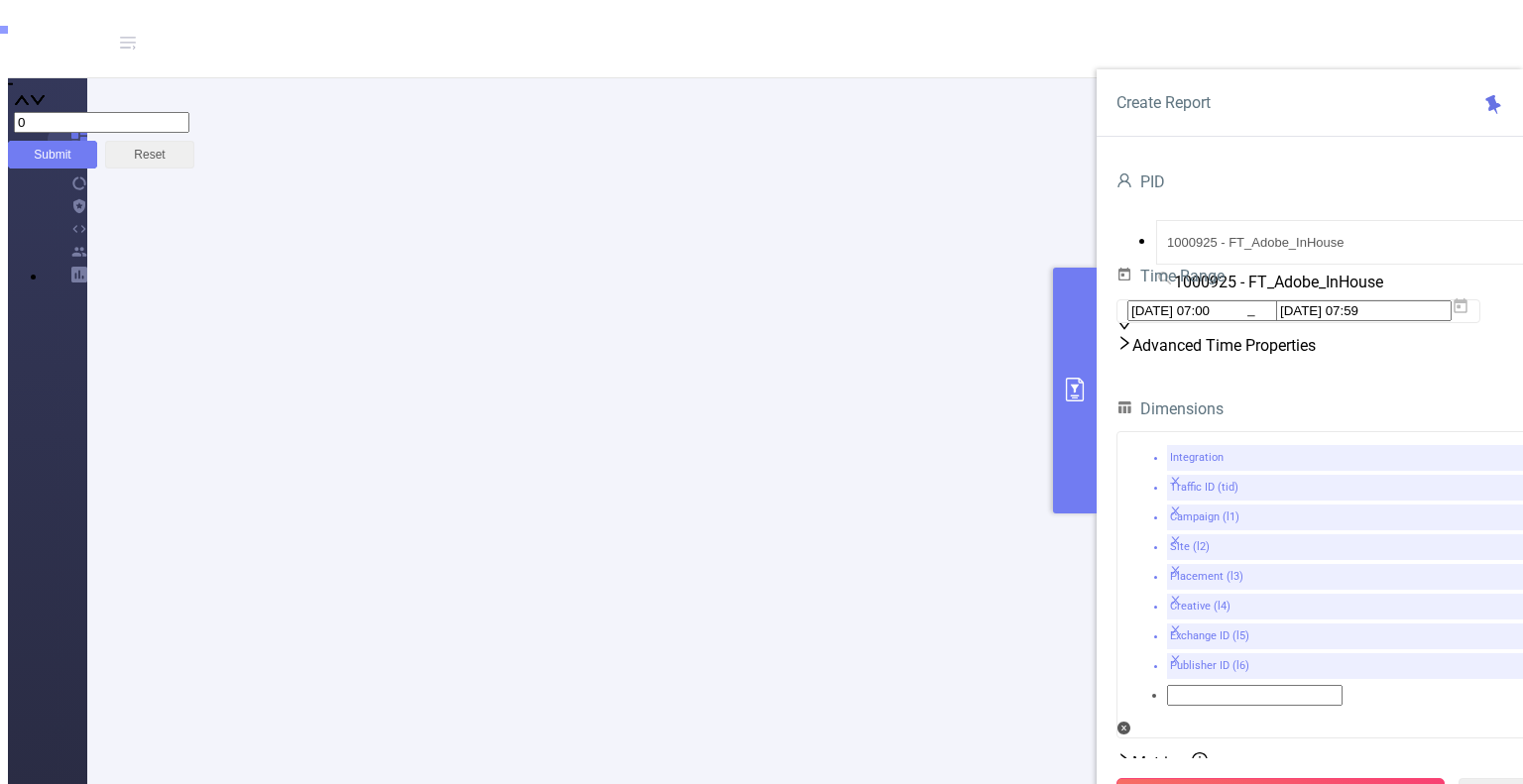 click on "Run Report" at bounding box center (1280, 796) 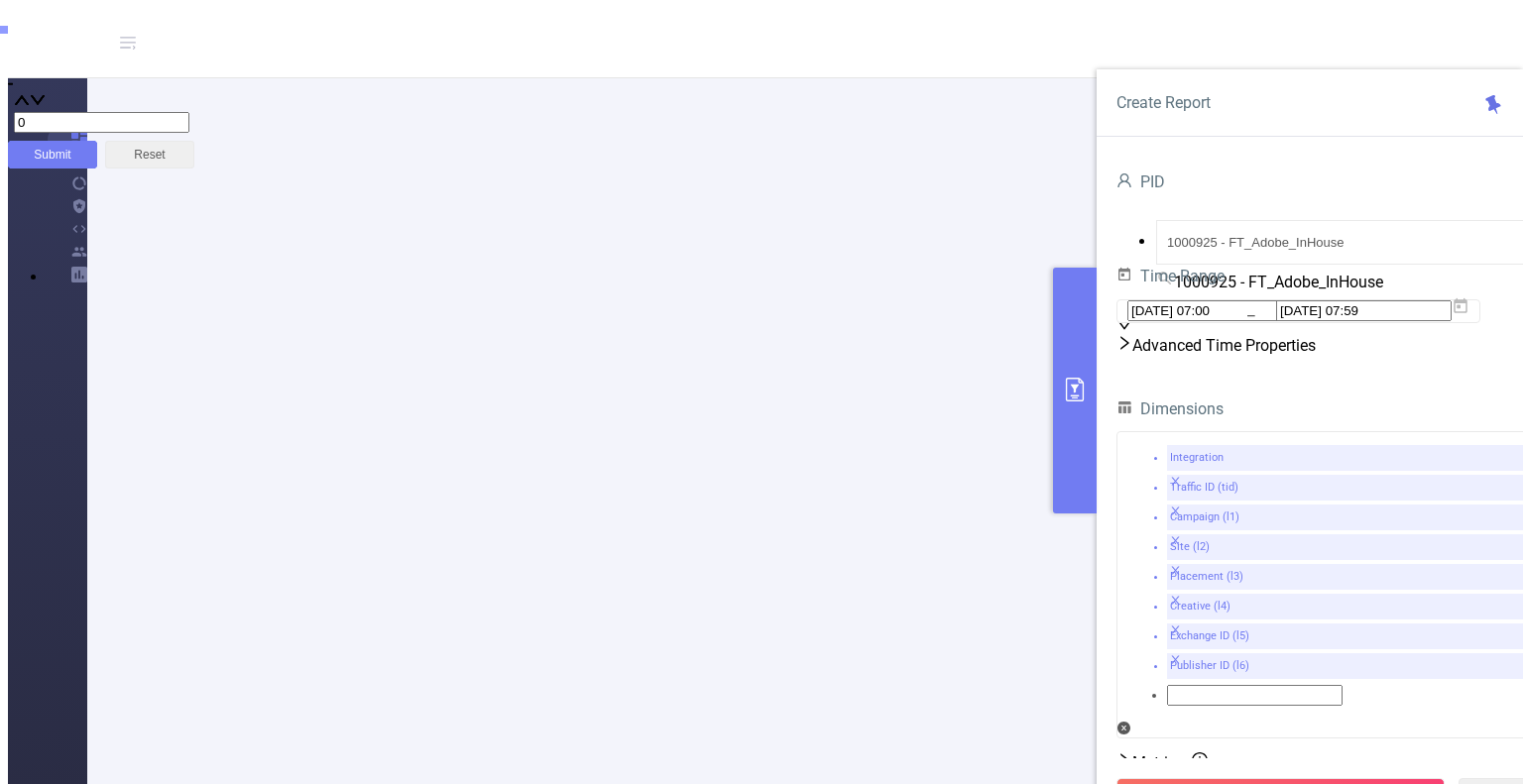 click on "Metrics" at bounding box center (1330, 762) 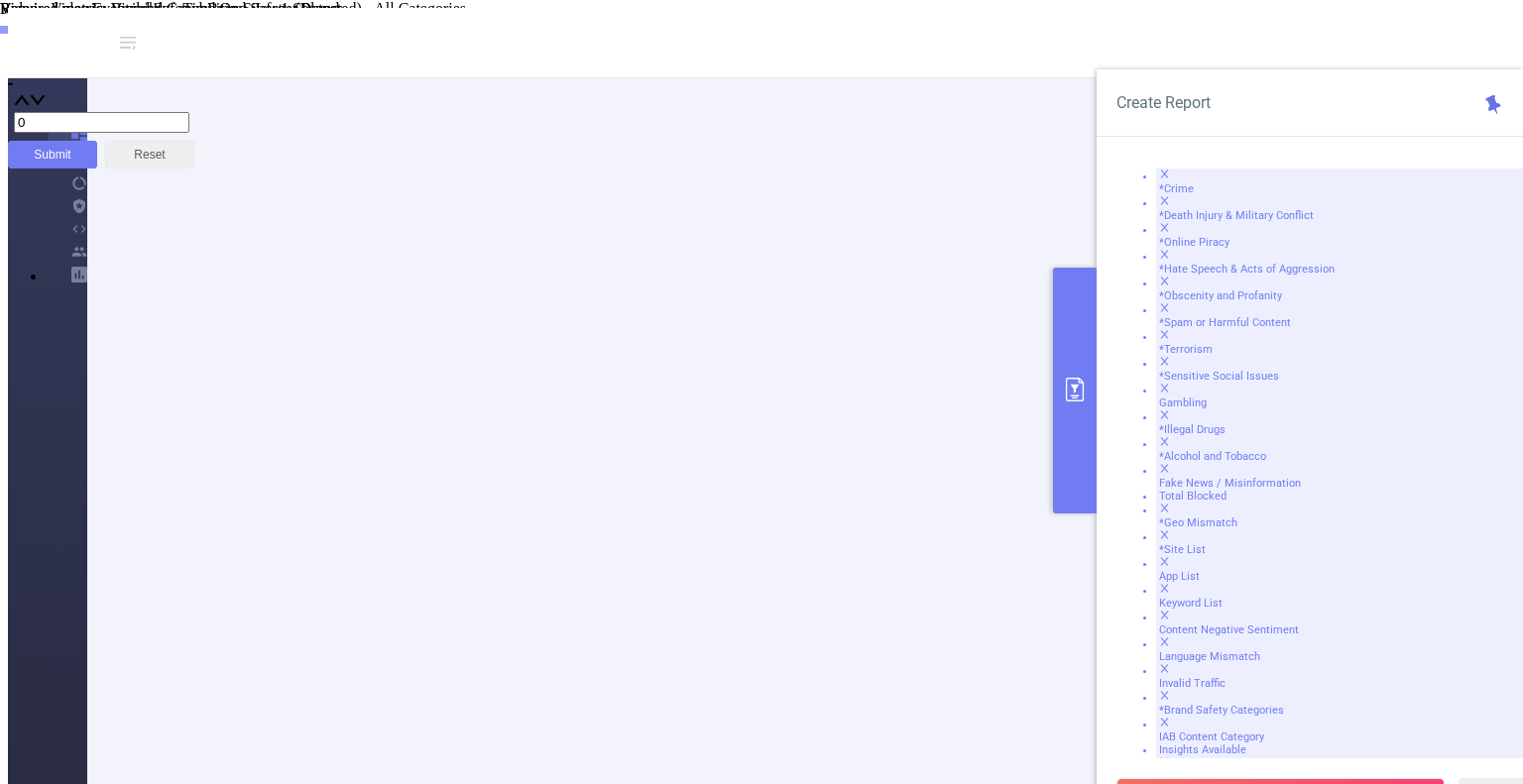 click on "Total Fraudulent Bot/Virus Hostile Tools Tunneled Traffic Non Malicious Bots View Fraud Publisher Fraud Reputation Total Suspicious Bot/Virus Hostile Tools Tunneled Traffic Non Malicious Bots View Fraud Publisher Fraud Reputation Total General IVT Data Centers Disclosed Bots Known Crawlers Irregular Activity Non-rendered Ads Total Sophisticated IVT Proxy Traffic Automated and Emulated Activity Inventory Spoofing Falsified or Manipulated Incentivized, Malware, or Out-of-Store Obstructed Ads Undisclosed Detection 1 Second 2 Seconds 5 Seconds 10 Seconds 15 Seconds 20 Seconds 25 Seconds Custom Visibility 1 Second 2 Seconds 5 Seconds 10 Seconds 15 Seconds 20 Seconds 25 Seconds All Categories *Adult & Explicit Sexual Content *Arms *Crime *Death Injury & Military Conflict *Online Piracy *Hate Speech & Acts of Aggression *Obscenity and Profanity *Spam or Harmful Content *Terrorism *Sensitive Social Issues Gambling *Illegal Drugs *Alcohol and Tobacco Fake News / Misinformation Total Blocked *Geo Mismatch *Site List" at bounding box center (1330, 728) 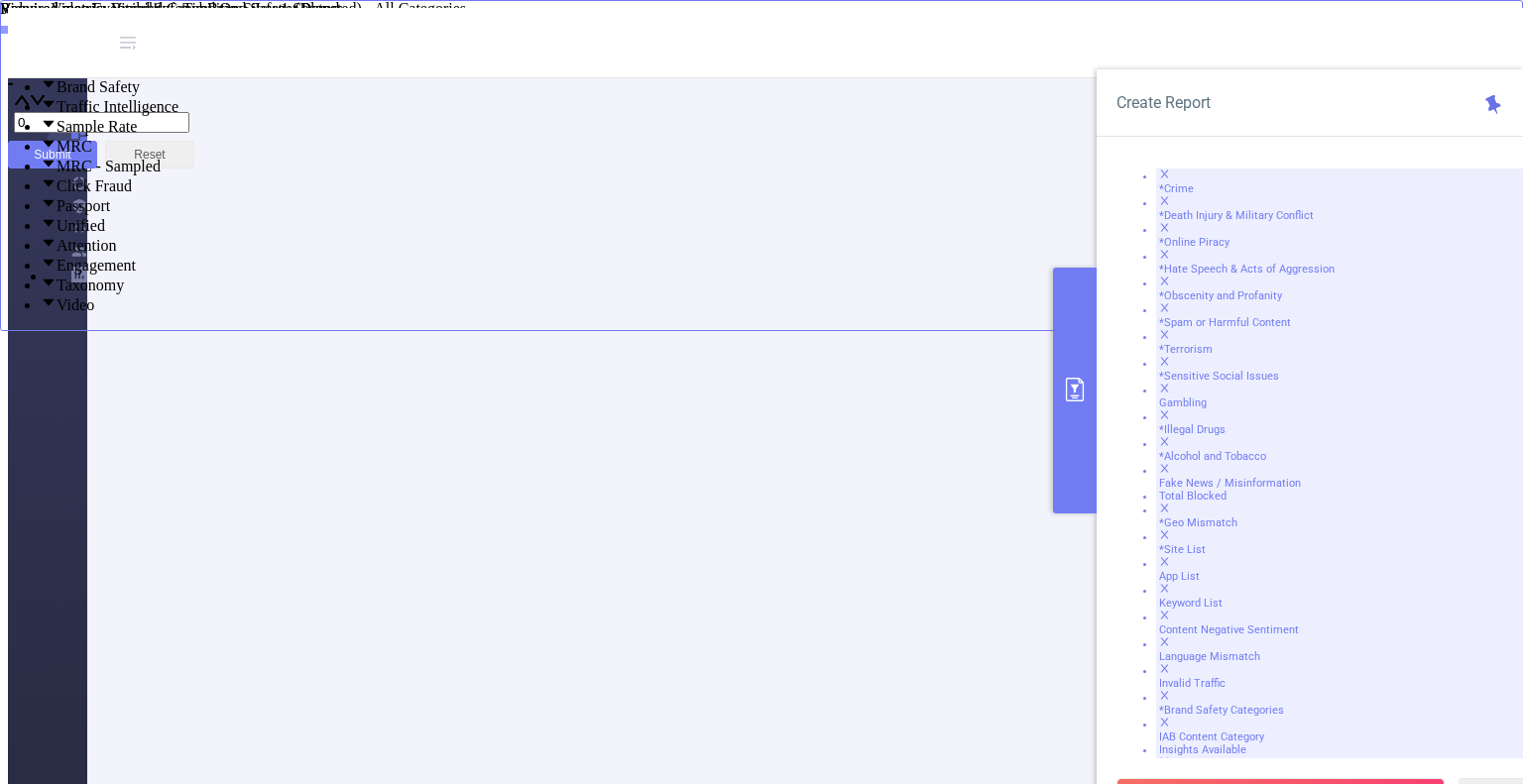 scroll, scrollTop: 178, scrollLeft: 0, axis: vertical 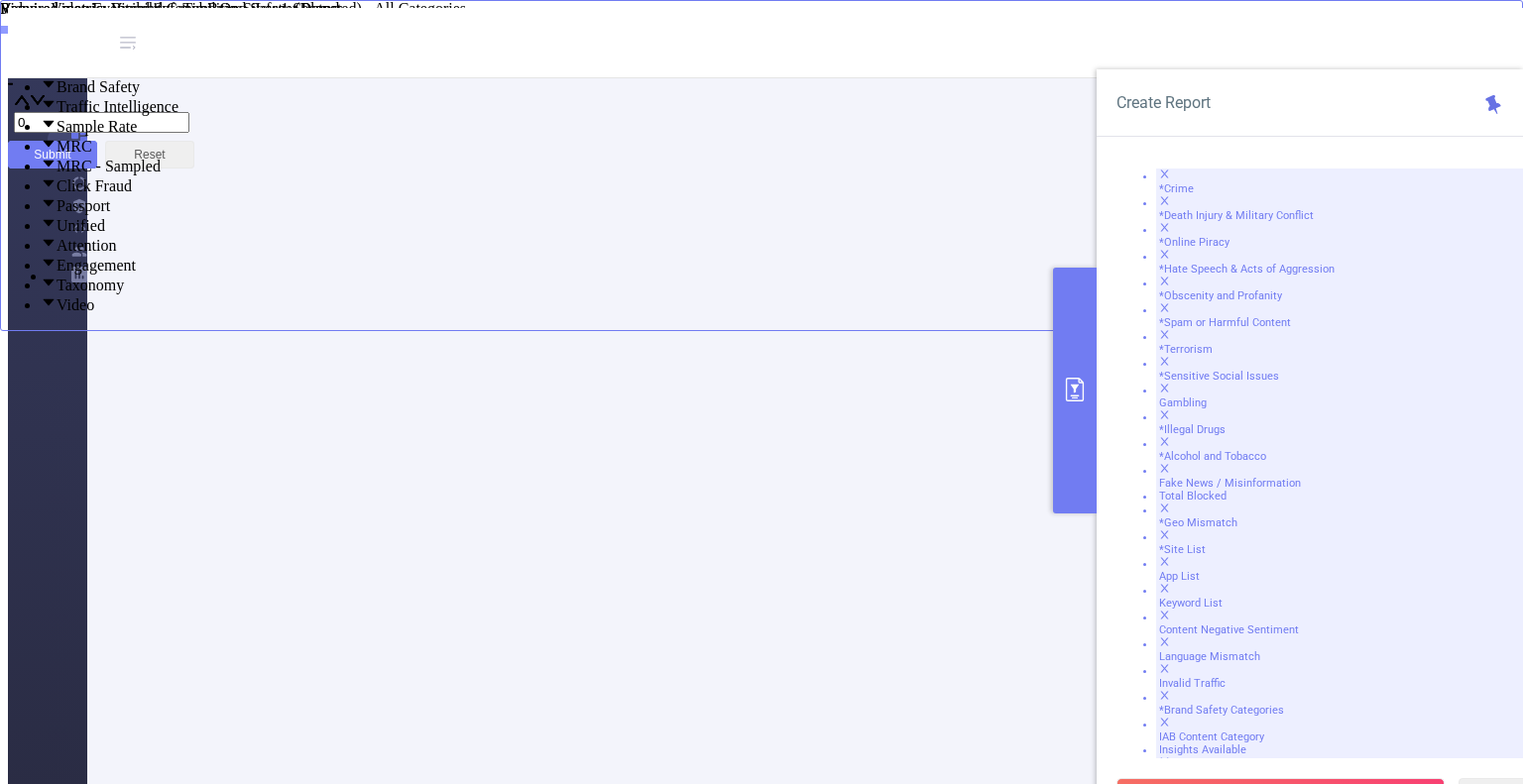 click 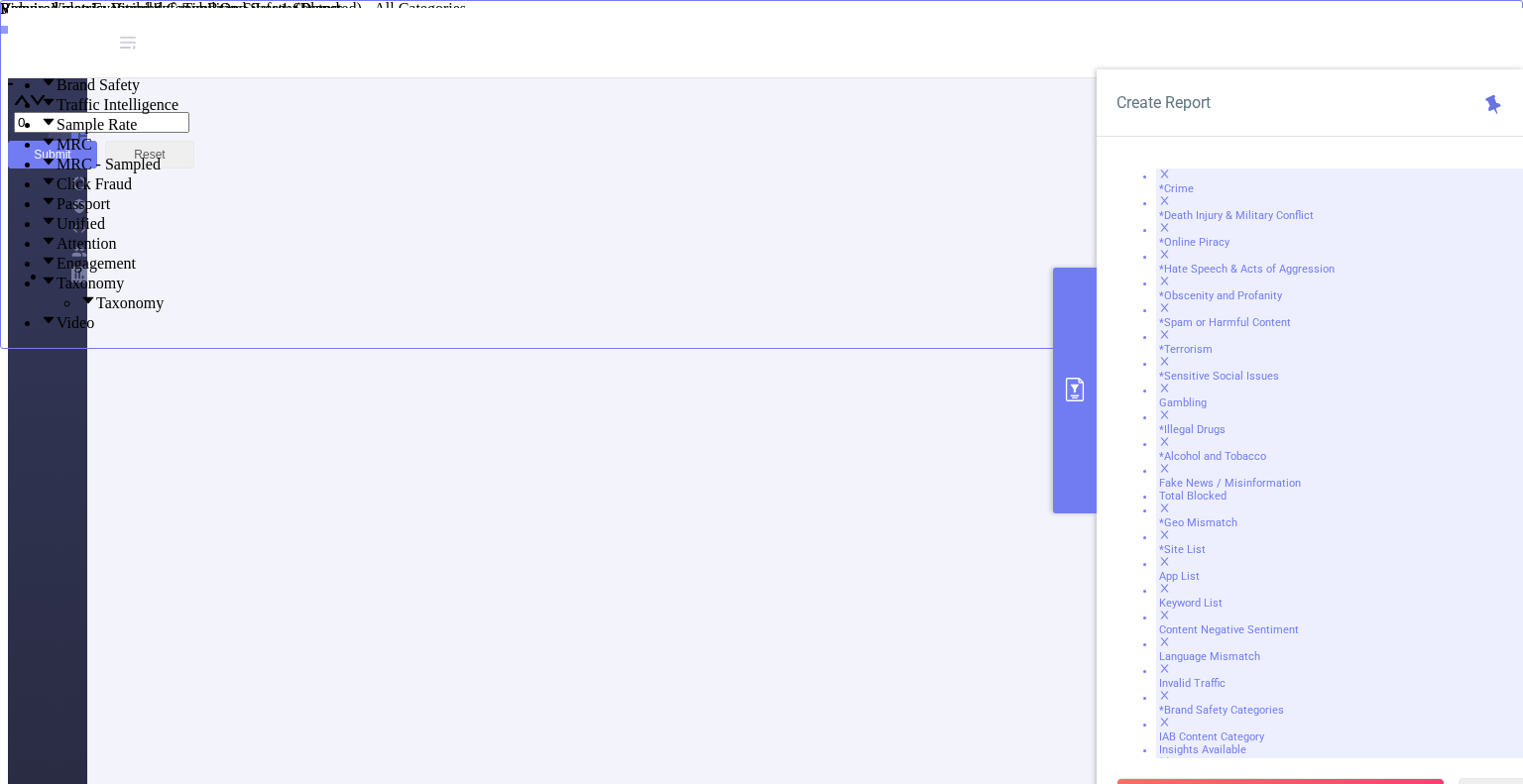 scroll, scrollTop: 213, scrollLeft: 0, axis: vertical 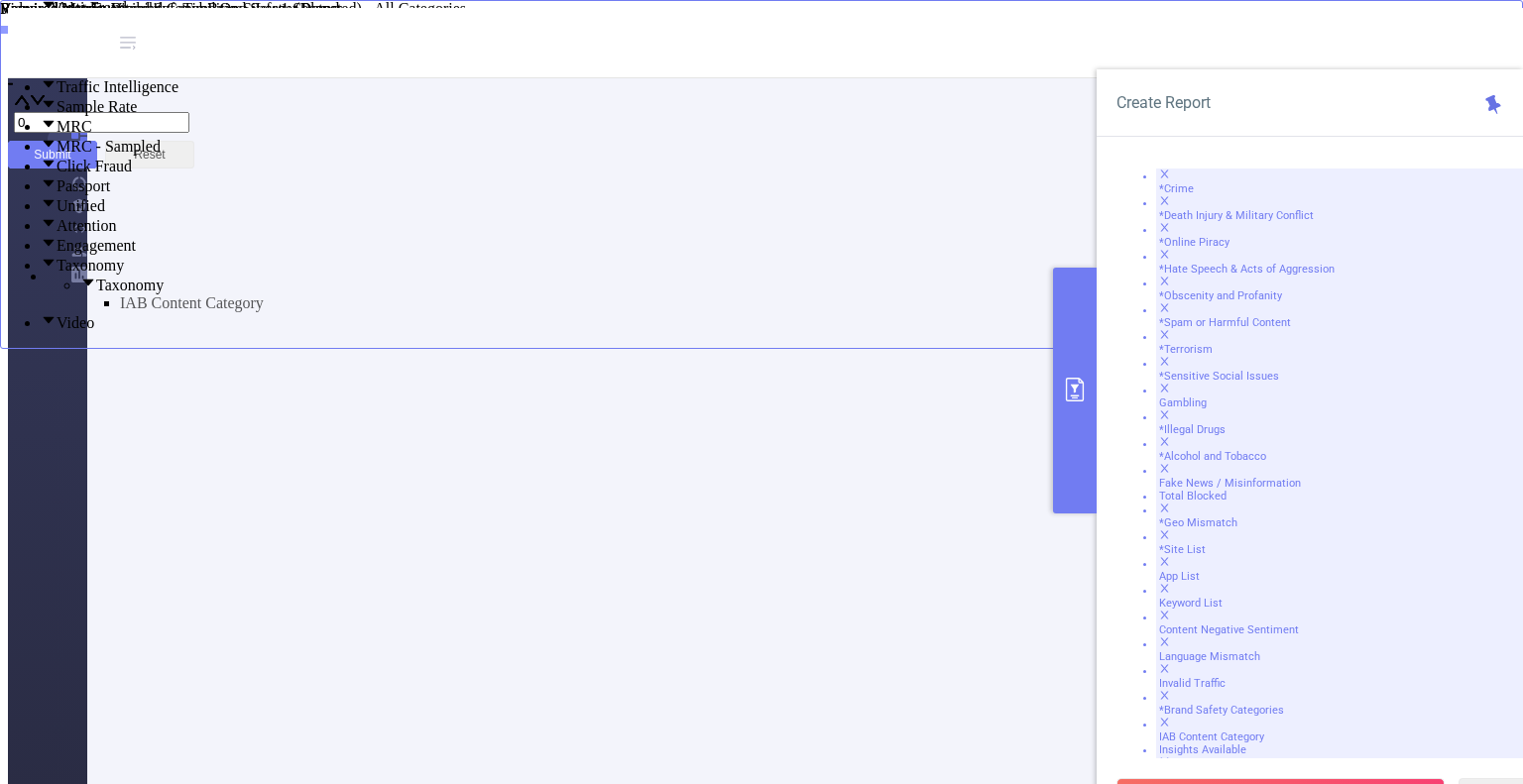 click on "IAB Content Category" at bounding box center (191, 302) 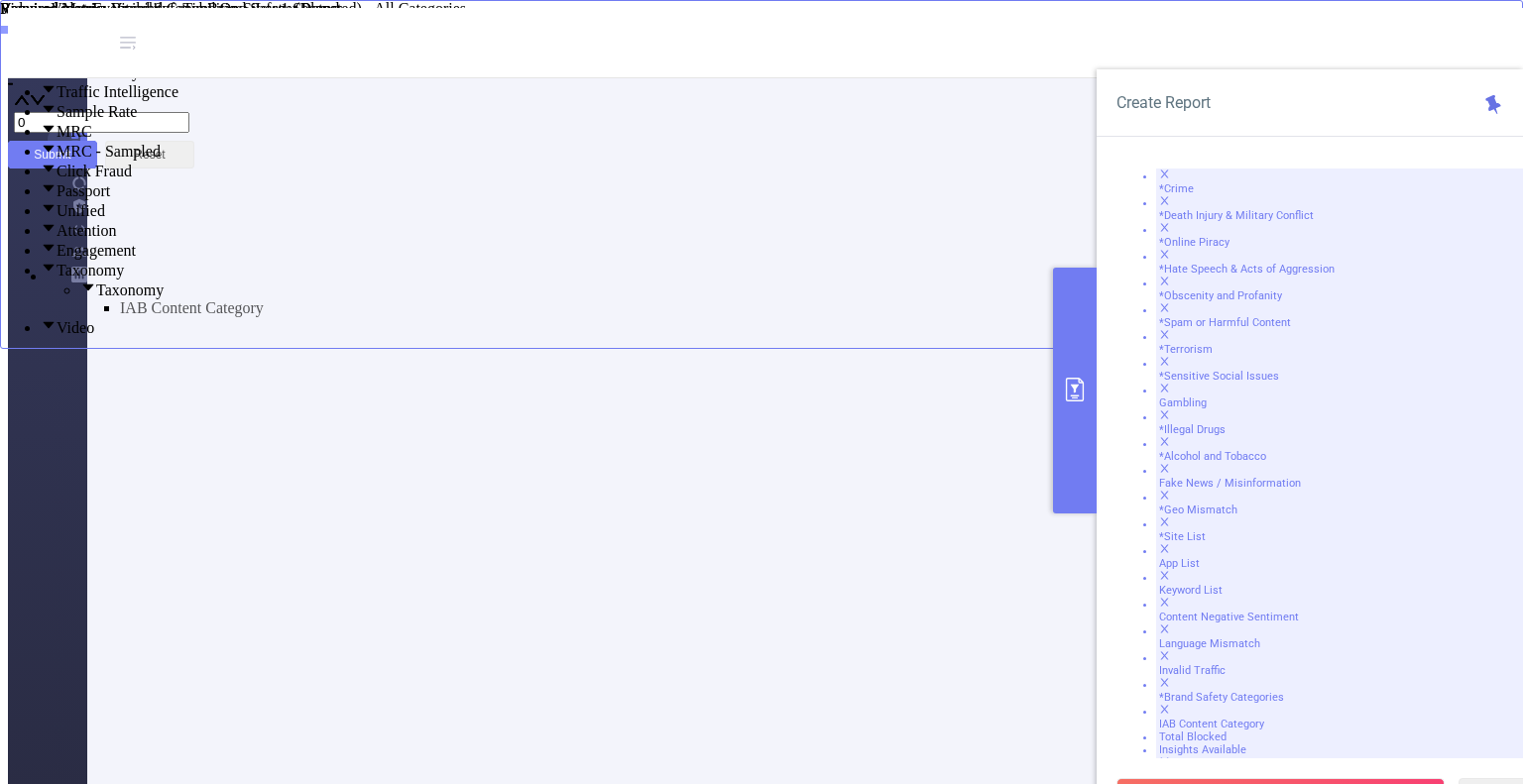 scroll, scrollTop: 0, scrollLeft: 0, axis: both 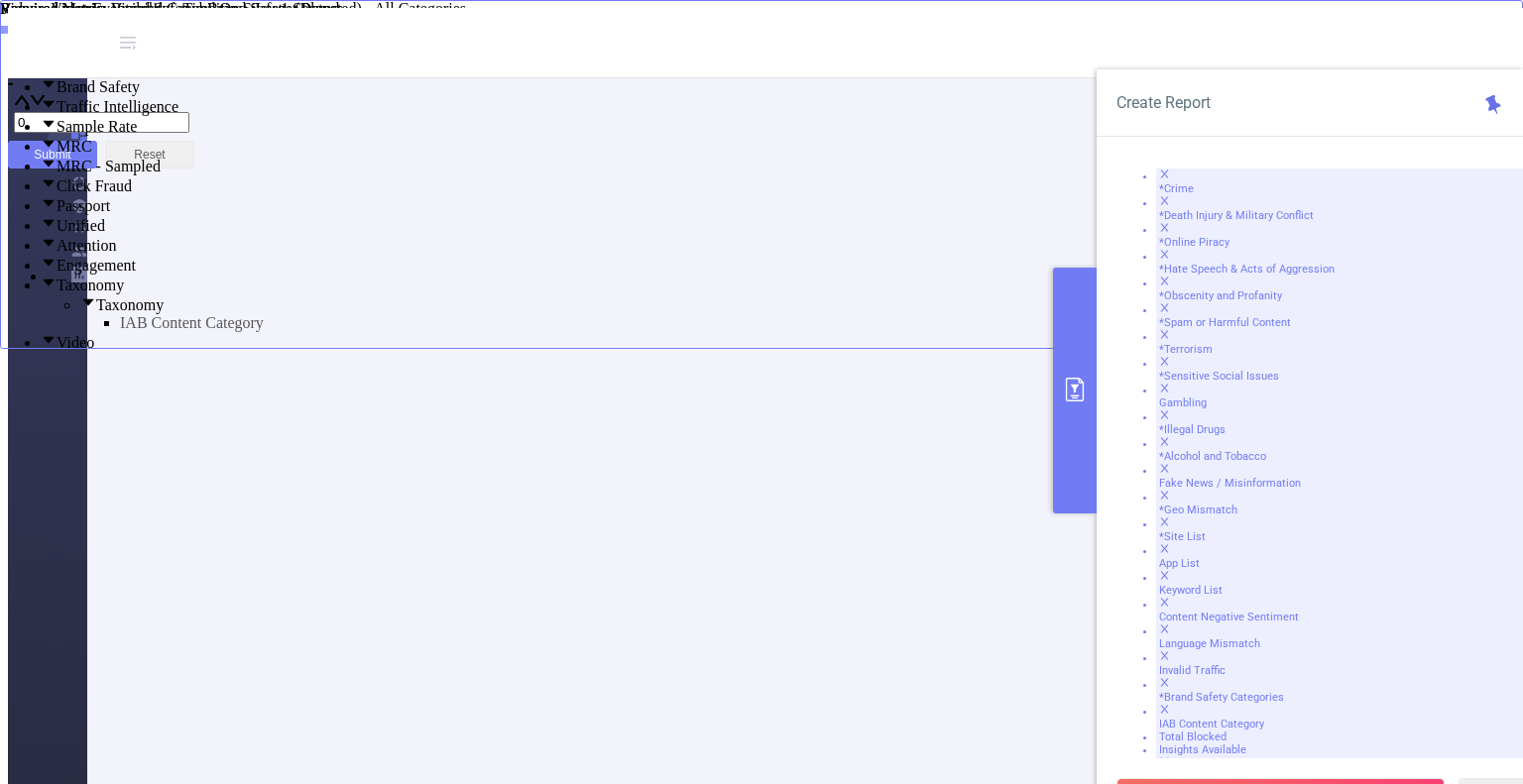 click at bounding box center [57, 126] 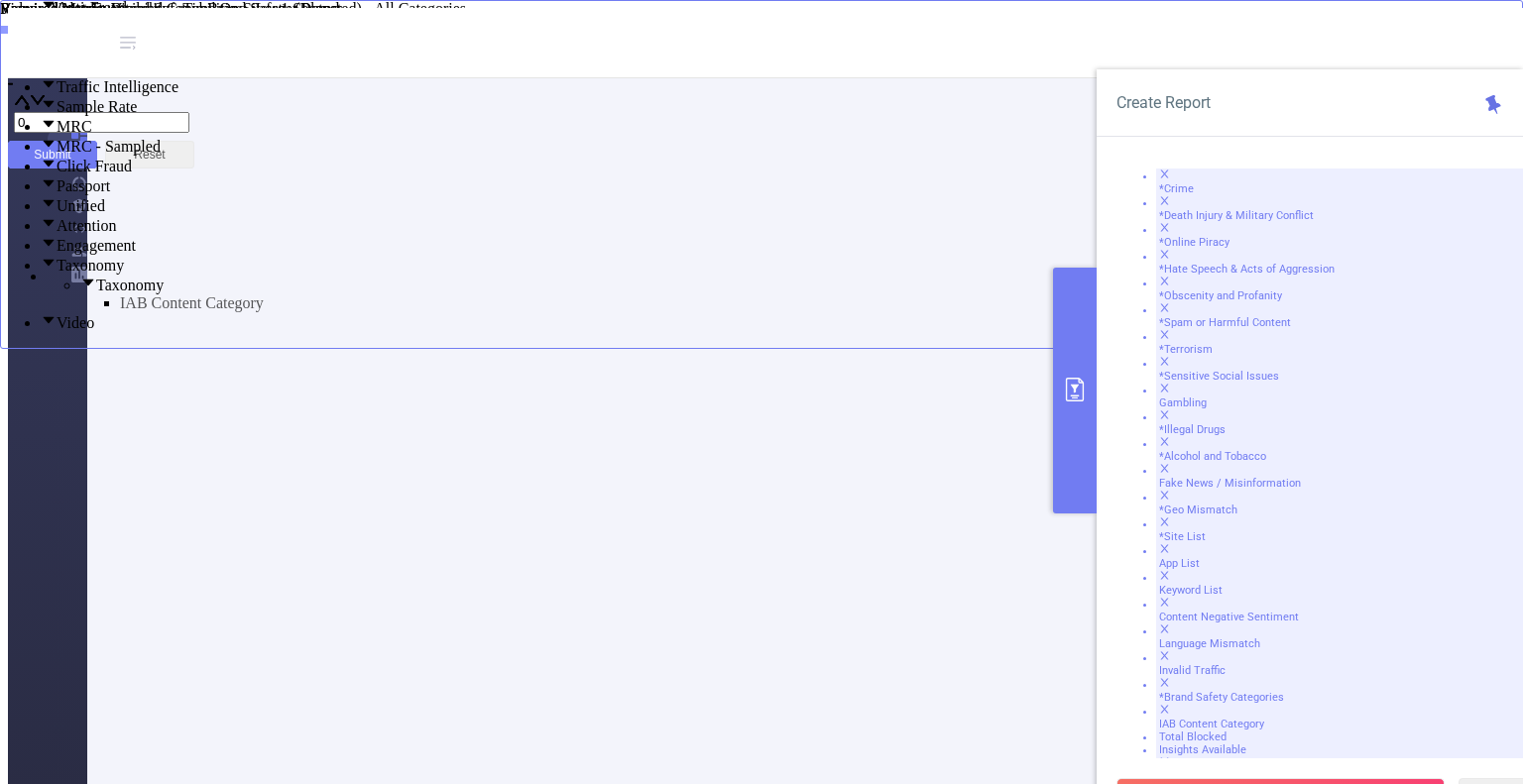 click at bounding box center [57, 146] 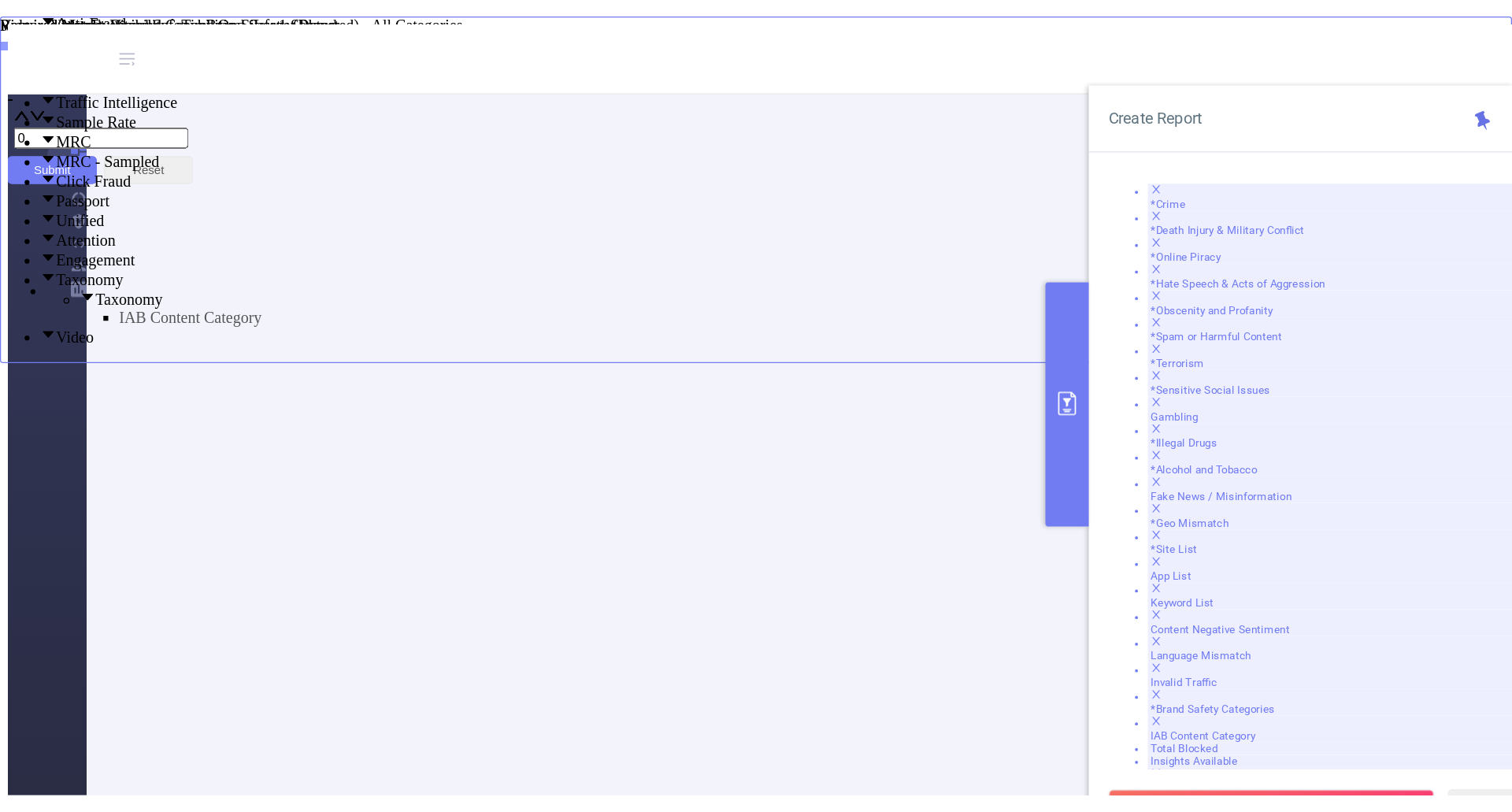 scroll, scrollTop: 197, scrollLeft: 0, axis: vertical 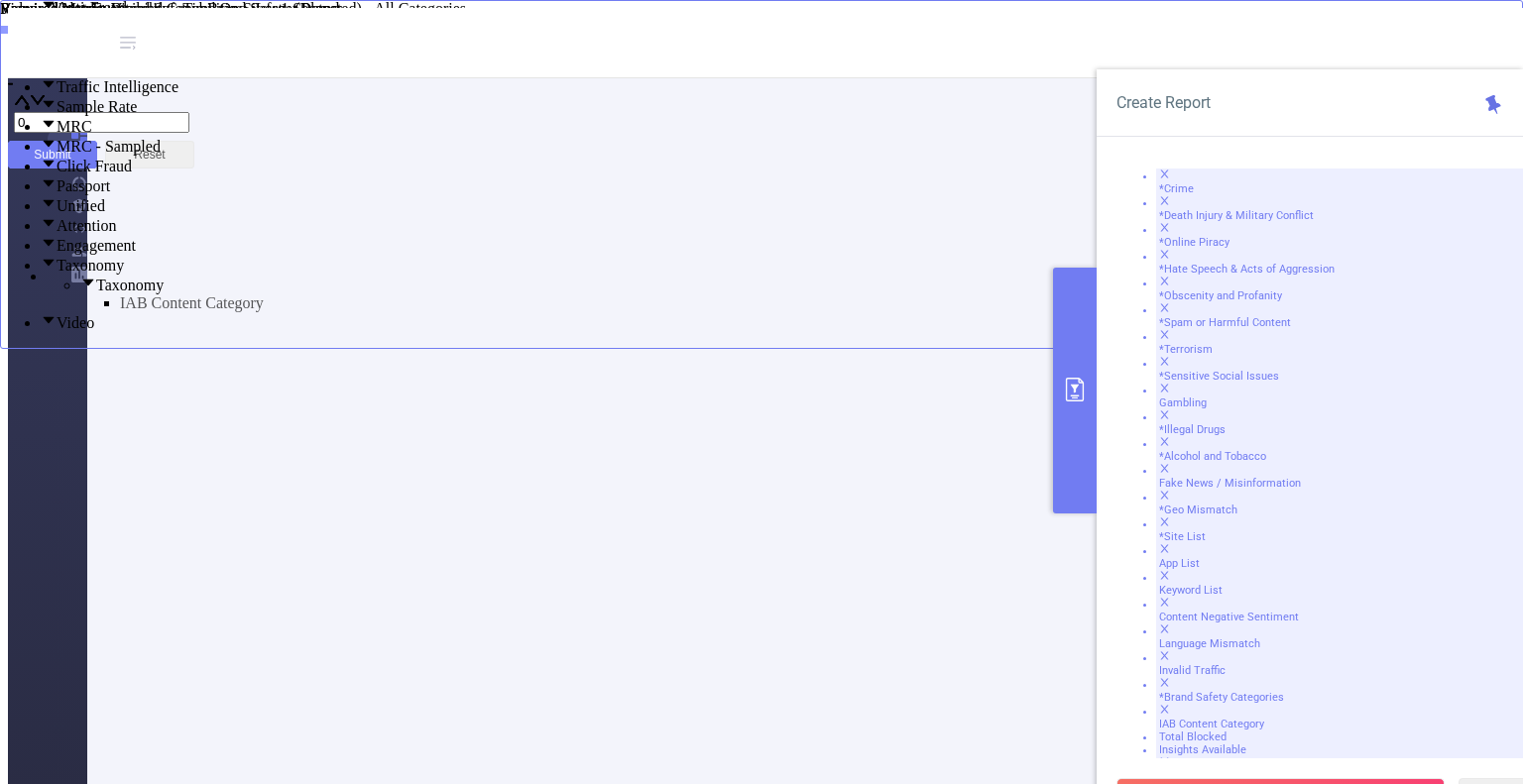 click at bounding box center (57, 225) 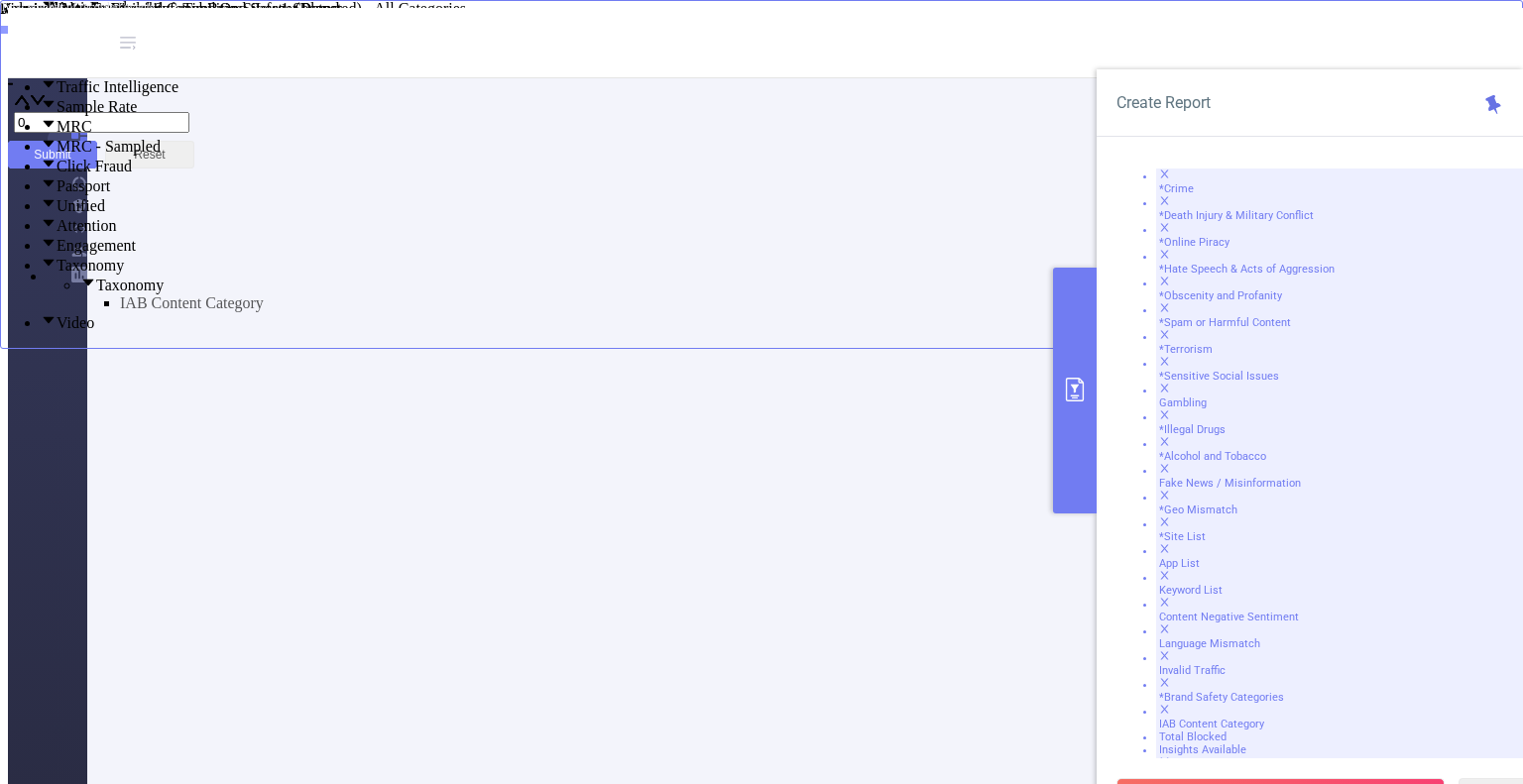 click at bounding box center (1075, 391) 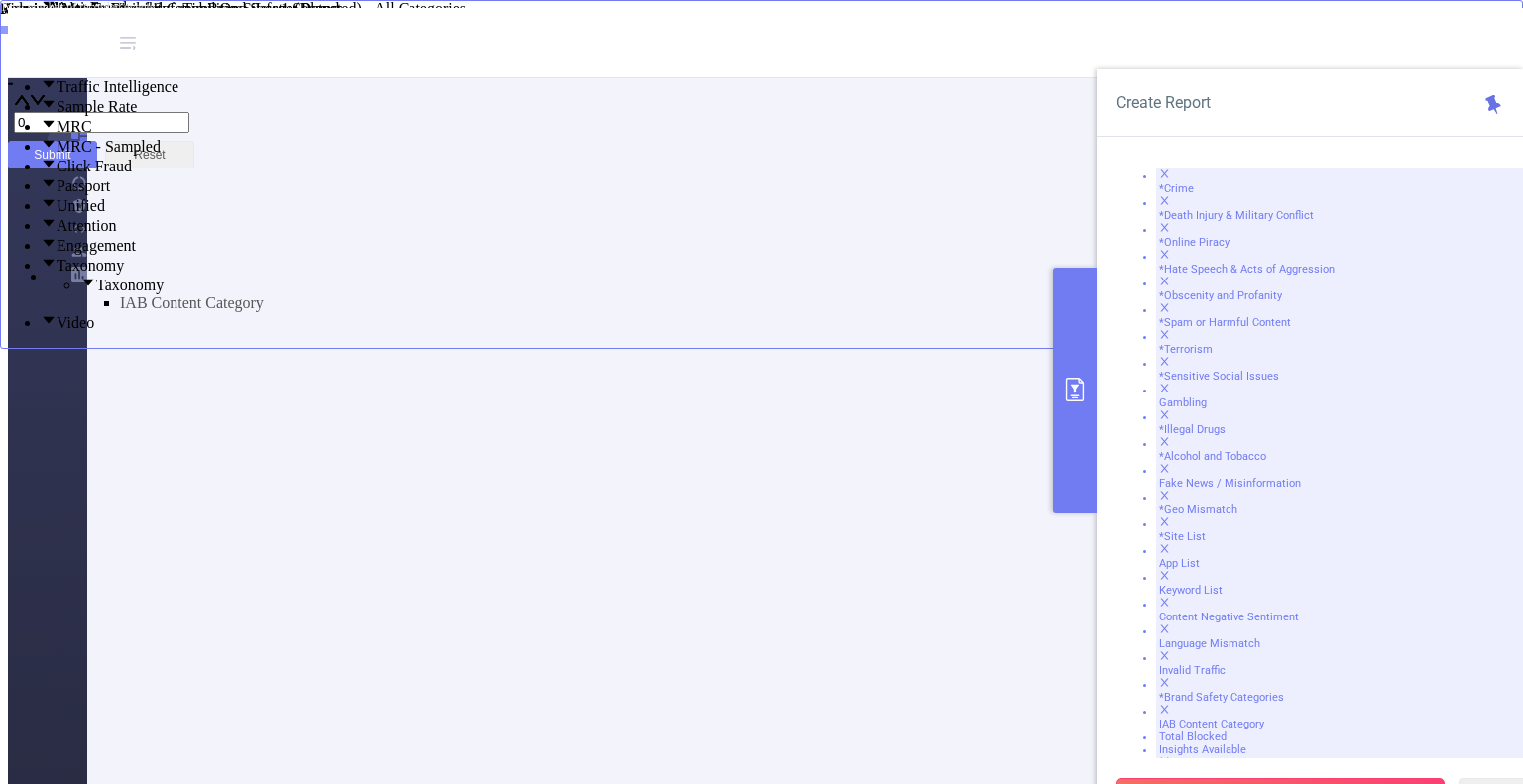 click on "Run Report" at bounding box center [1280, 796] 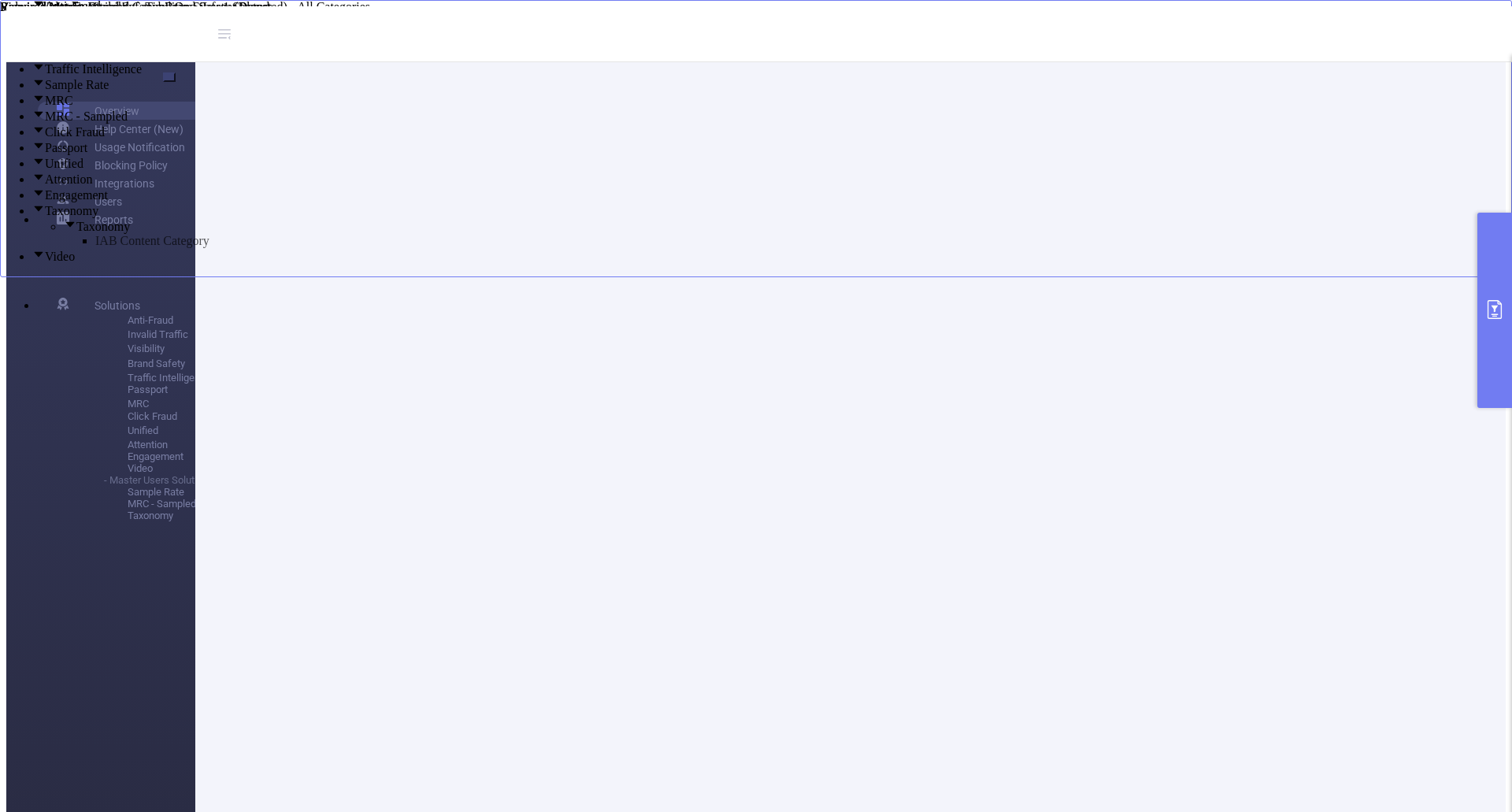 scroll, scrollTop: 0, scrollLeft: 0, axis: both 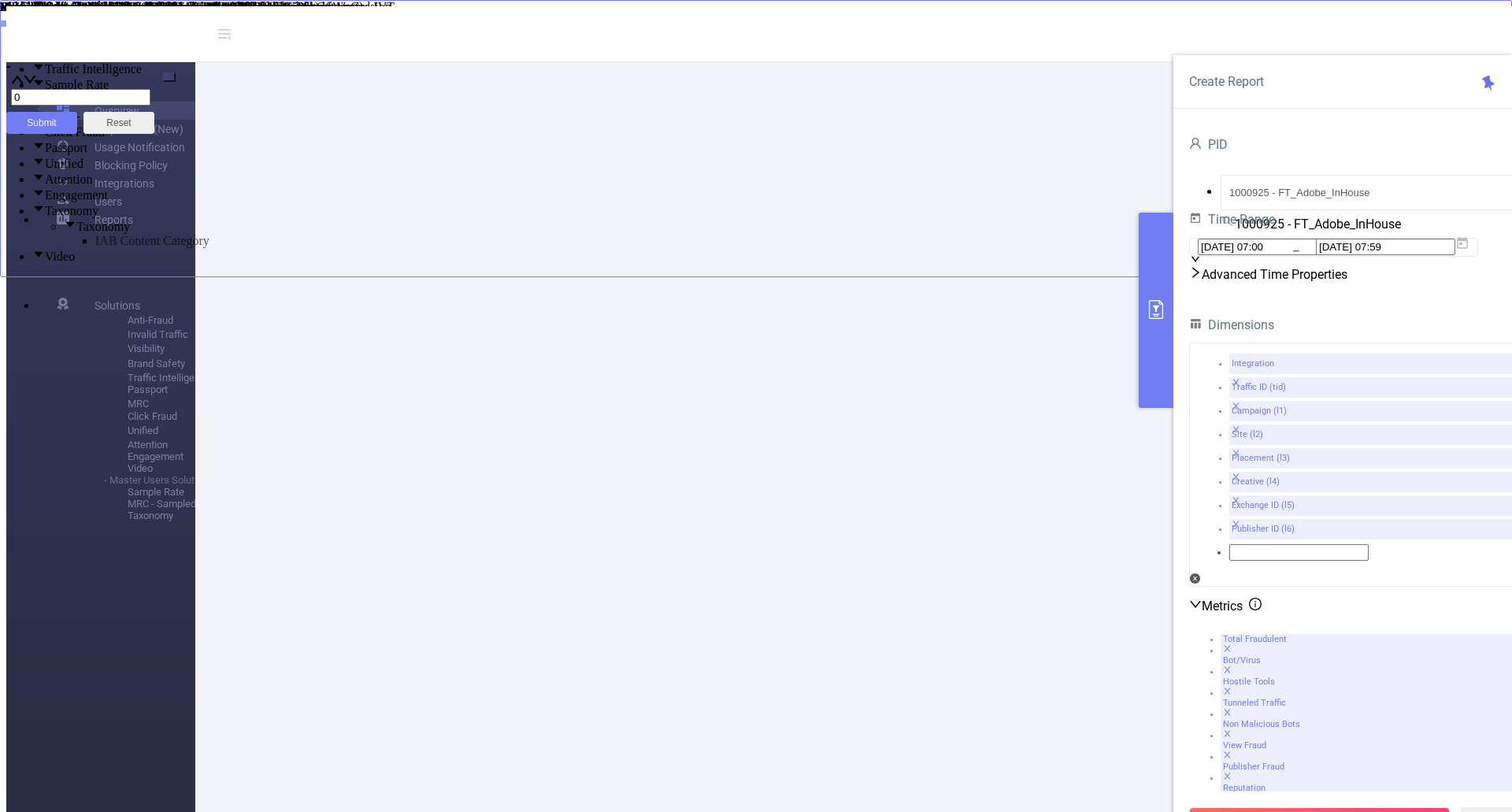 click on "Metrics" at bounding box center [1358, 606] 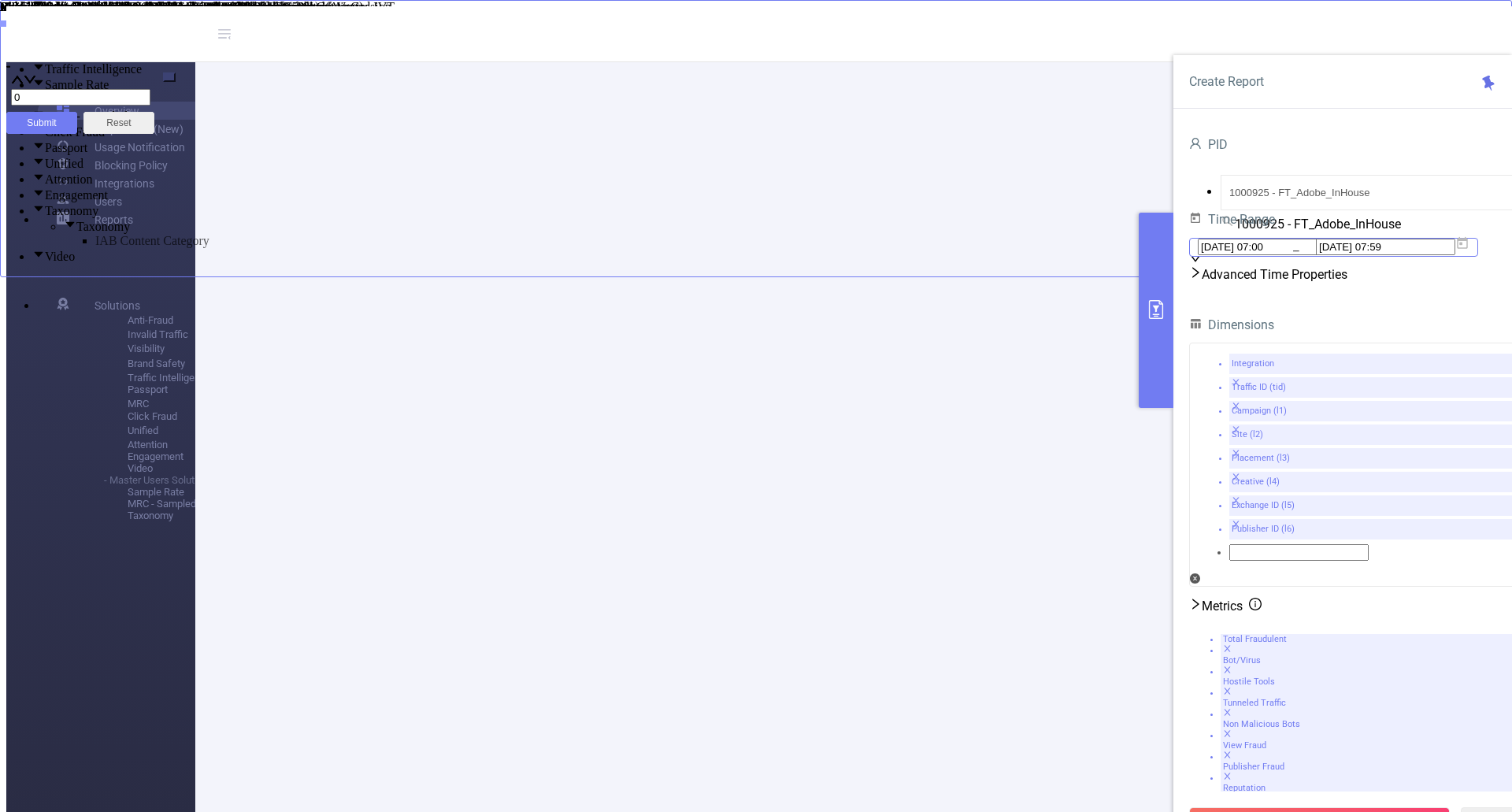 click on "[DATE] 07:00" at bounding box center (1267, 247) 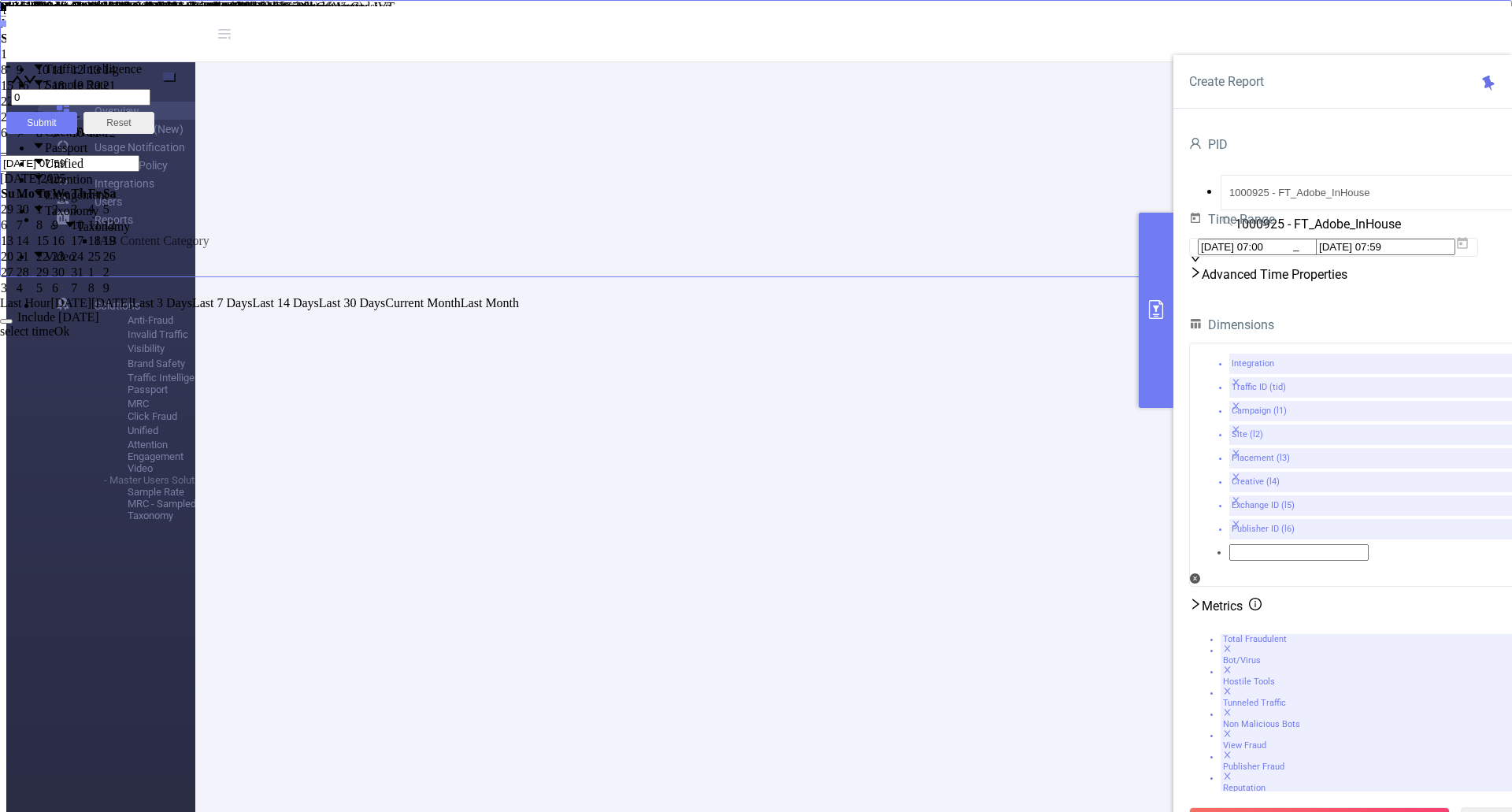 click on "28" at bounding box center [25, 273] 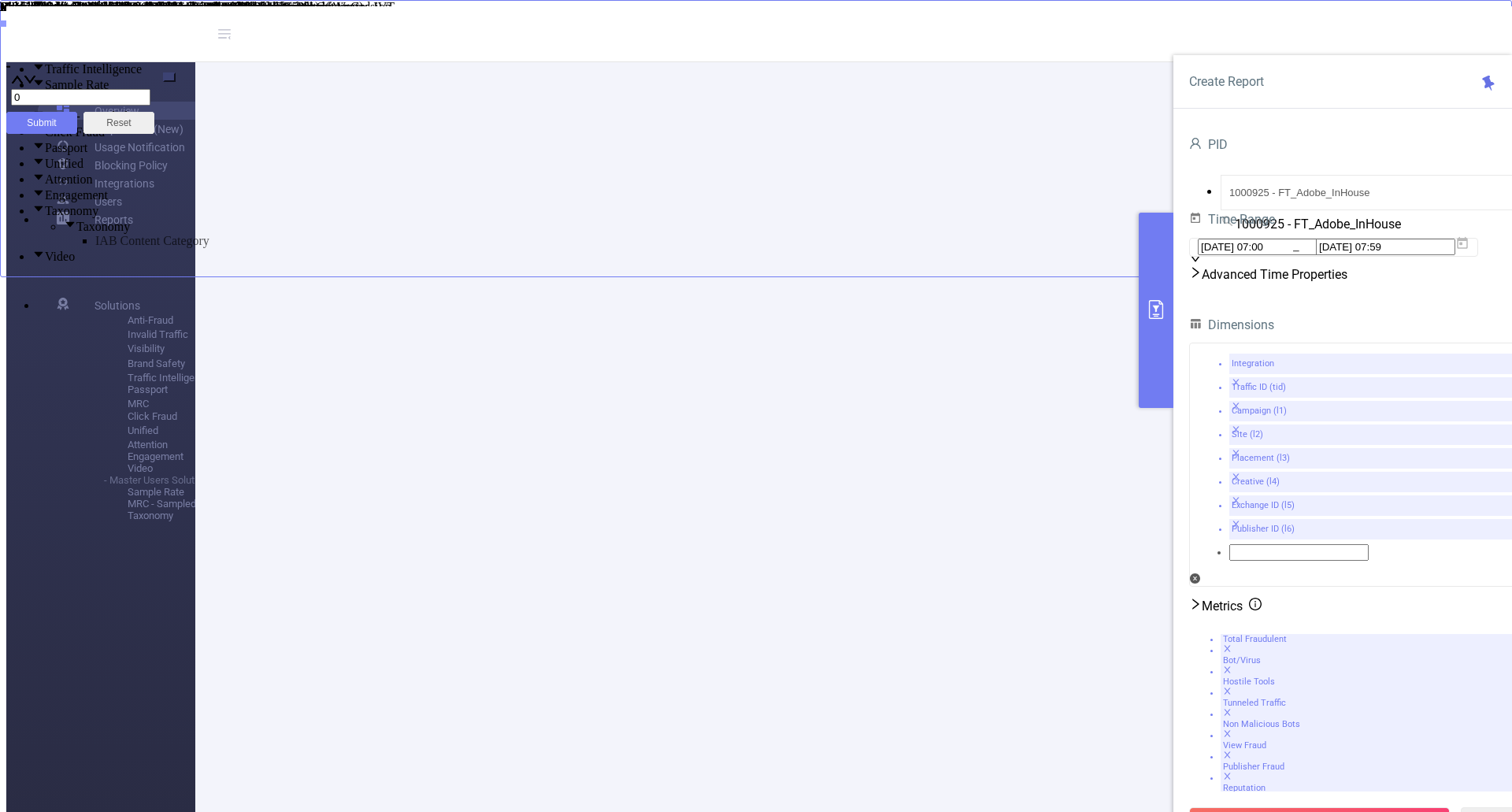click at bounding box center (224, 34) 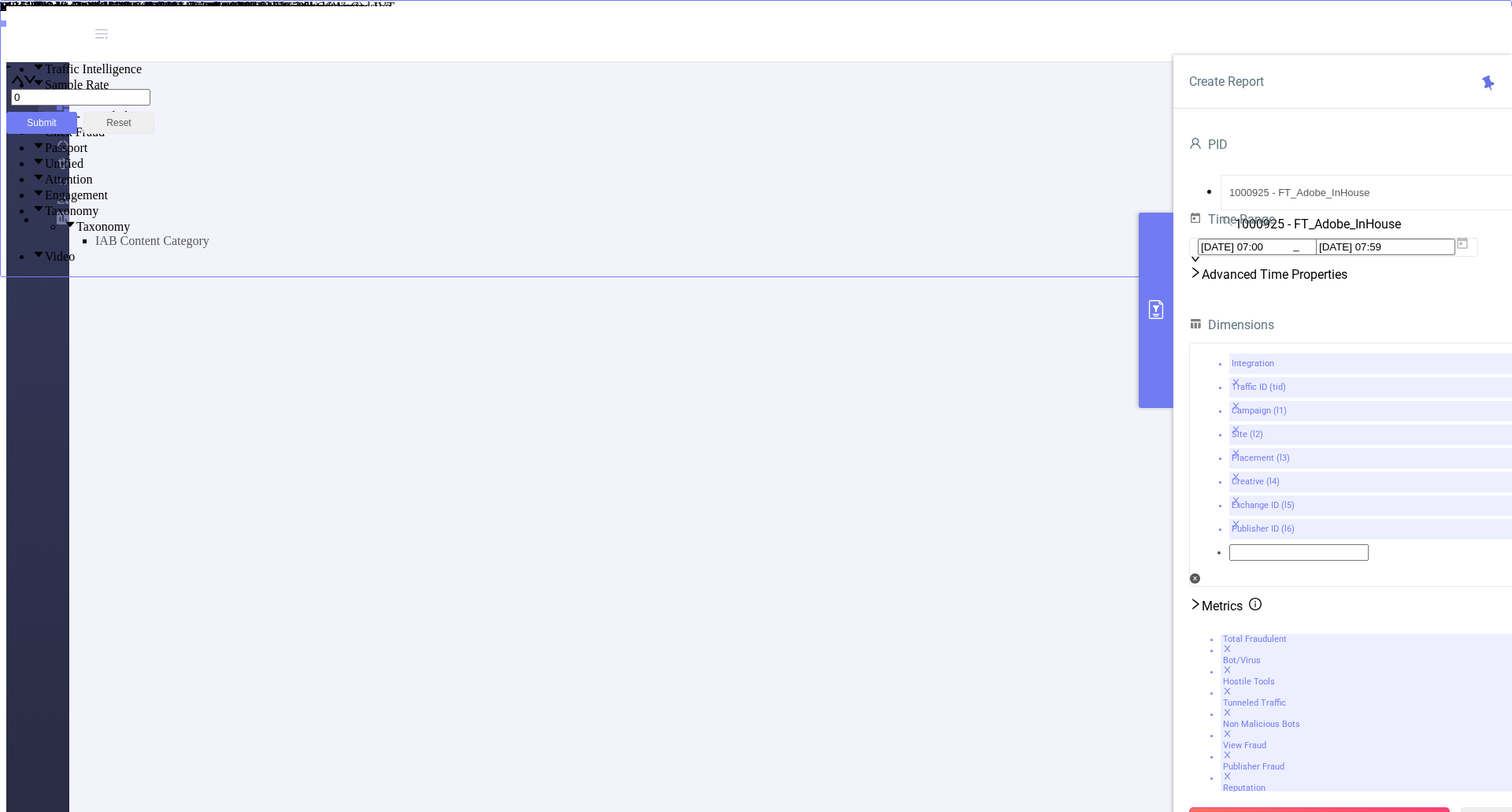 click on "Run Report" at bounding box center [1319, 821] 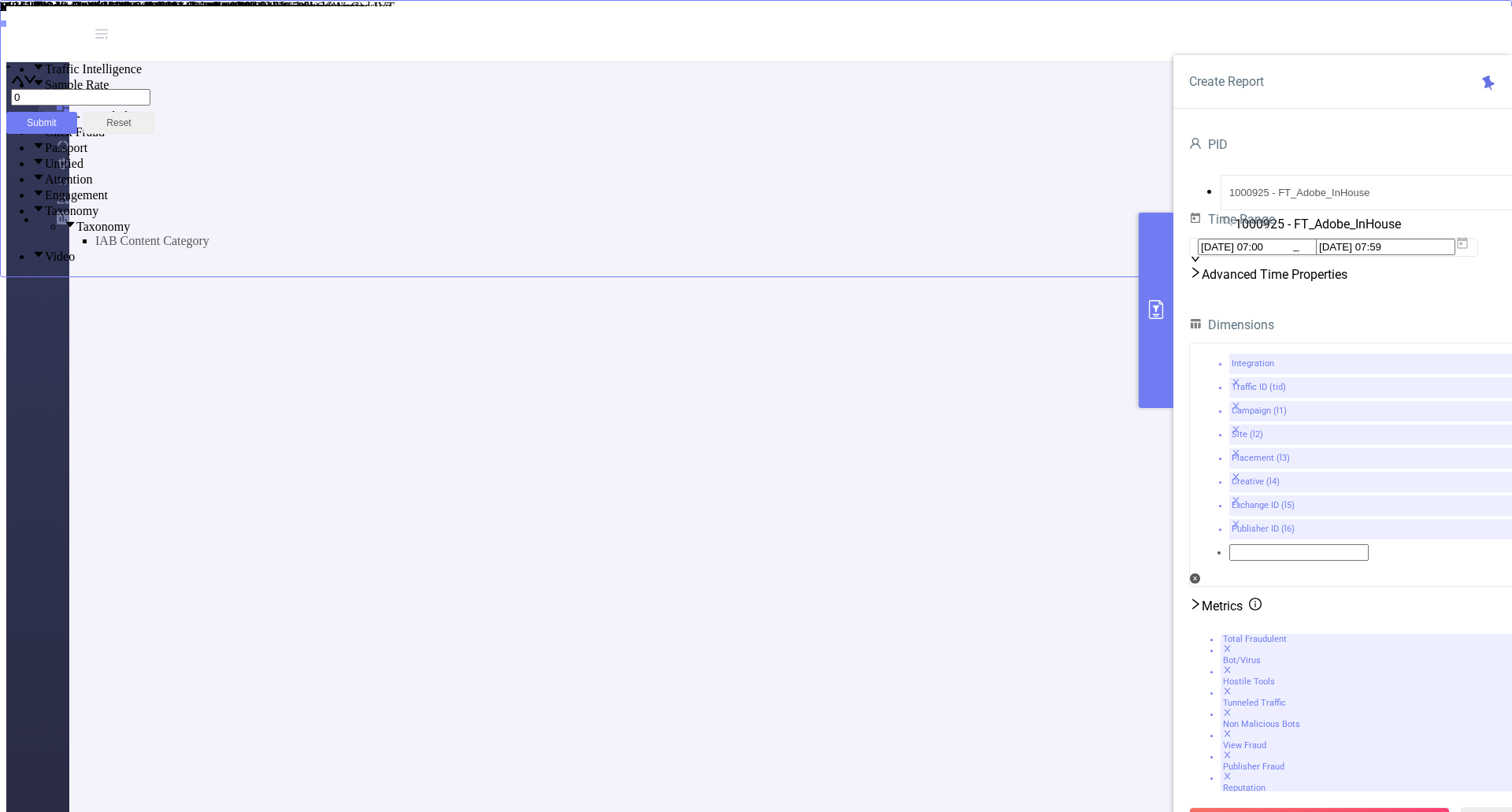 scroll, scrollTop: 0, scrollLeft: 0, axis: both 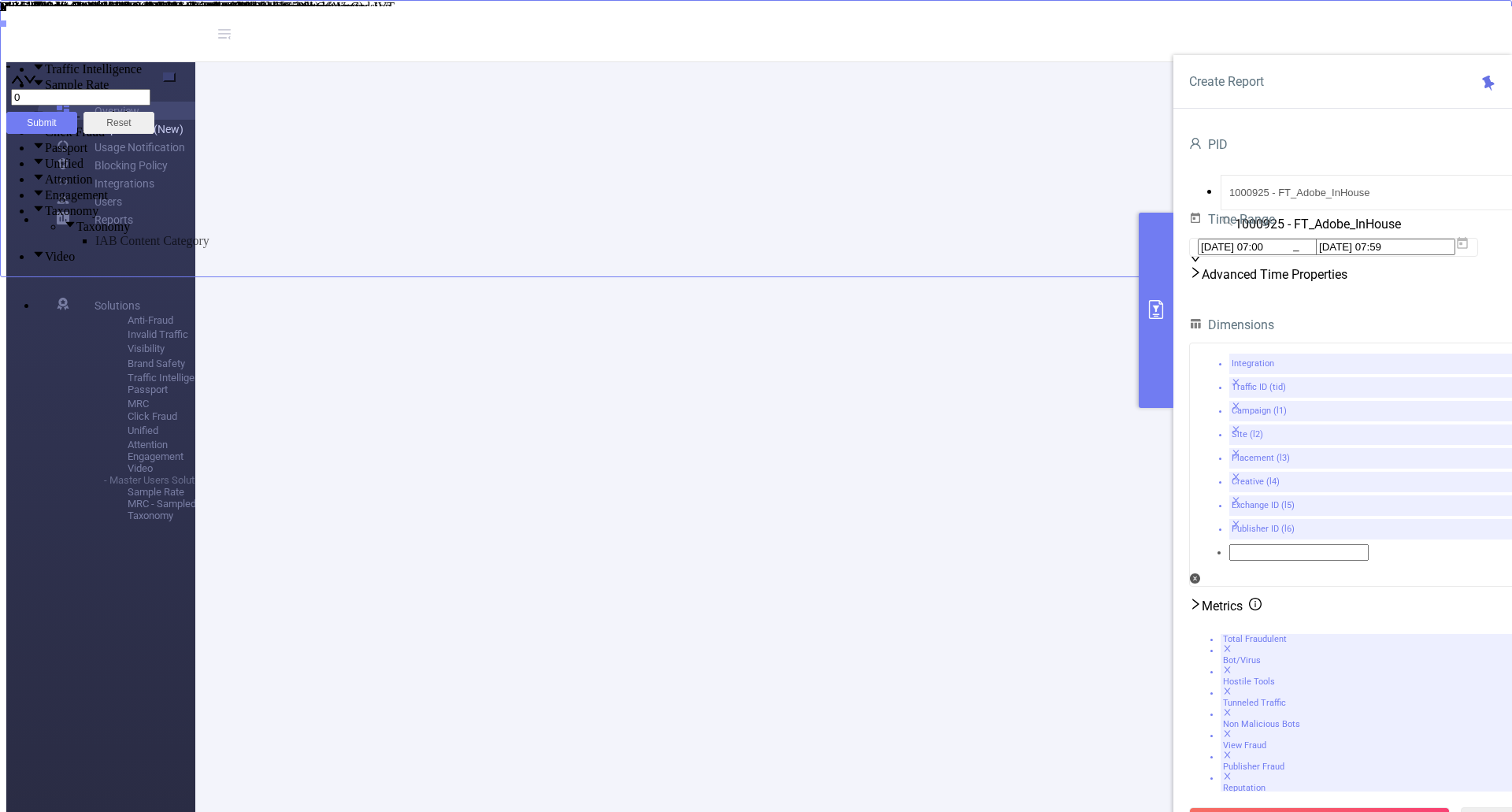 click on "Help Center (New)" at bounding box center (120, 128) 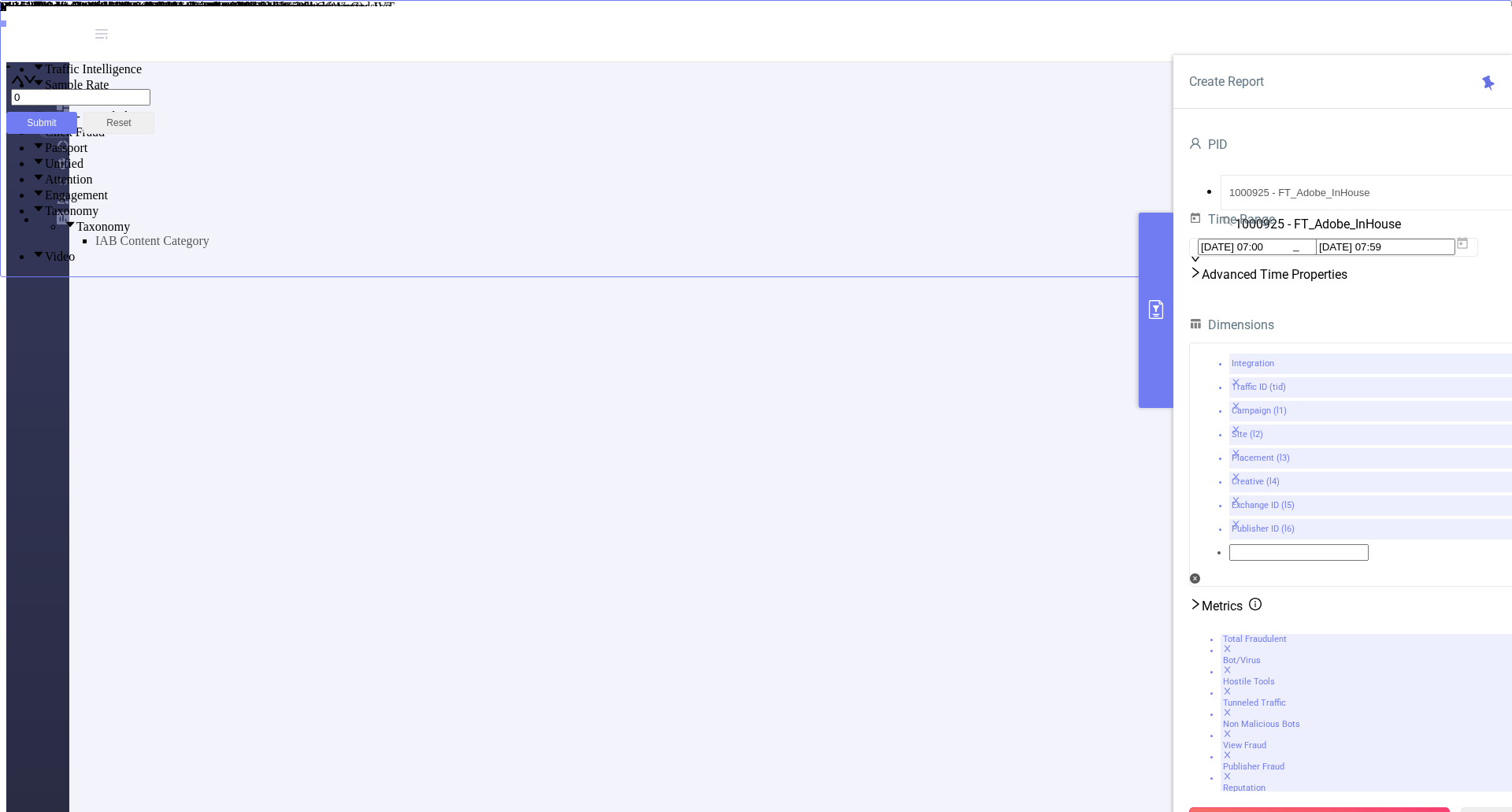 click on "Run Report" at bounding box center [1319, 821] 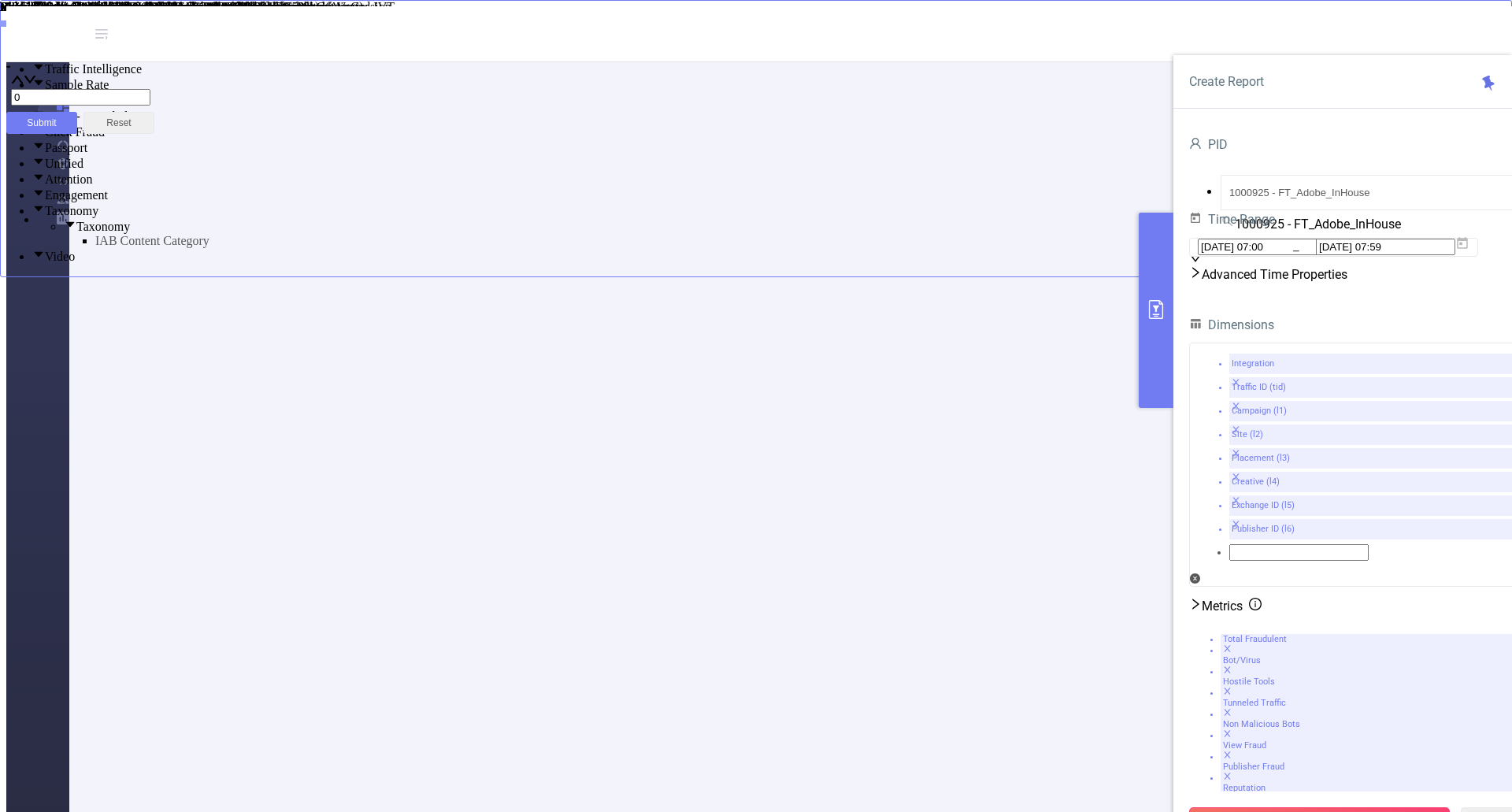 click on "Run Report" at bounding box center [1319, 821] 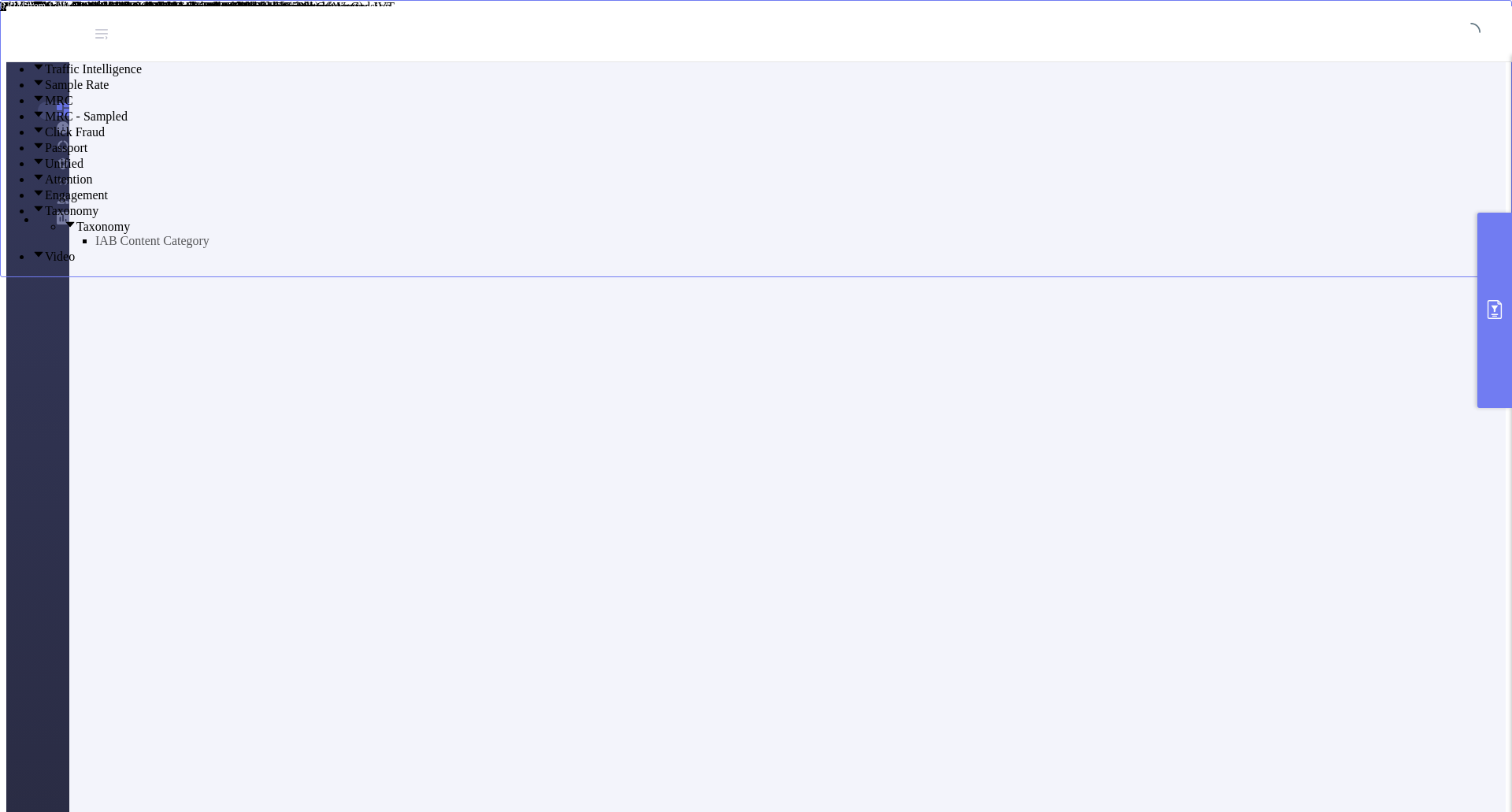 click at bounding box center (1495, 310) 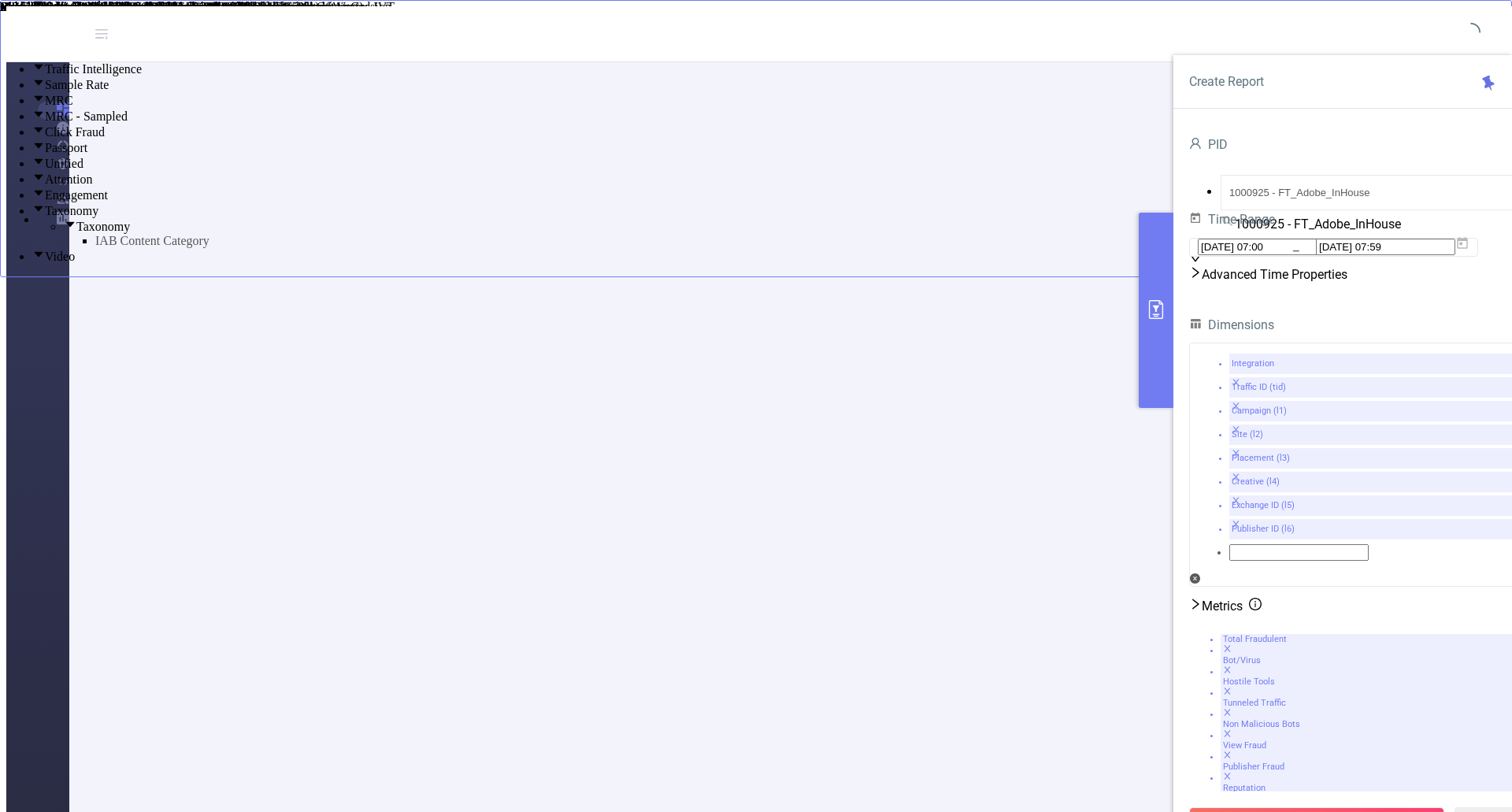 click on "Metrics" at bounding box center [1358, 606] 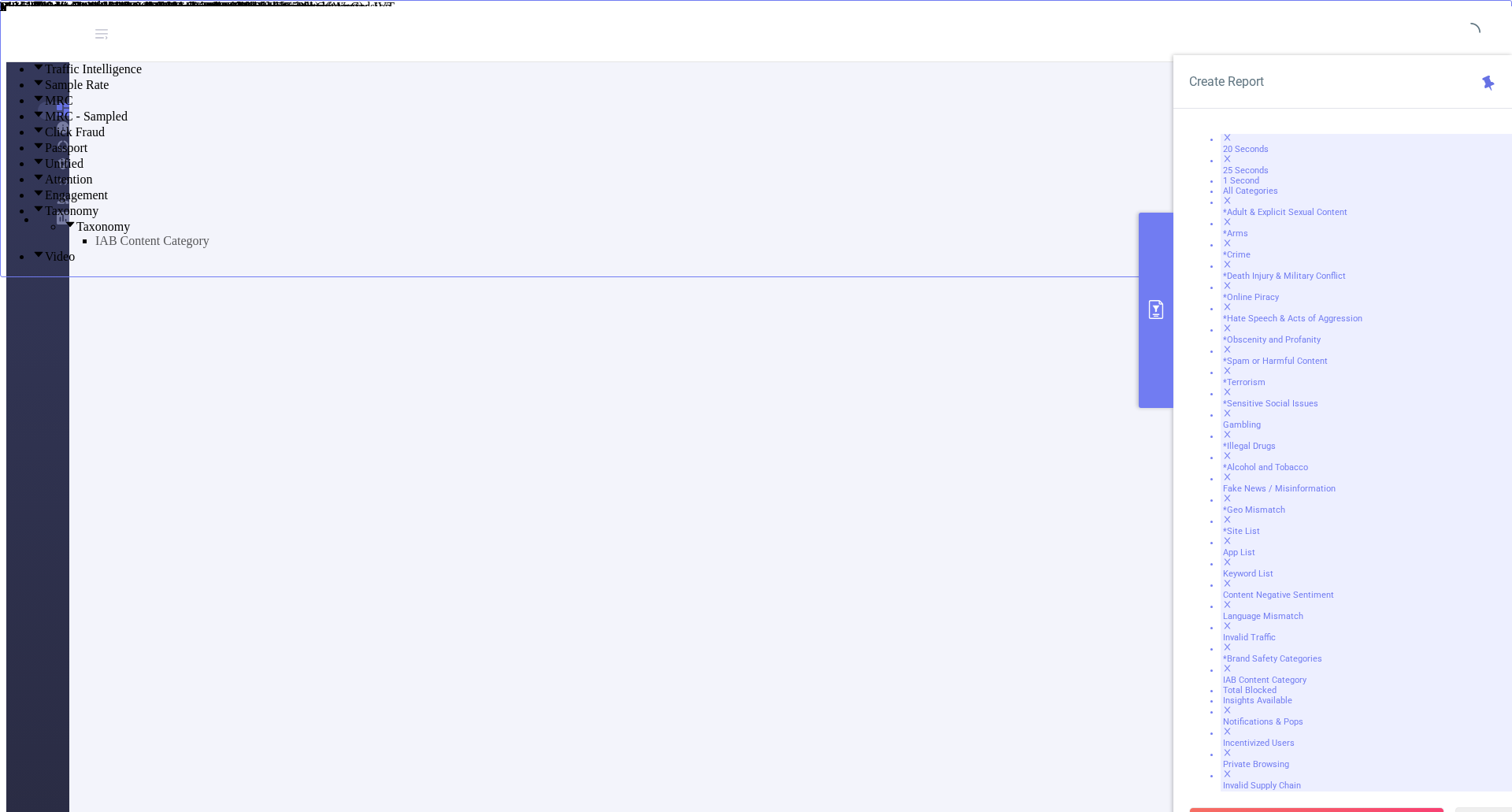 click on "Total Fraudulent Bot/Virus Hostile Tools Tunneled Traffic Non Malicious Bots View Fraud Publisher Fraud Reputation Bot/Virus Hostile Tools Tunneled Traffic Non Malicious Bots View Fraud Publisher Fraud Reputation Total Suspicious Total General IVT Data Centers Disclosed Bots Known Crawlers Irregular Activity Non-rendered Ads Proxy Traffic Automated and Emulated Activity Inventory Spoofing Falsified or Manipulated Incentivized, Malware, or Out-of-Store Obstructed Ads Undisclosed Detection Total Sophisticated IVT 1 Second 2 Seconds 5 Seconds 10 Seconds 15 Seconds 20 Seconds 25 Seconds Custom Visibility 2 Seconds 5 Seconds 10 Seconds 15 Seconds 20 Seconds 25 Seconds 1 Second All Categories *Adult & Explicit Sexual Content *Arms *Crime *Death Injury & Military Conflict *Online Piracy *Hate Speech & Acts of Aggression *Obscenity and Profanity *Spam or Harmful Content *Terrorism *Sensitive Social Issues Gambling *Illegal Drugs *Alcohol and Tobacco Fake News / Misinformation *Geo Mismatch *Site List App List Social" at bounding box center (1358, 790) 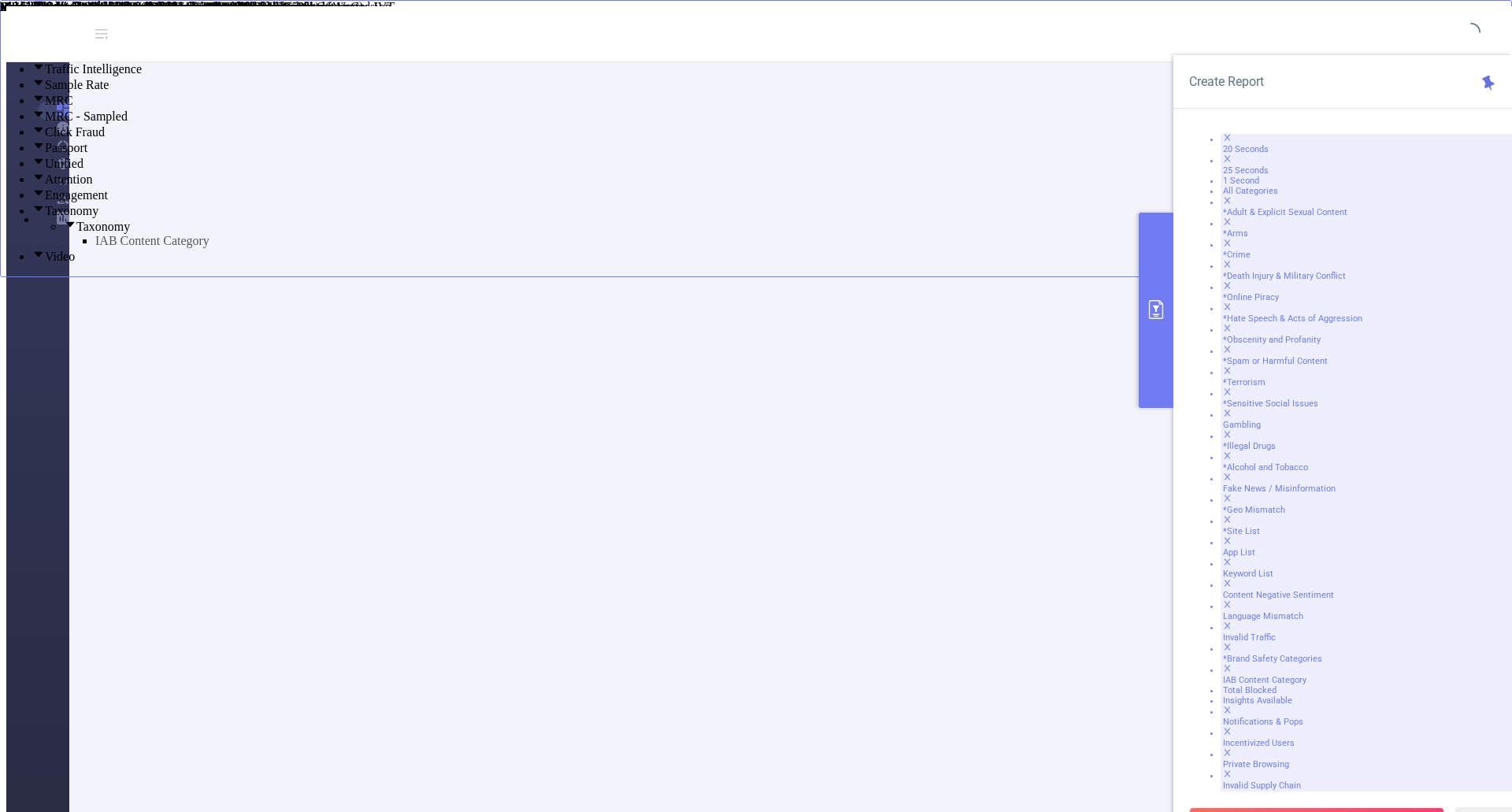 click on "PID:  FT_Adobe_InHouse  >  Time Range:  2025-06-01 07:00 -
2025-07-28 07:59  >  Time Zone:  +00:00  >  8 Dimensions Applied  >  No  Time Dimensions  >  No  Conditions  >  No  Filters  Overview  Data Table Create Report    PID 1000925 - FT_Adobe_InHouse 1000925 - FT_Adobe_InHouse      Time Range 2025-06-01 07:00   _   2025-07-28 07:59 Advanced Time Properties    Dimensions Integration Traffic ID (tid) Campaign (l1) Site (l2) Placement (l3) Creative (l4) Exchange ID (l5) Publisher ID (l6)   Metrics Total Fraudulent Bot/Virus Hostile Tools Tunneled Traffic Non Malicious Bots View Fraud Publisher Fraud Reputation Bot/Virus Hostile Tools Tunneled Traffic Non Malicious Bots View Fraud Publisher Fraud Reputation Total Suspicious Total General IVT Data Centers Disclosed Bots Known Crawlers Irregular Activity Non-rendered Ads Proxy Traffic Automated and Emulated Activity Inventory Spoofing Falsified or Manipulated Incentivized, Malware, or Out-of-Store Obstructed Ads Undisclosed Detection *Arms" at bounding box center (756, 1071) 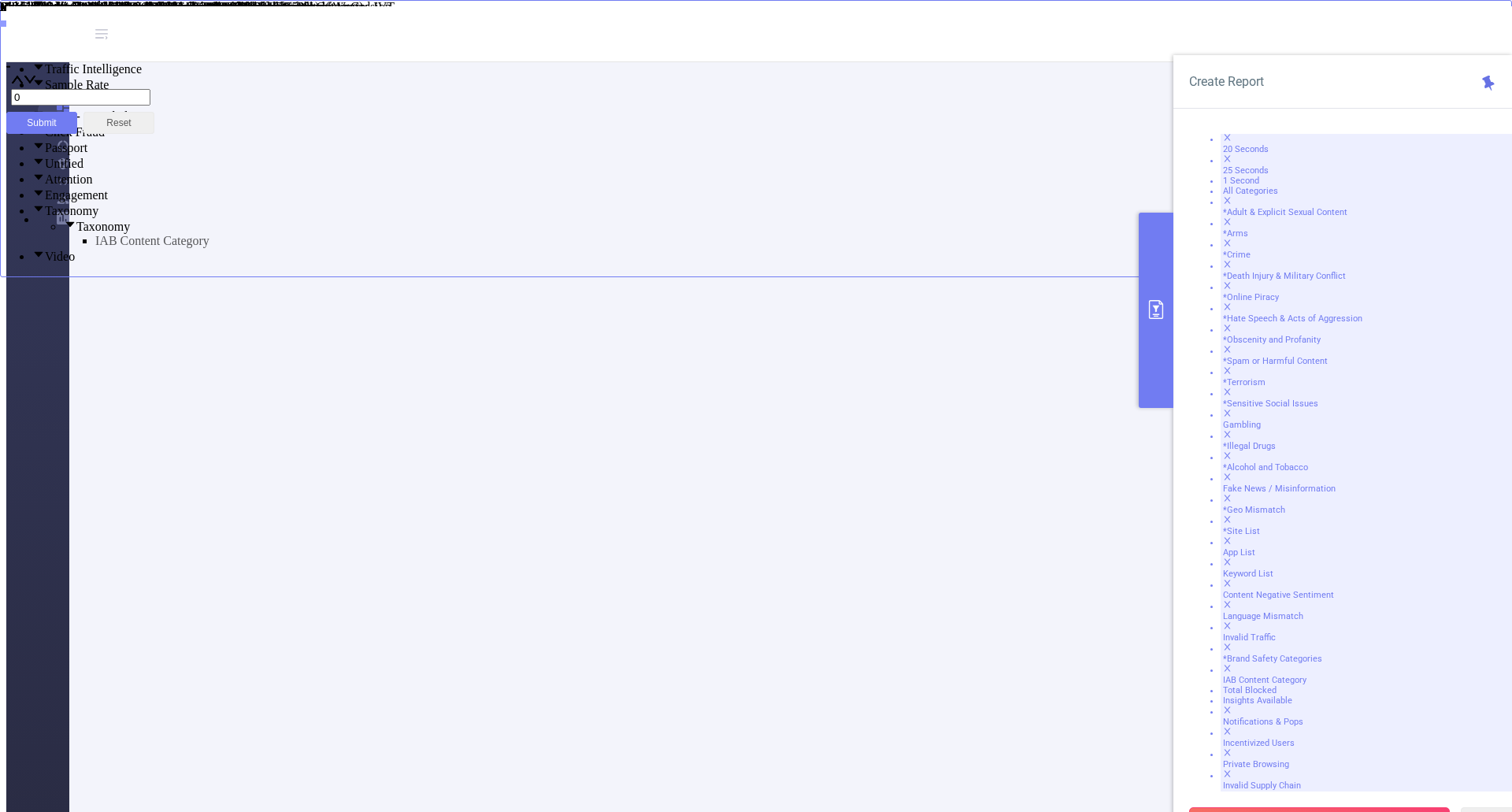 click on "Run Report" at bounding box center [1319, 821] 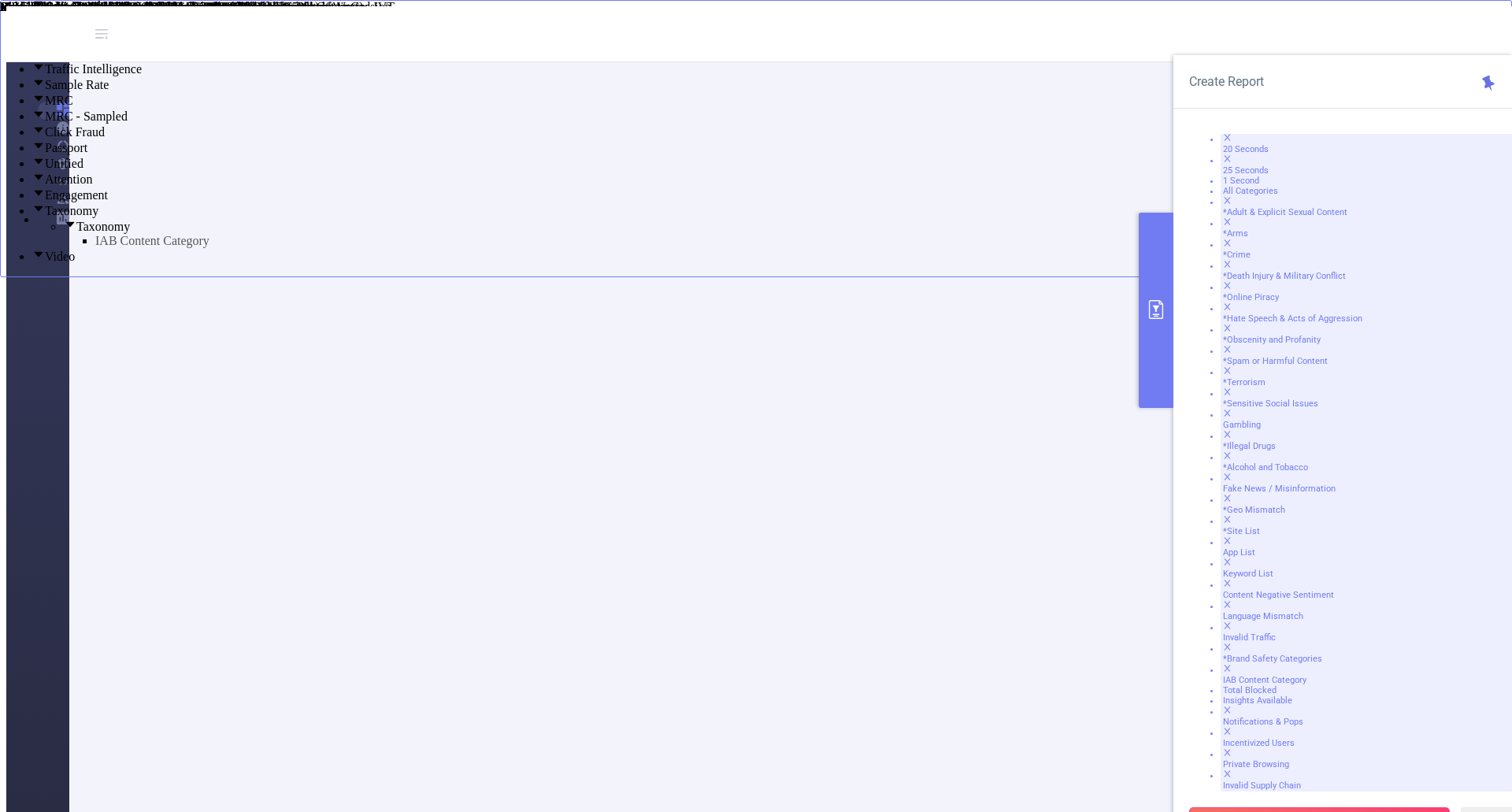 click on "Run Report" at bounding box center [1319, 821] 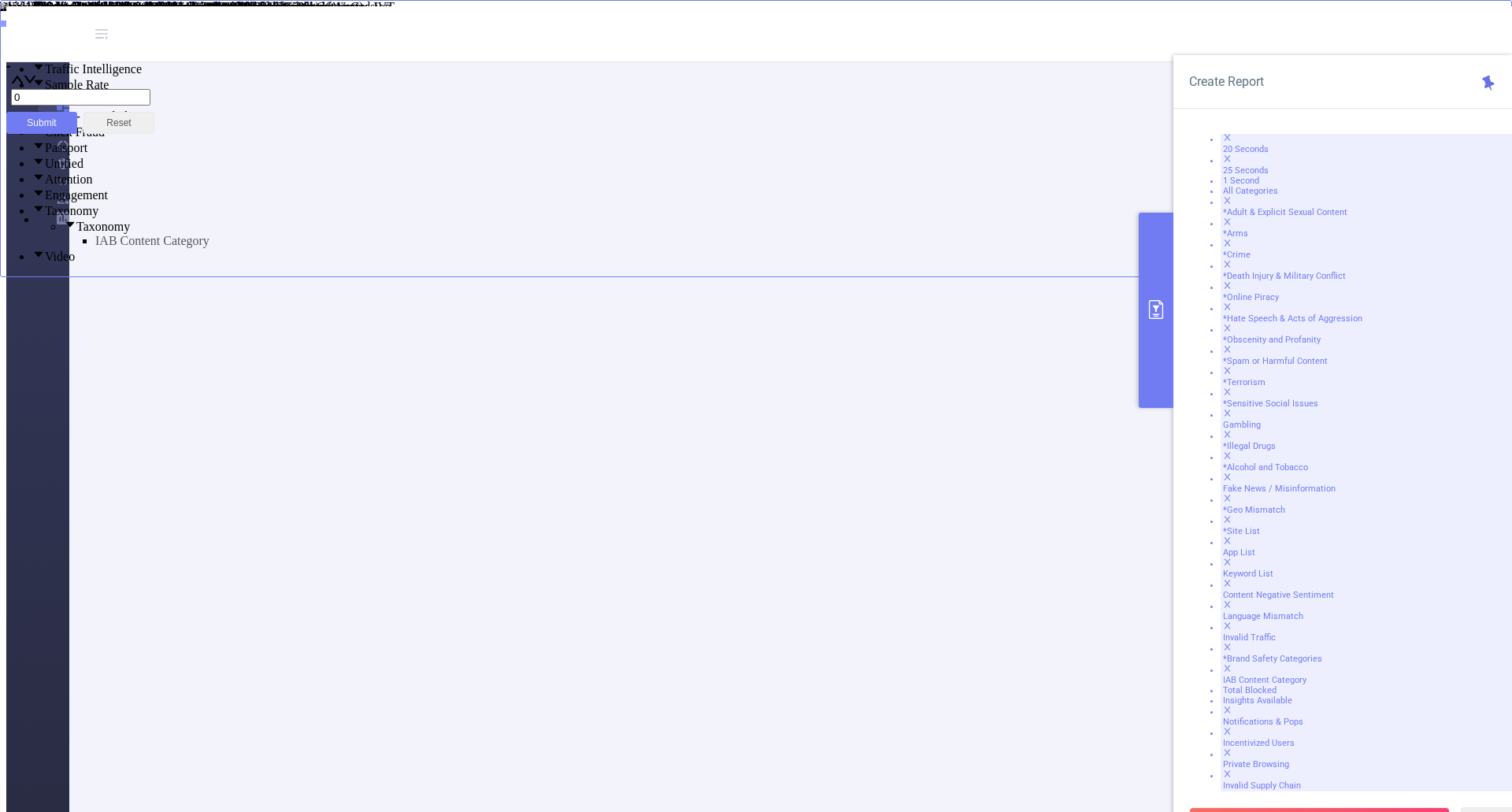 scroll, scrollTop: 439, scrollLeft: 0, axis: vertical 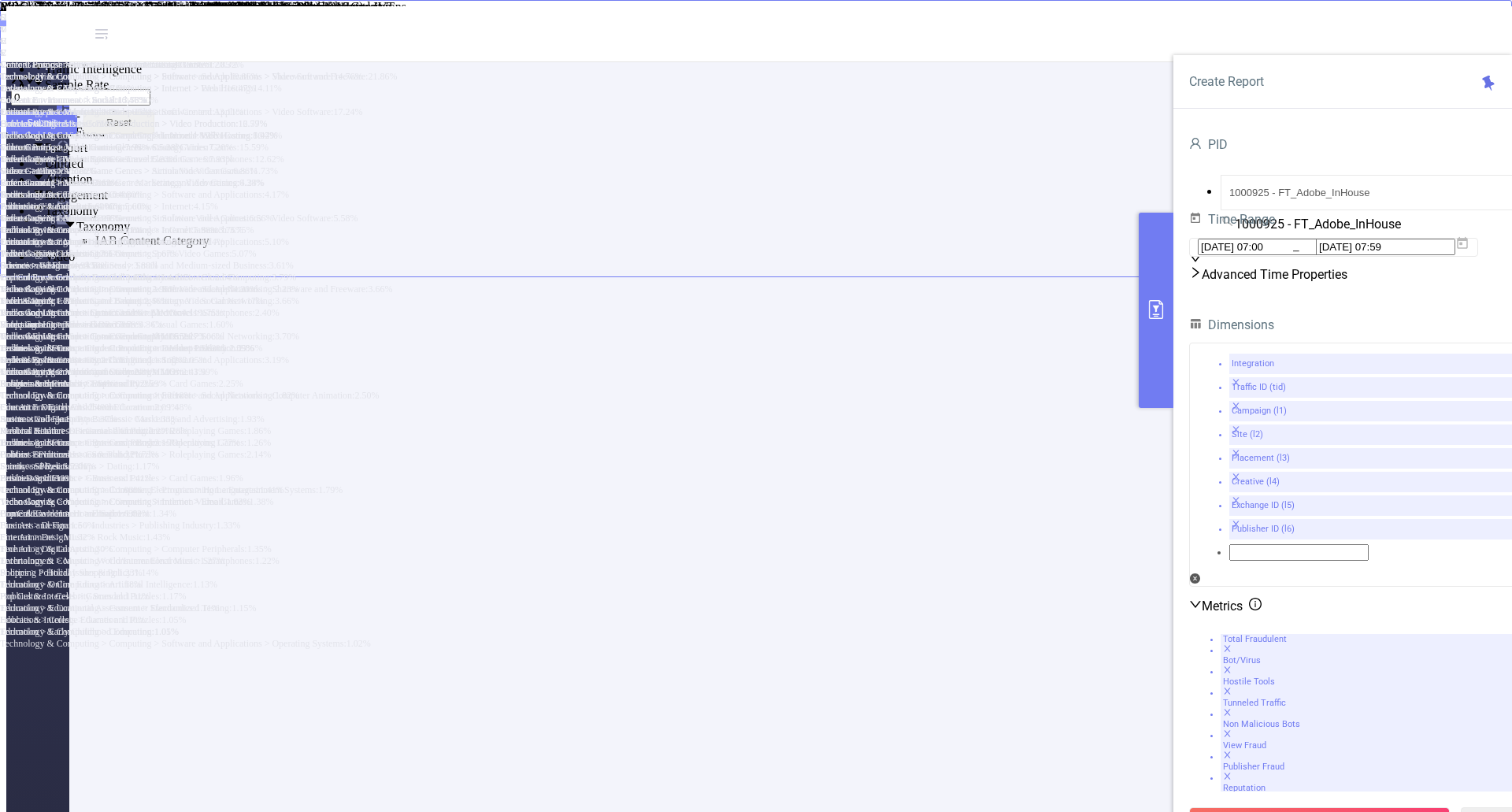 click 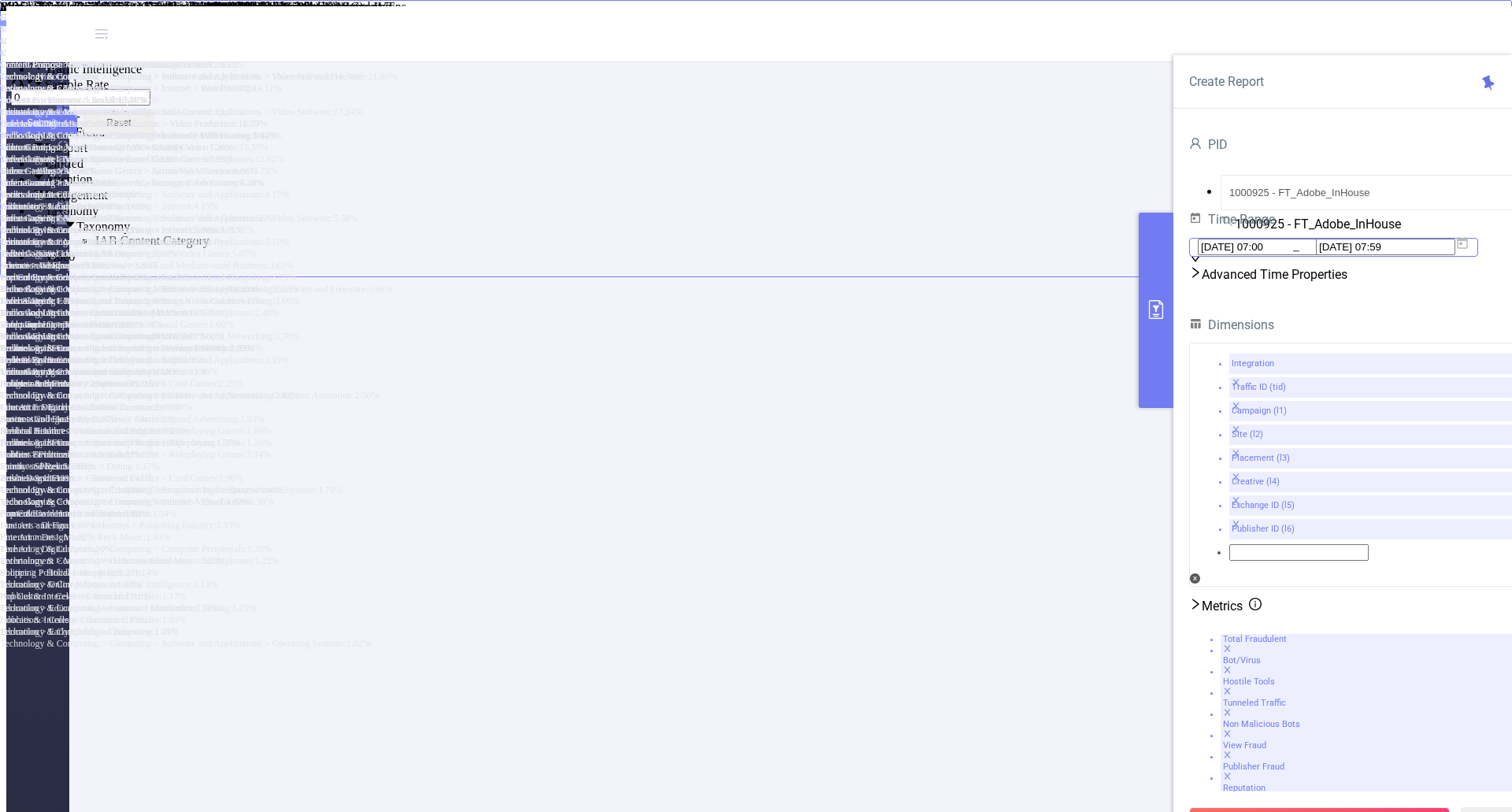 click 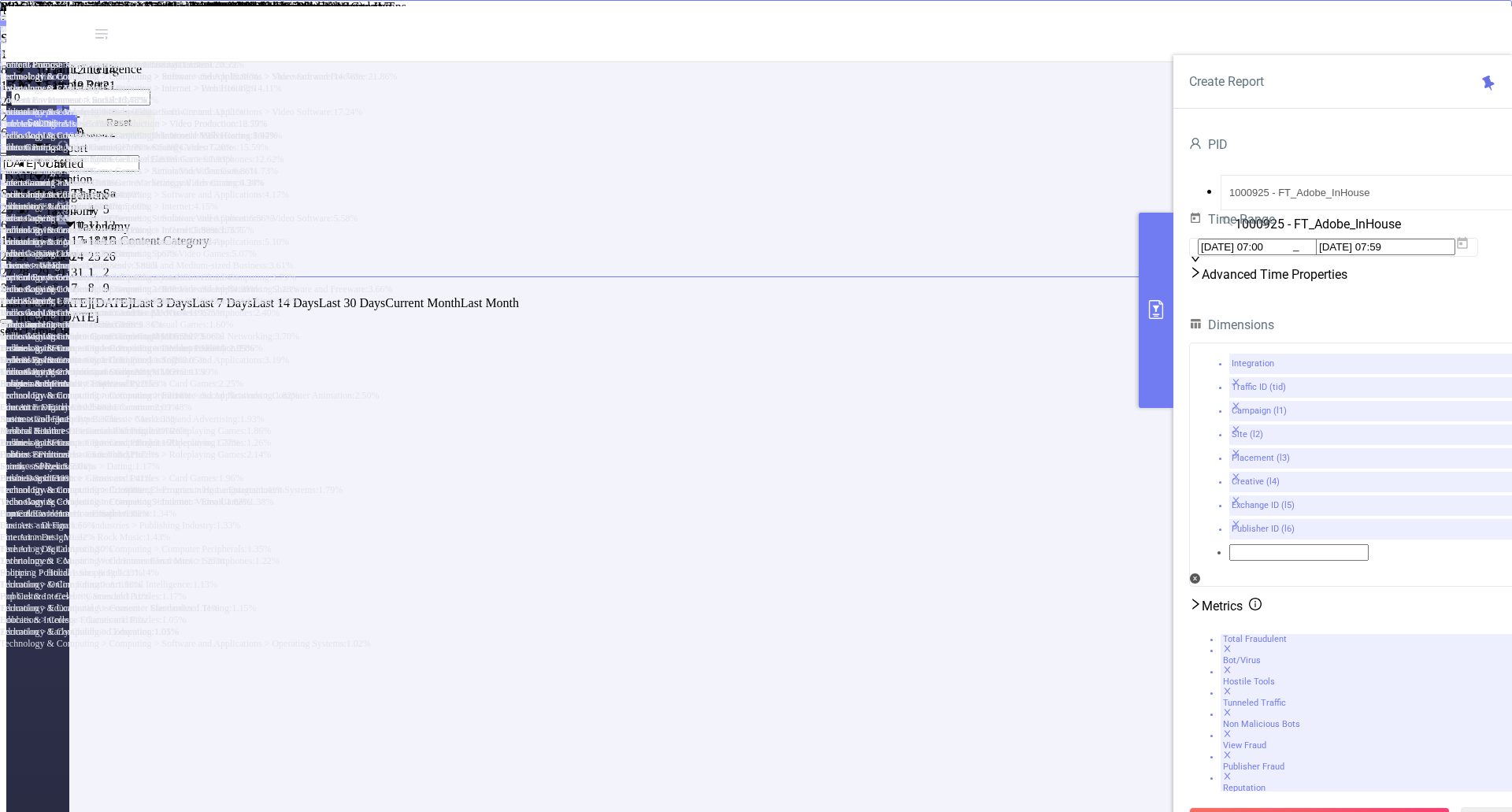 click on "PID 1000925 - FT_Adobe_InHouse 1000925 - FT_Adobe_InHouse      Time Range 2025-06-01 07:00   _   2025-07-28 07:59 Advanced Time Properties" at bounding box center [1358, 210] 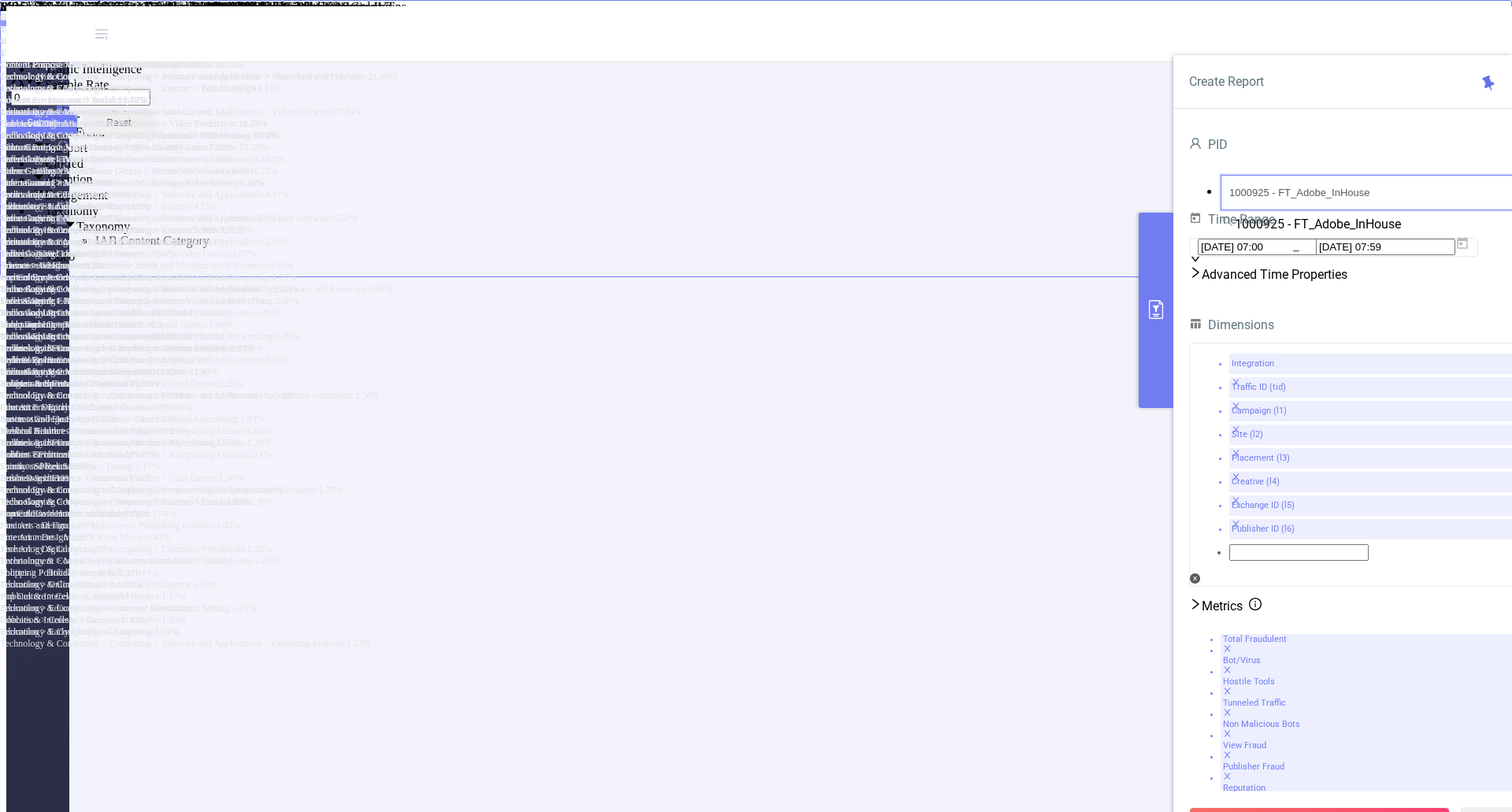 drag, startPoint x: 1356, startPoint y: 176, endPoint x: 1148, endPoint y: 169, distance: 208.11776 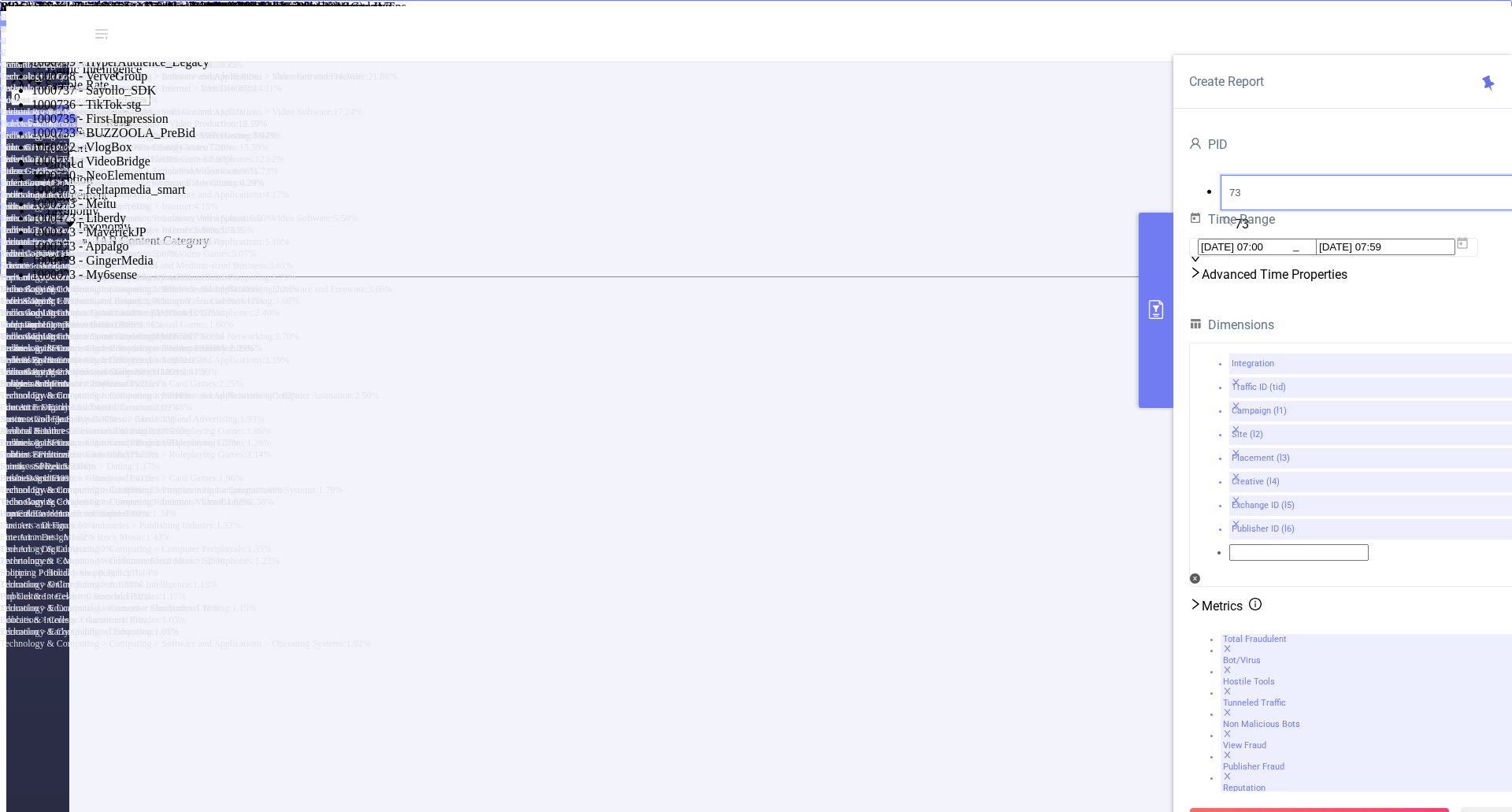 type on "736" 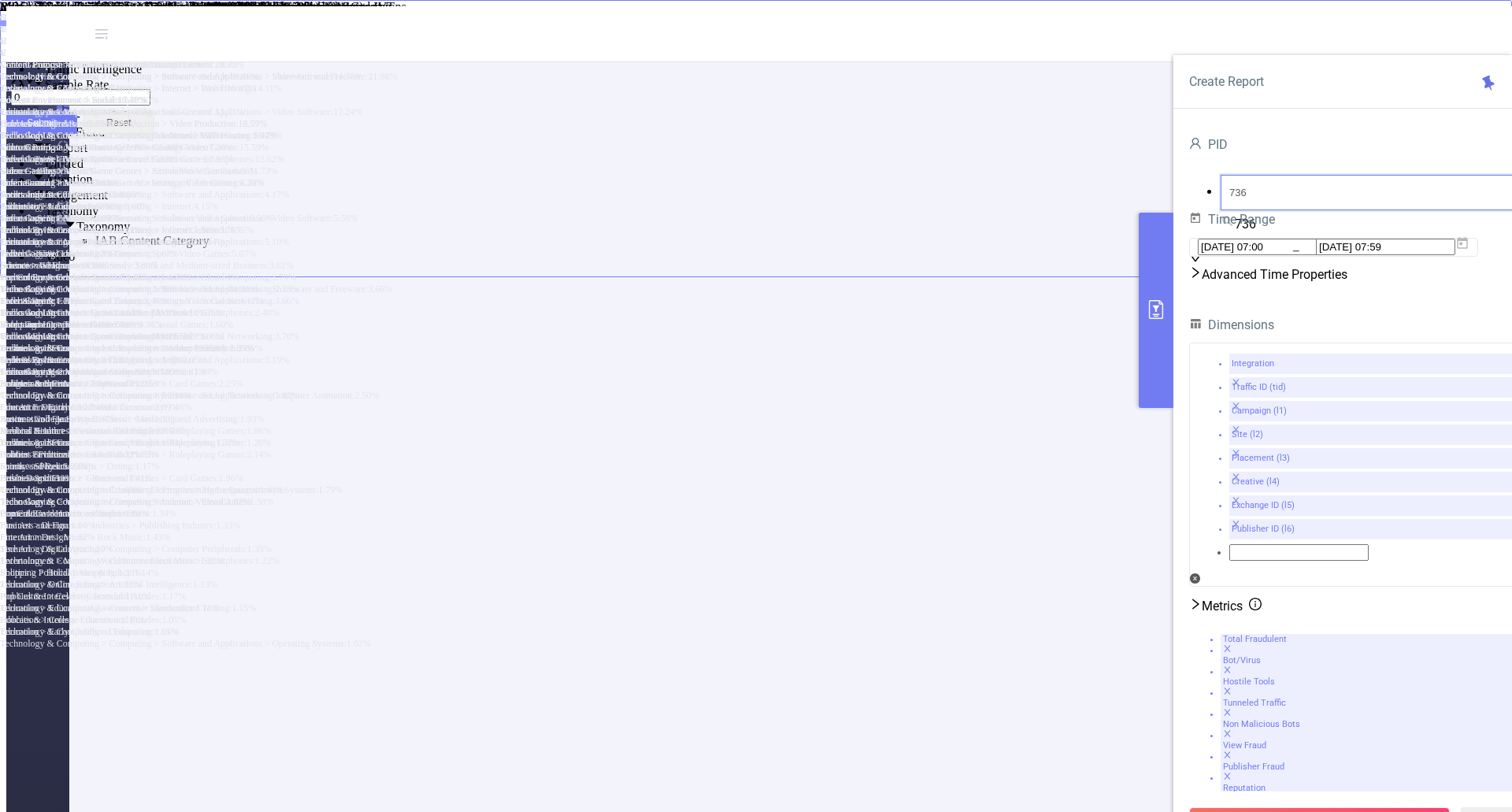 click on "1000736 - TikTok-stg 0" at bounding box center [772, 20] 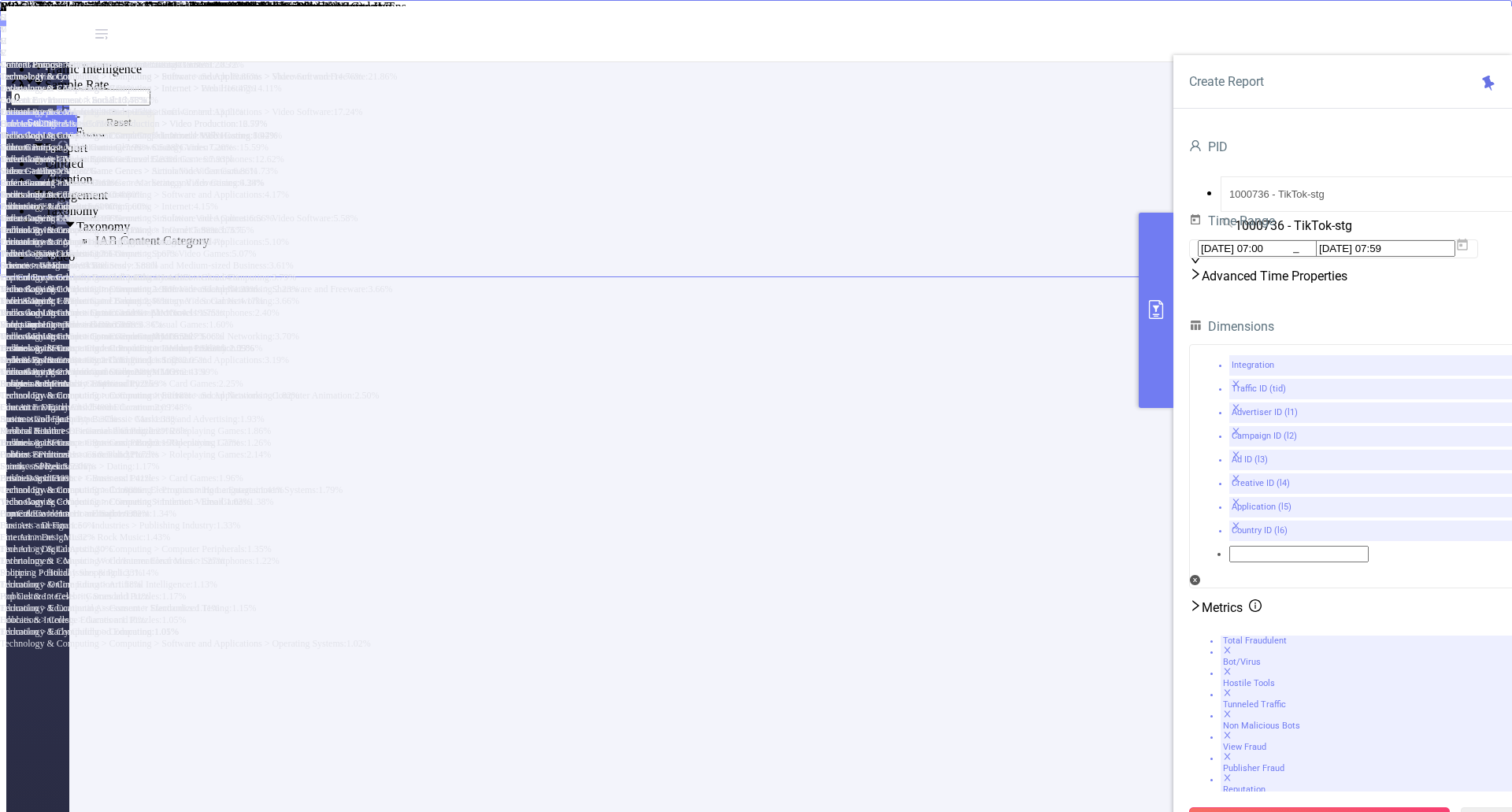 click on "Run Report" at bounding box center (1319, 821) 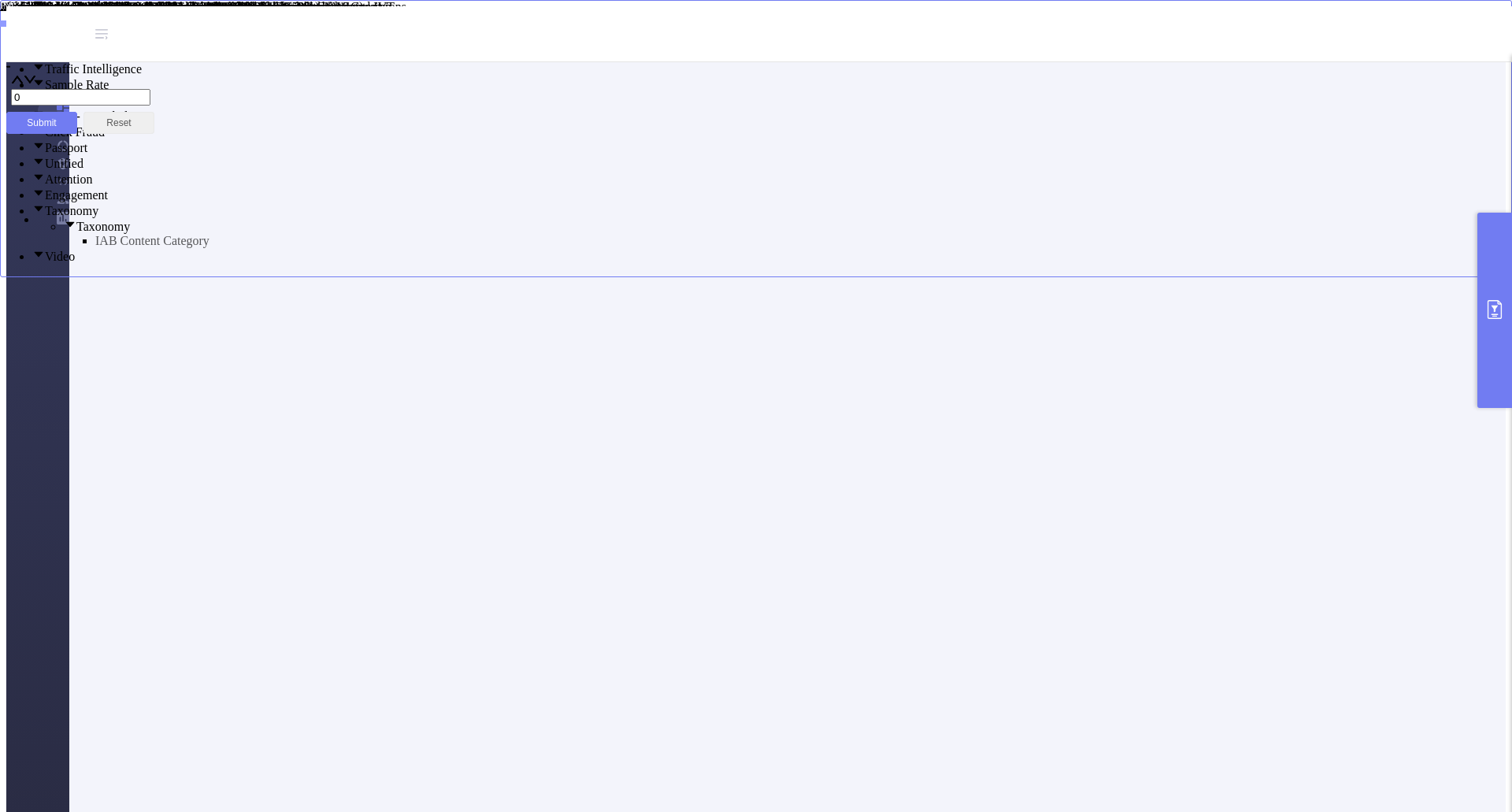 scroll, scrollTop: 449, scrollLeft: 0, axis: vertical 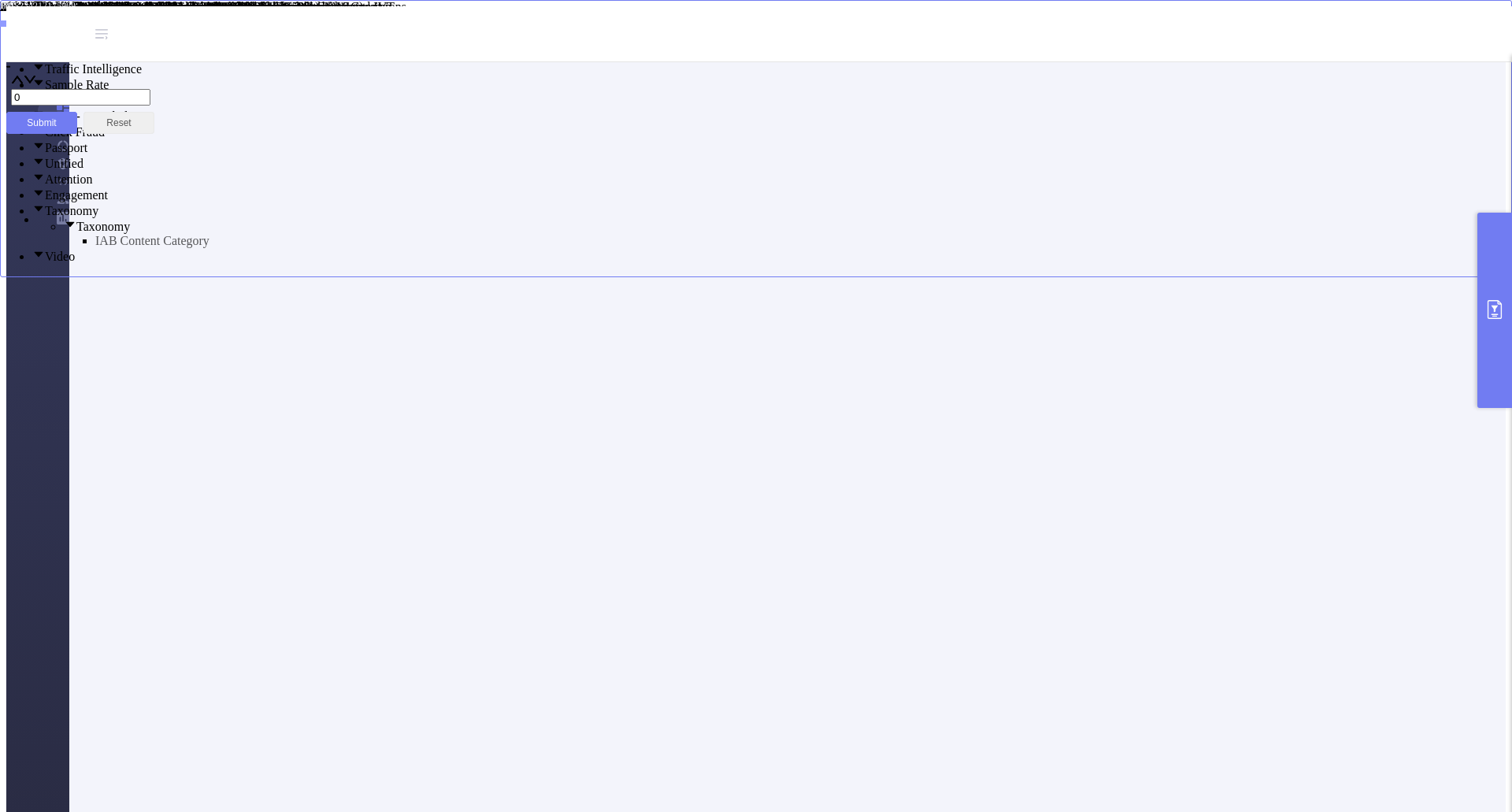 click at bounding box center (1495, 310) 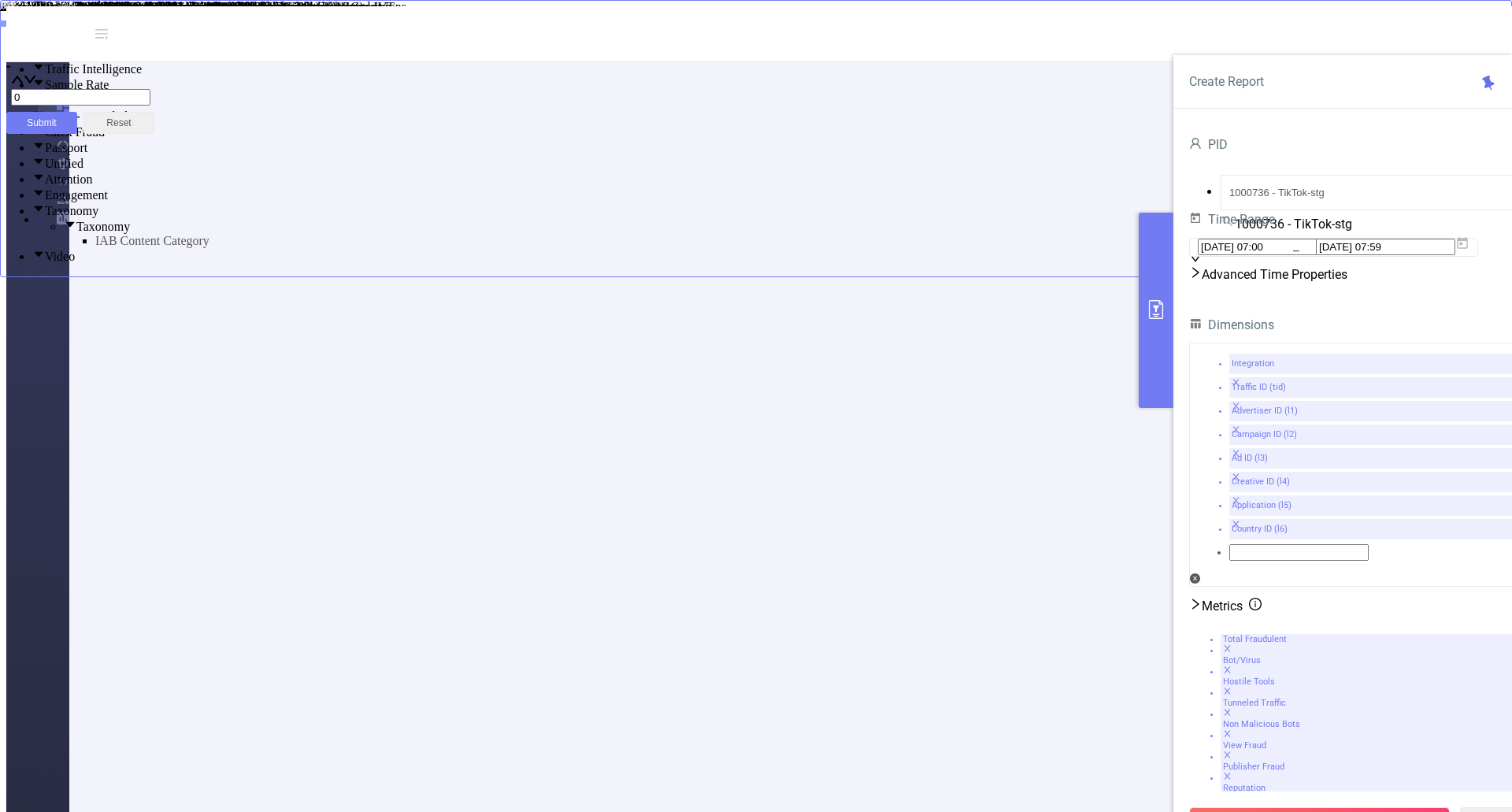 drag, startPoint x: 1154, startPoint y: 298, endPoint x: 980, endPoint y: 329, distance: 176.7399 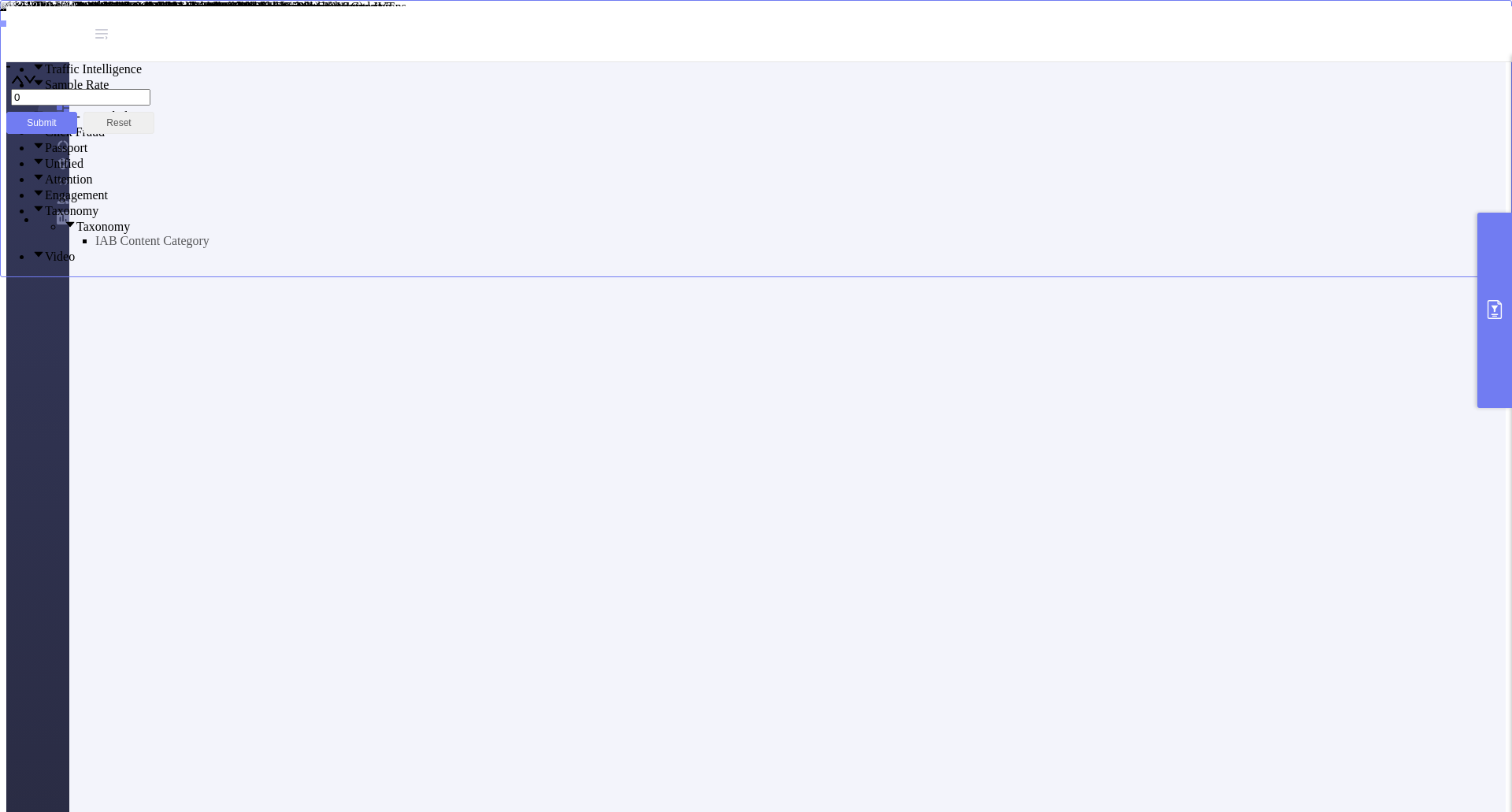 scroll, scrollTop: 213, scrollLeft: 0, axis: vertical 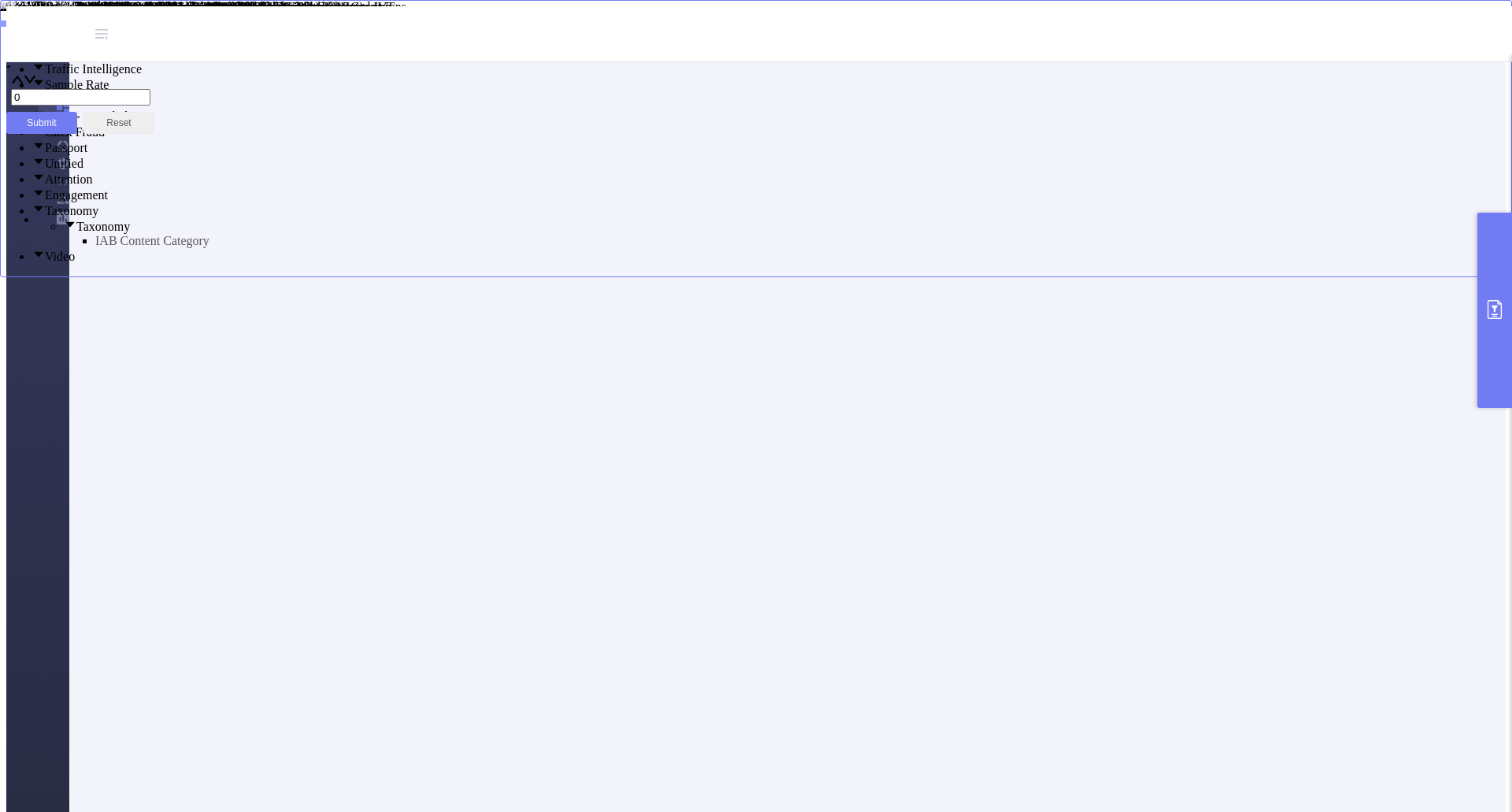 click at bounding box center [1495, 310] 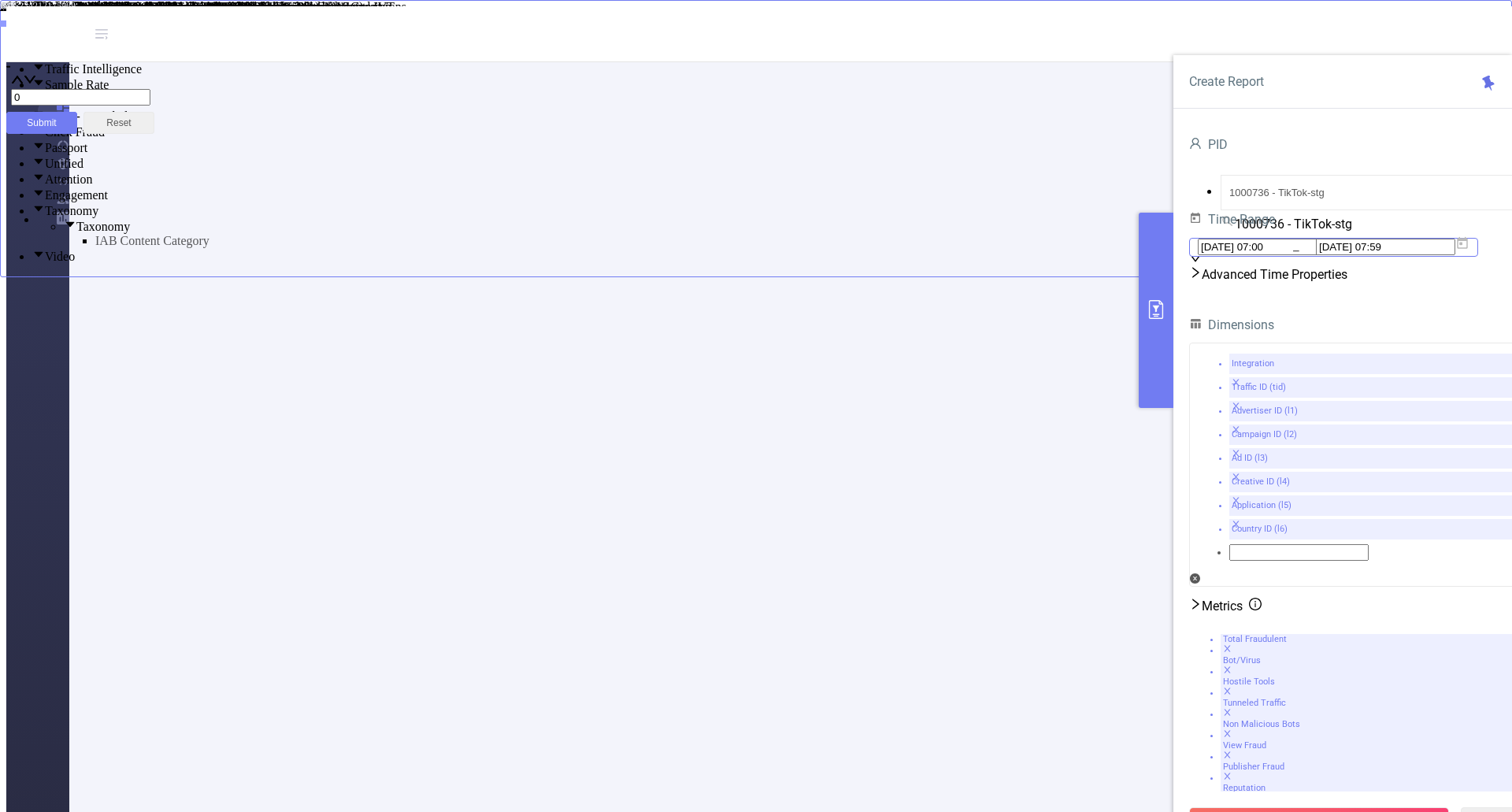 click 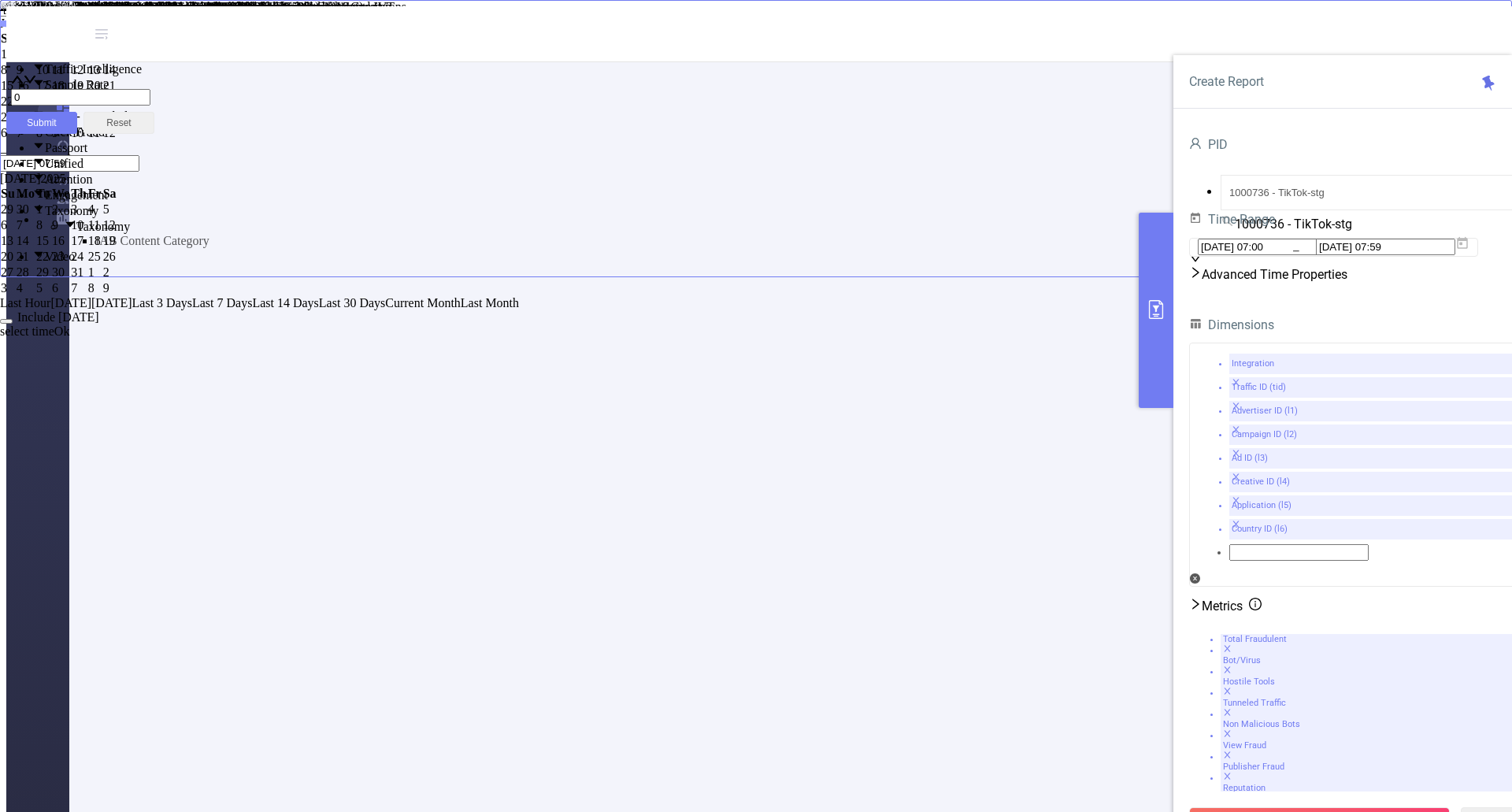 click on "27" at bounding box center (8, 273) 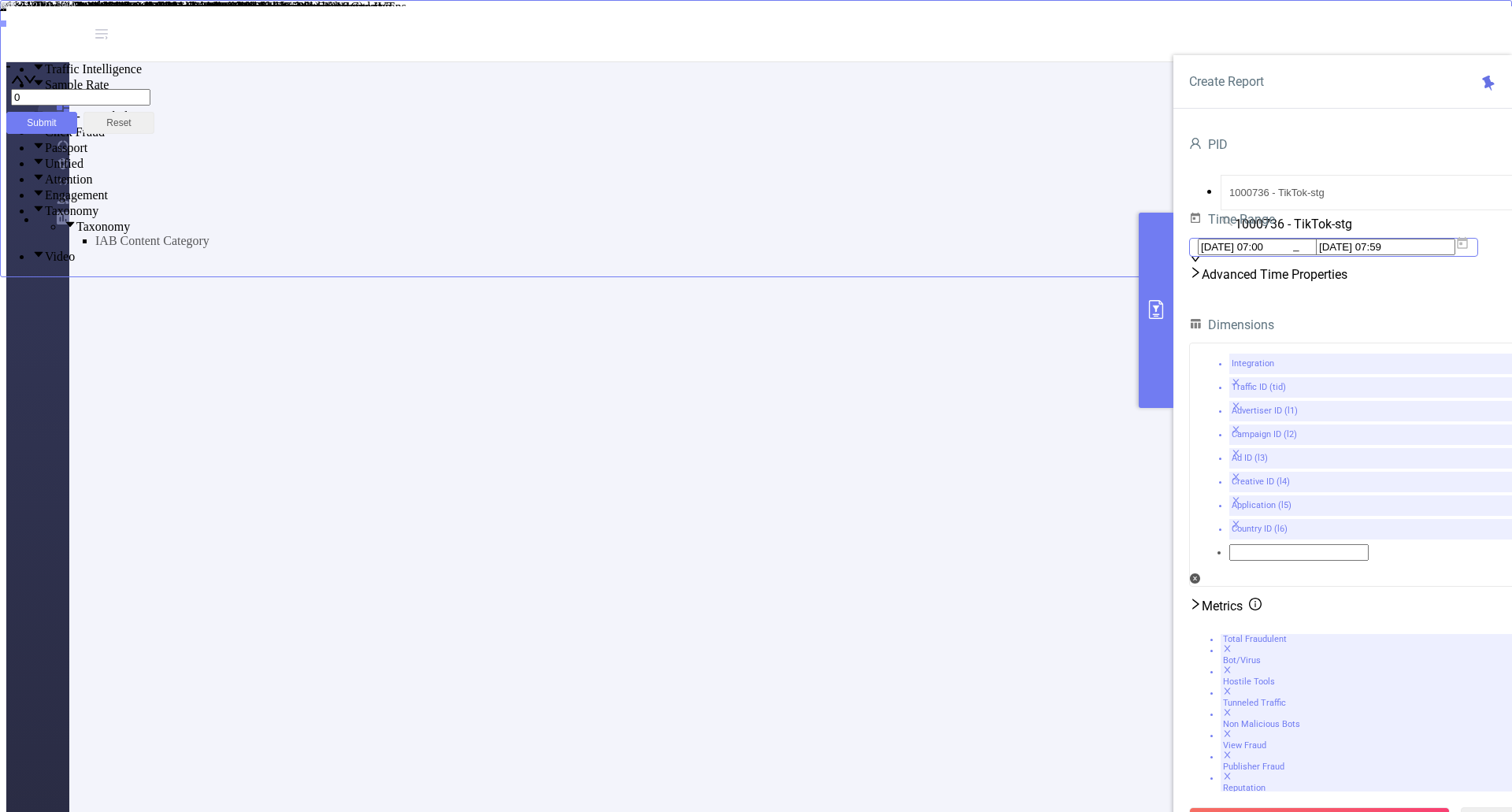 click 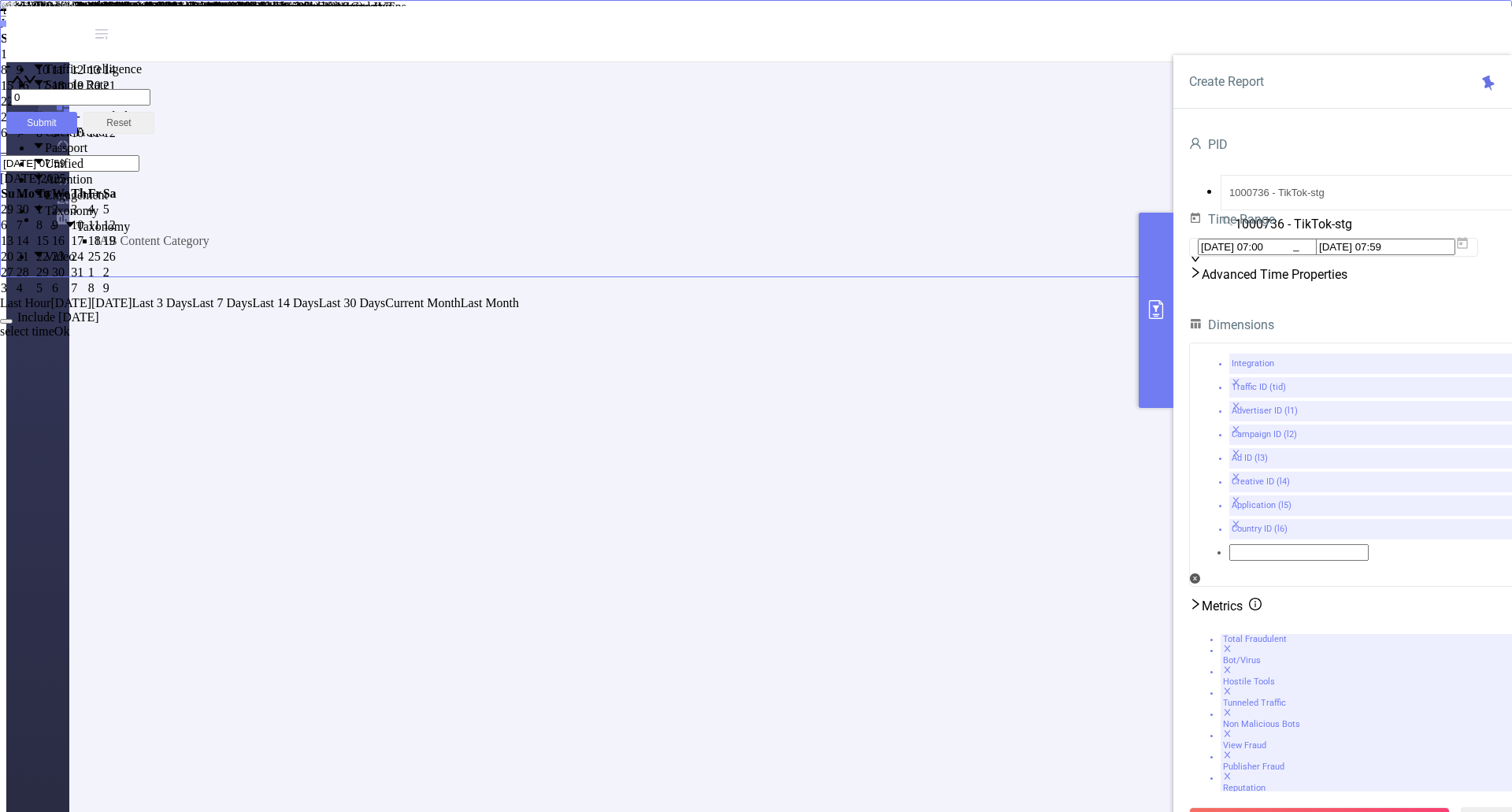 click on "1" at bounding box center (8, 54) 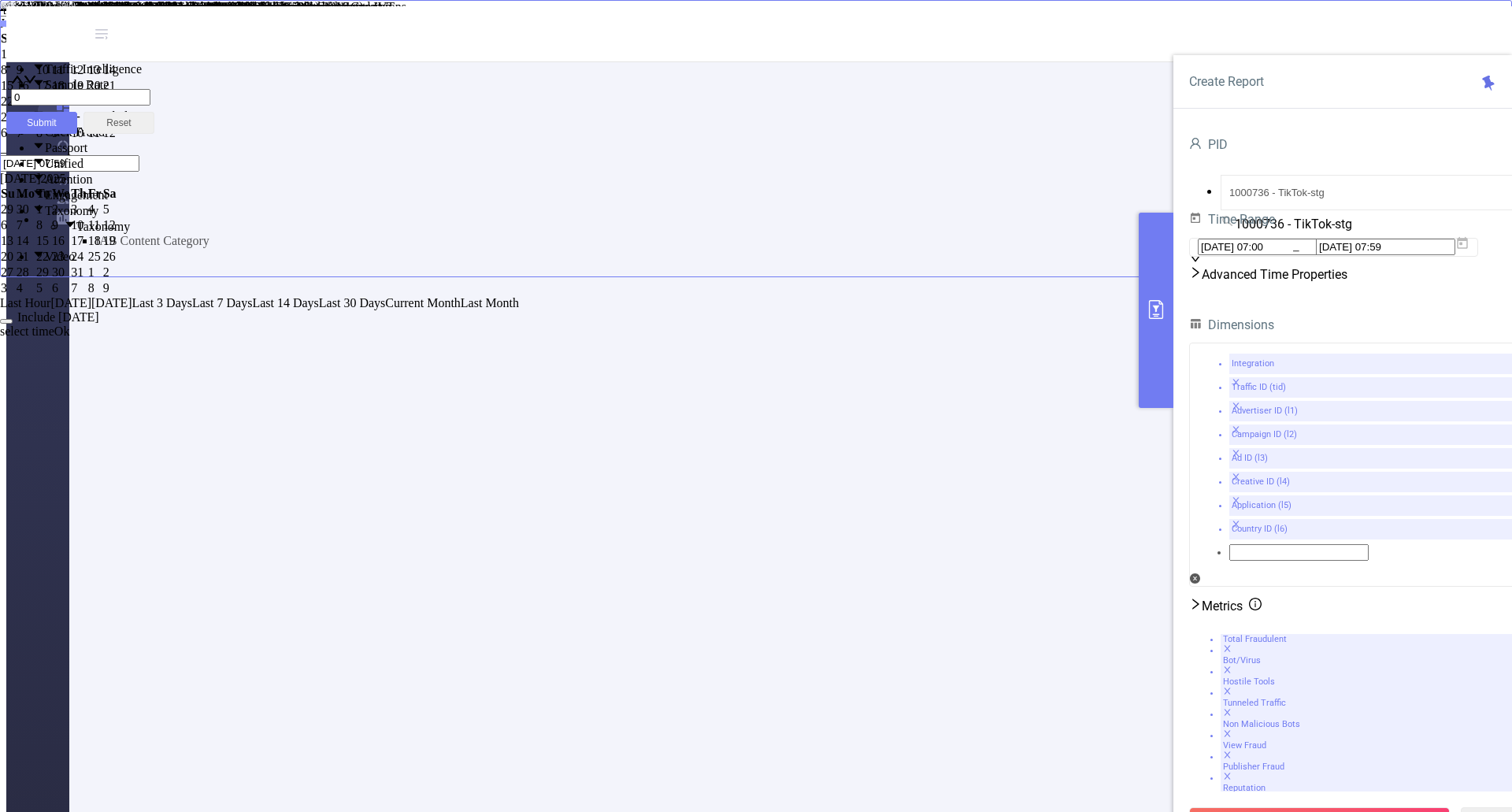 type on "[DATE] 07:59" 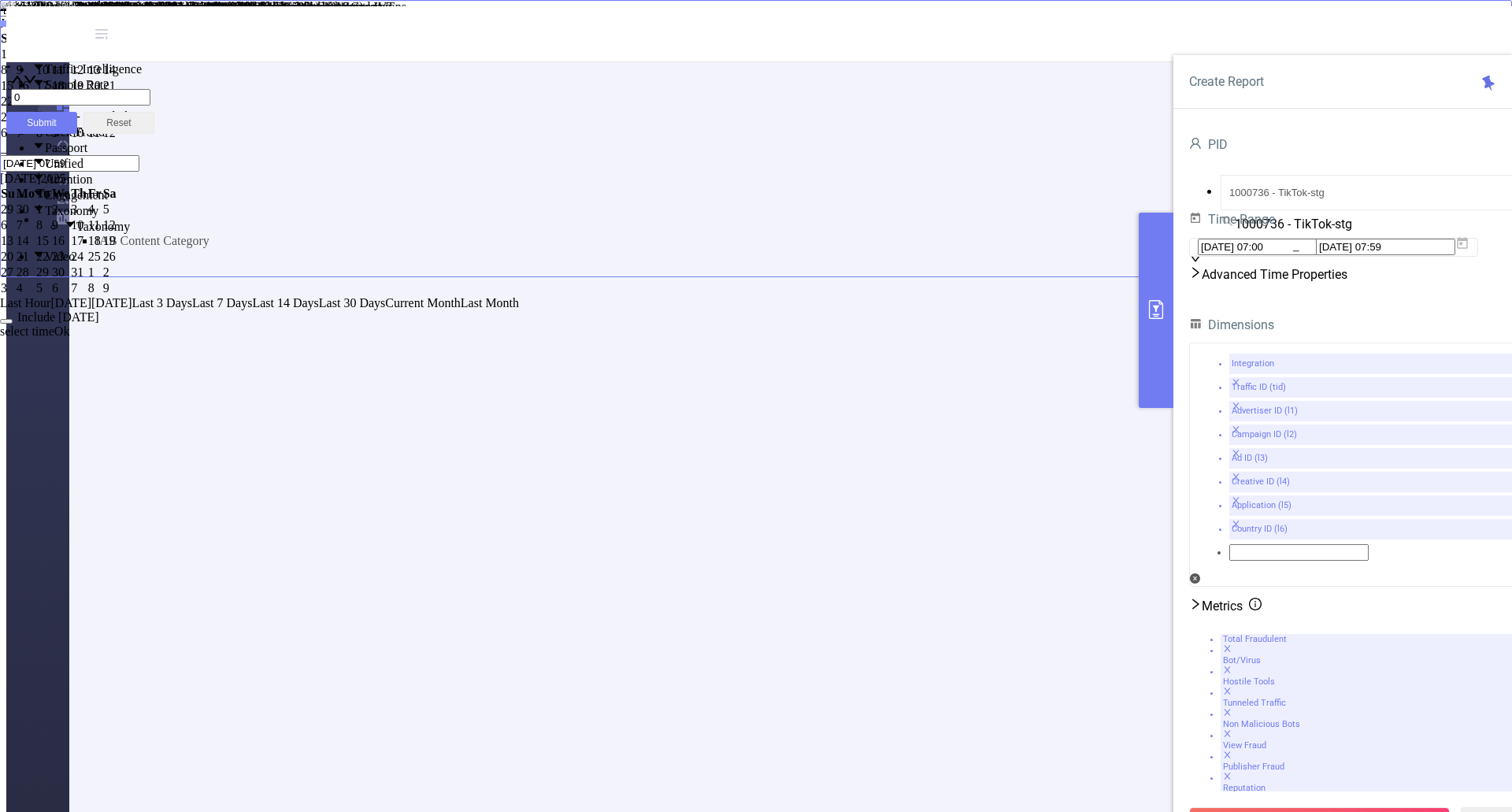 type on "[DATE] 07:59" 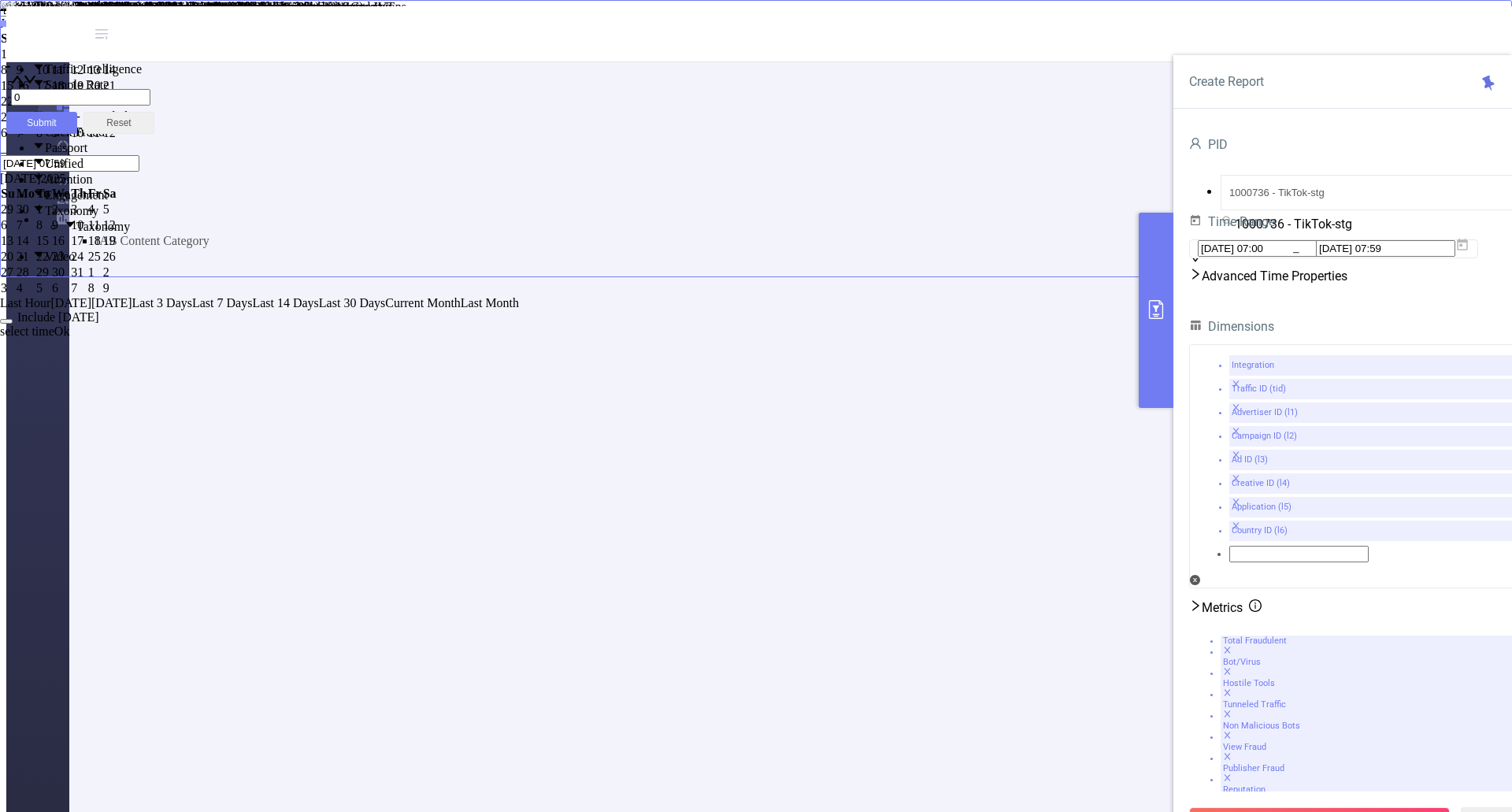 click on "Ok" at bounding box center [62, 331] 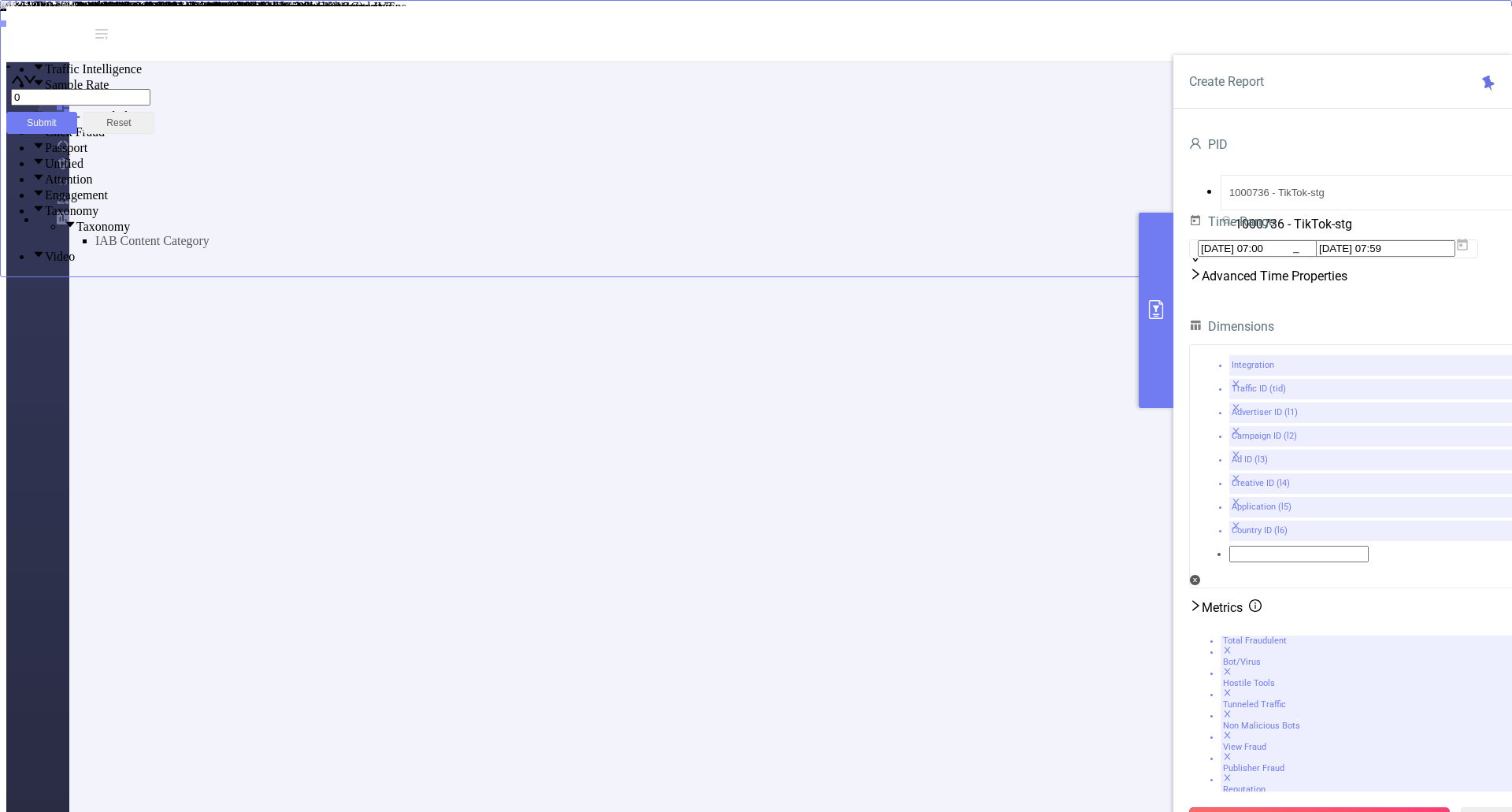 click on "Run Report" at bounding box center [1319, 821] 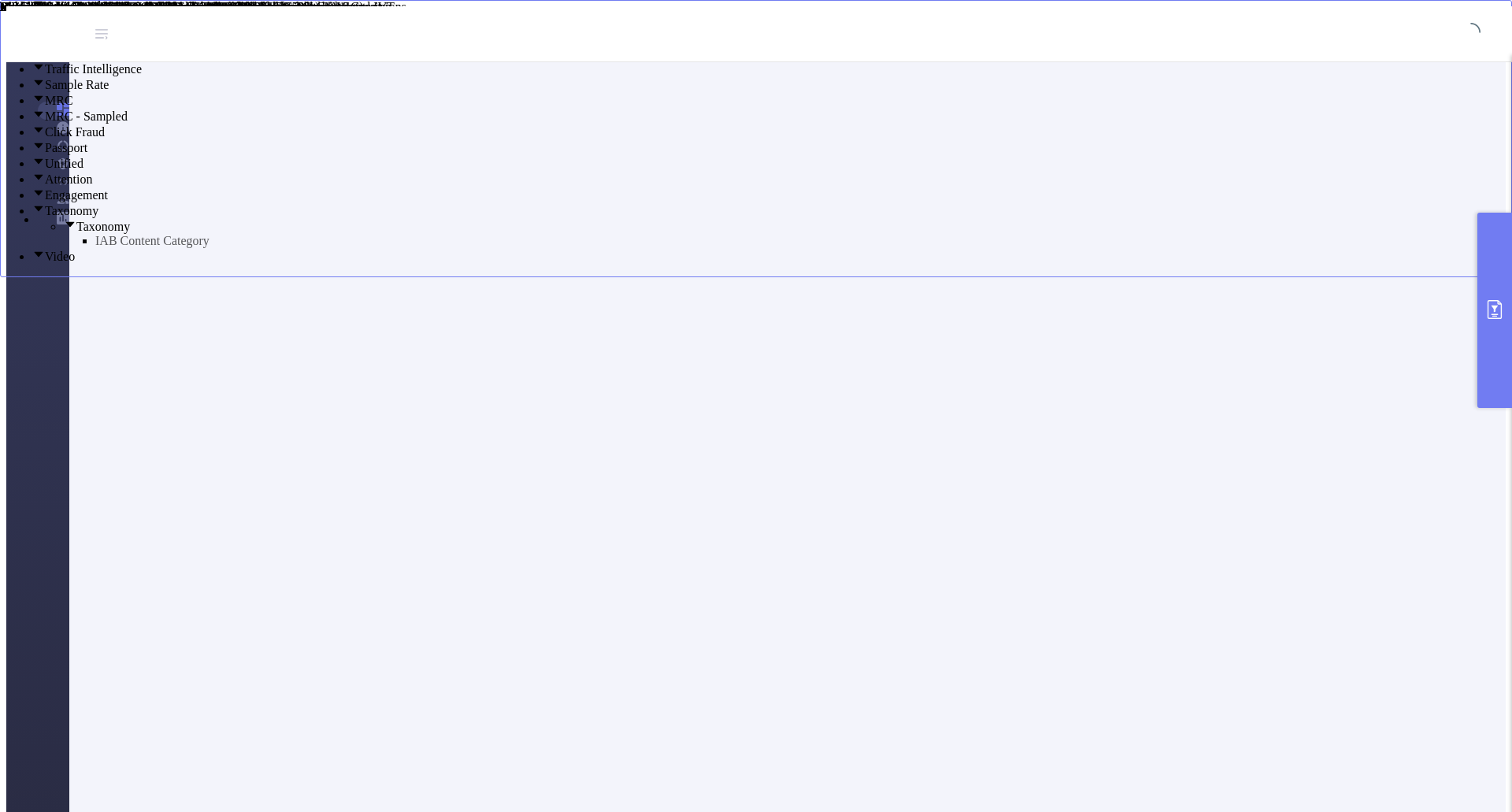 scroll, scrollTop: 0, scrollLeft: 0, axis: both 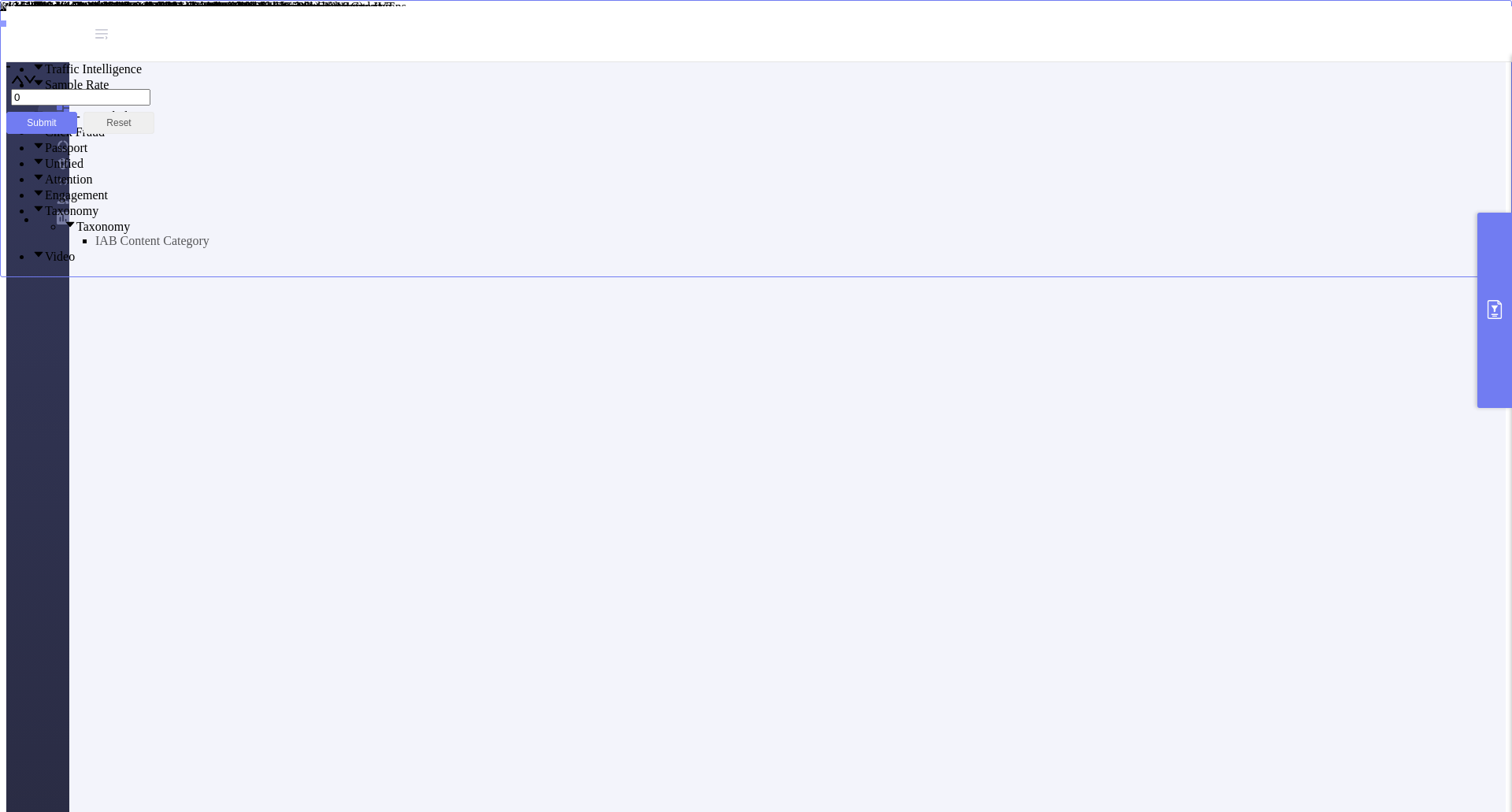 click 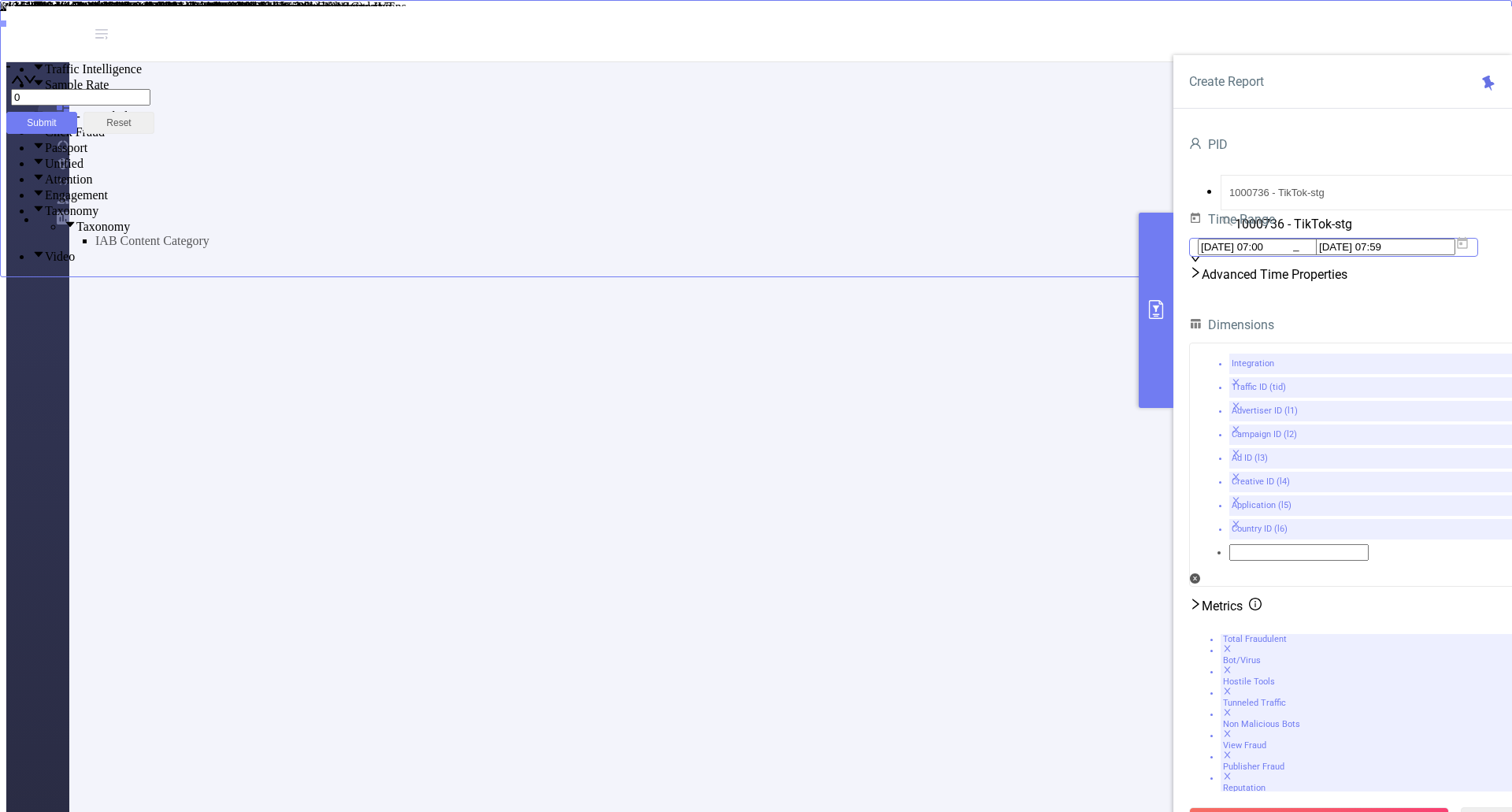 click on "[DATE] 07:59" at bounding box center [1385, 247] 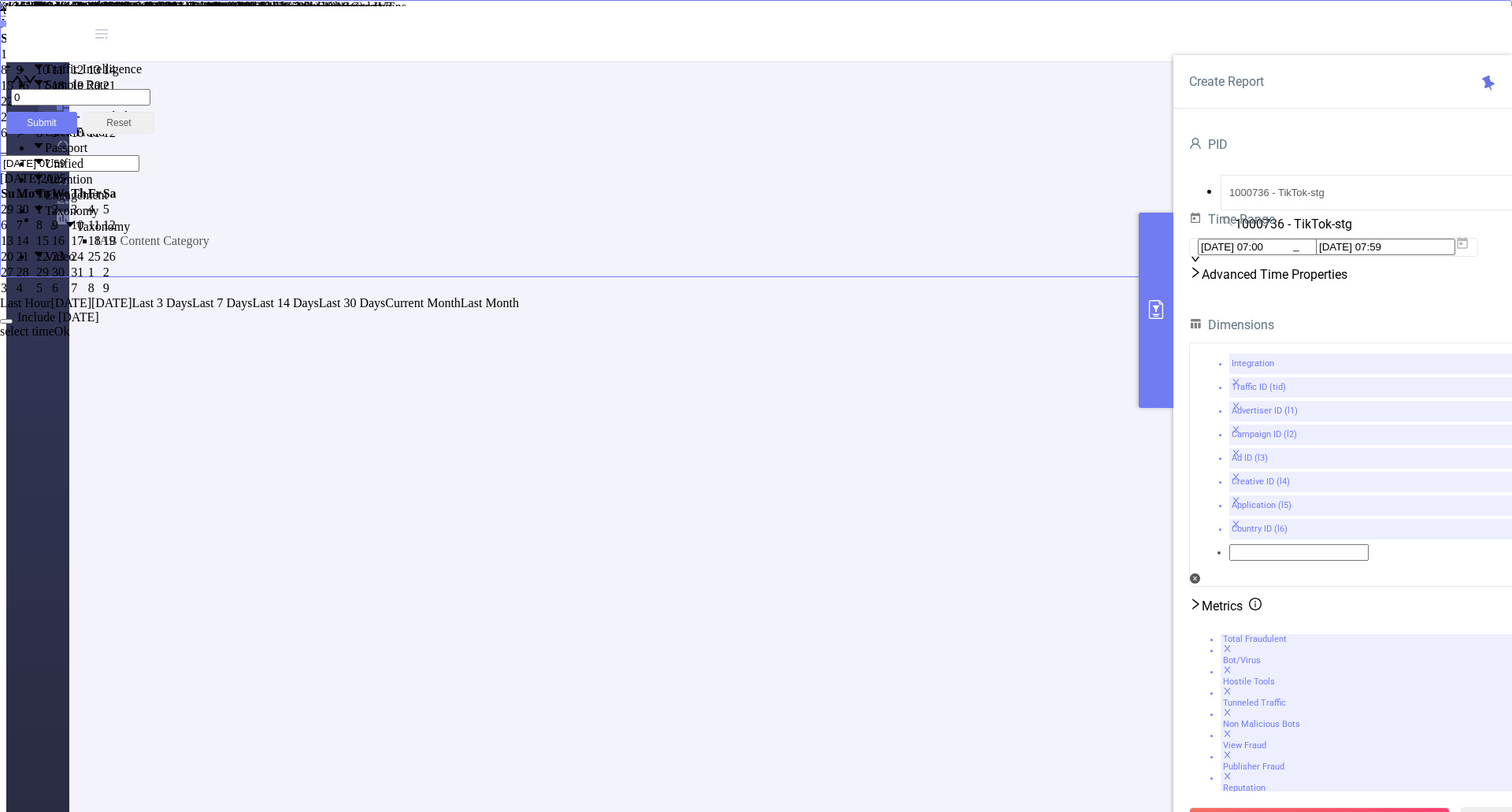 click on "1" at bounding box center (8, 54) 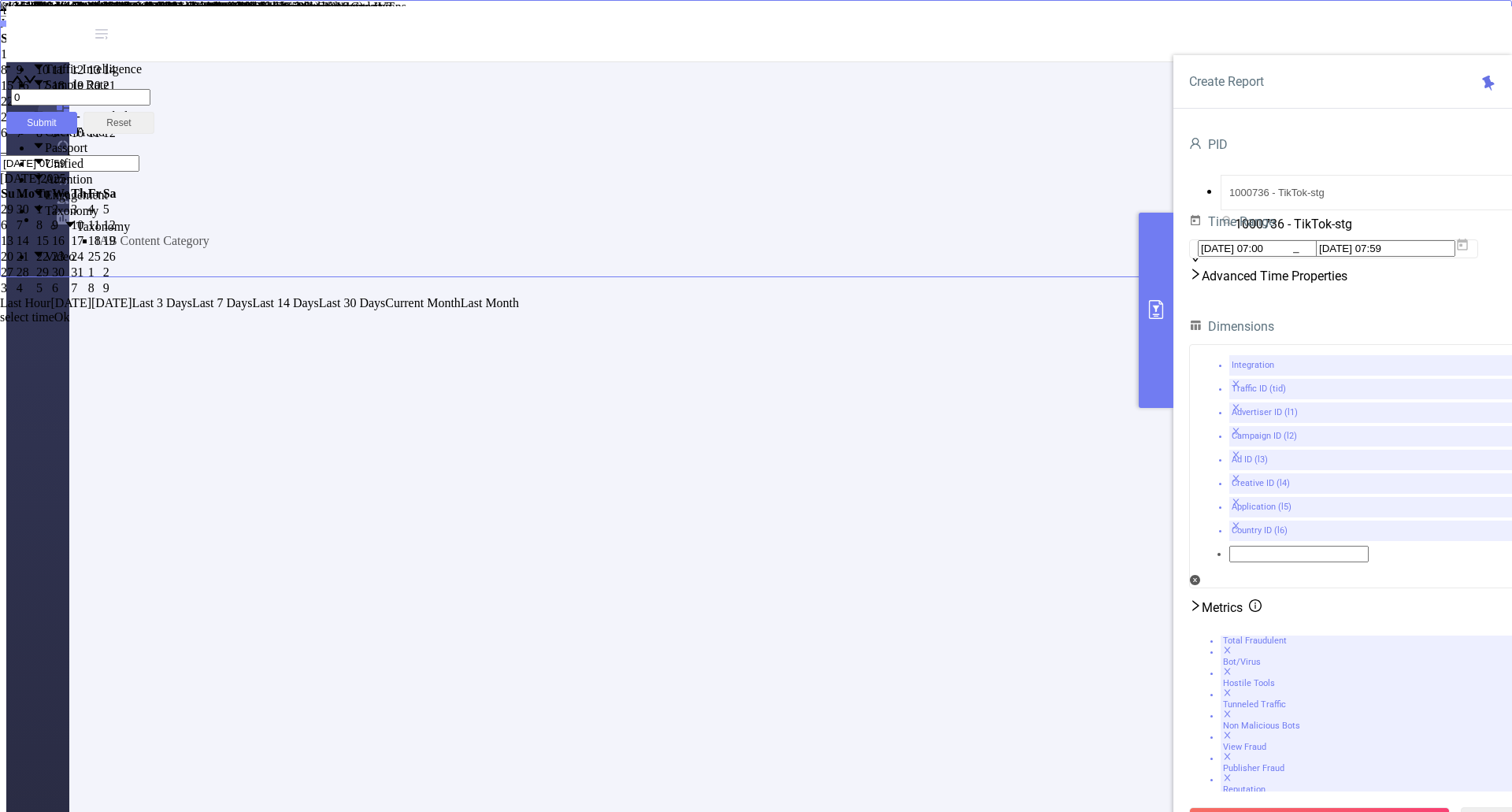 click on "Ok" at bounding box center (62, 317) 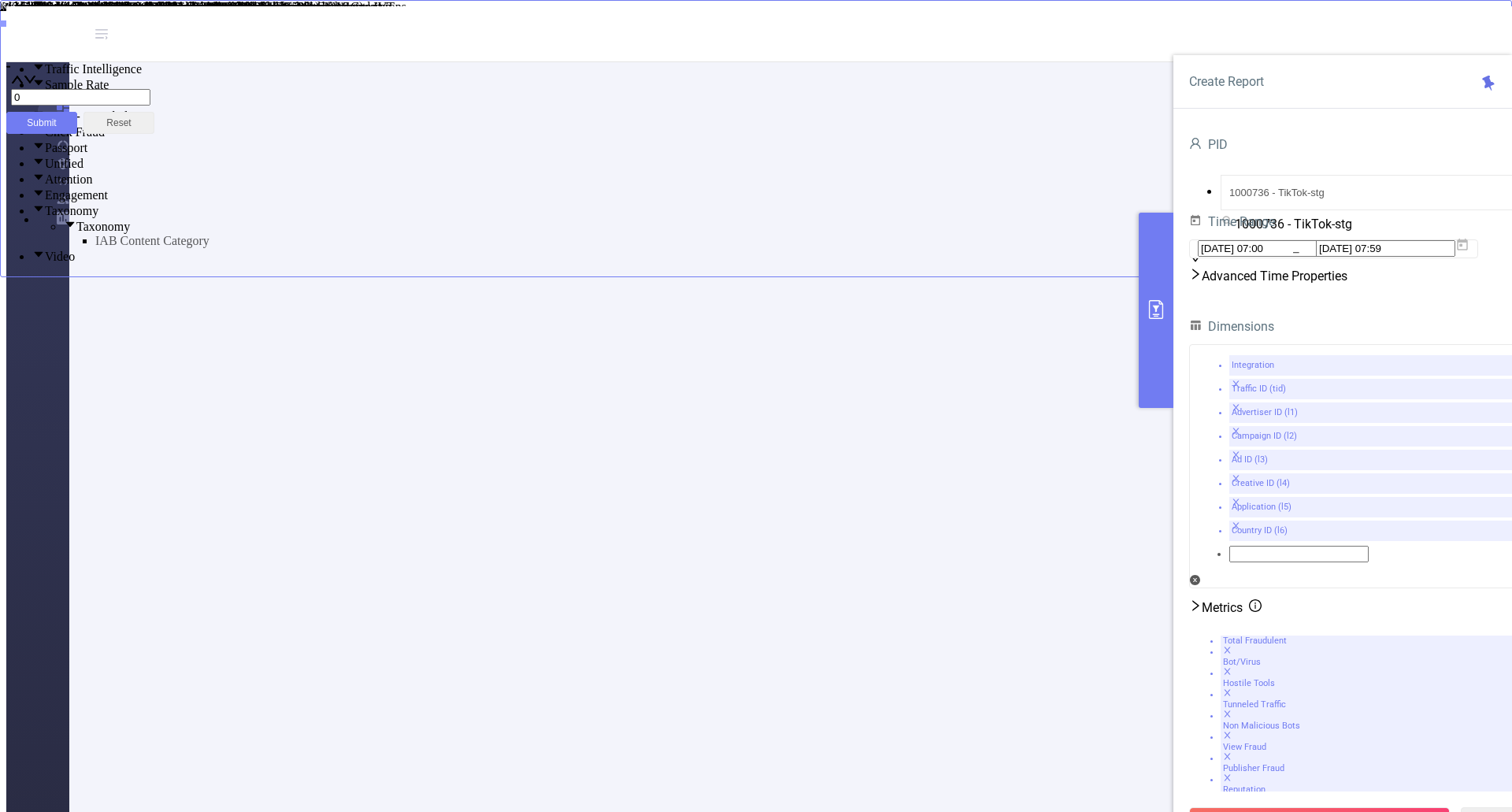 drag, startPoint x: 1335, startPoint y: 779, endPoint x: 1329, endPoint y: 756, distance: 23.769729 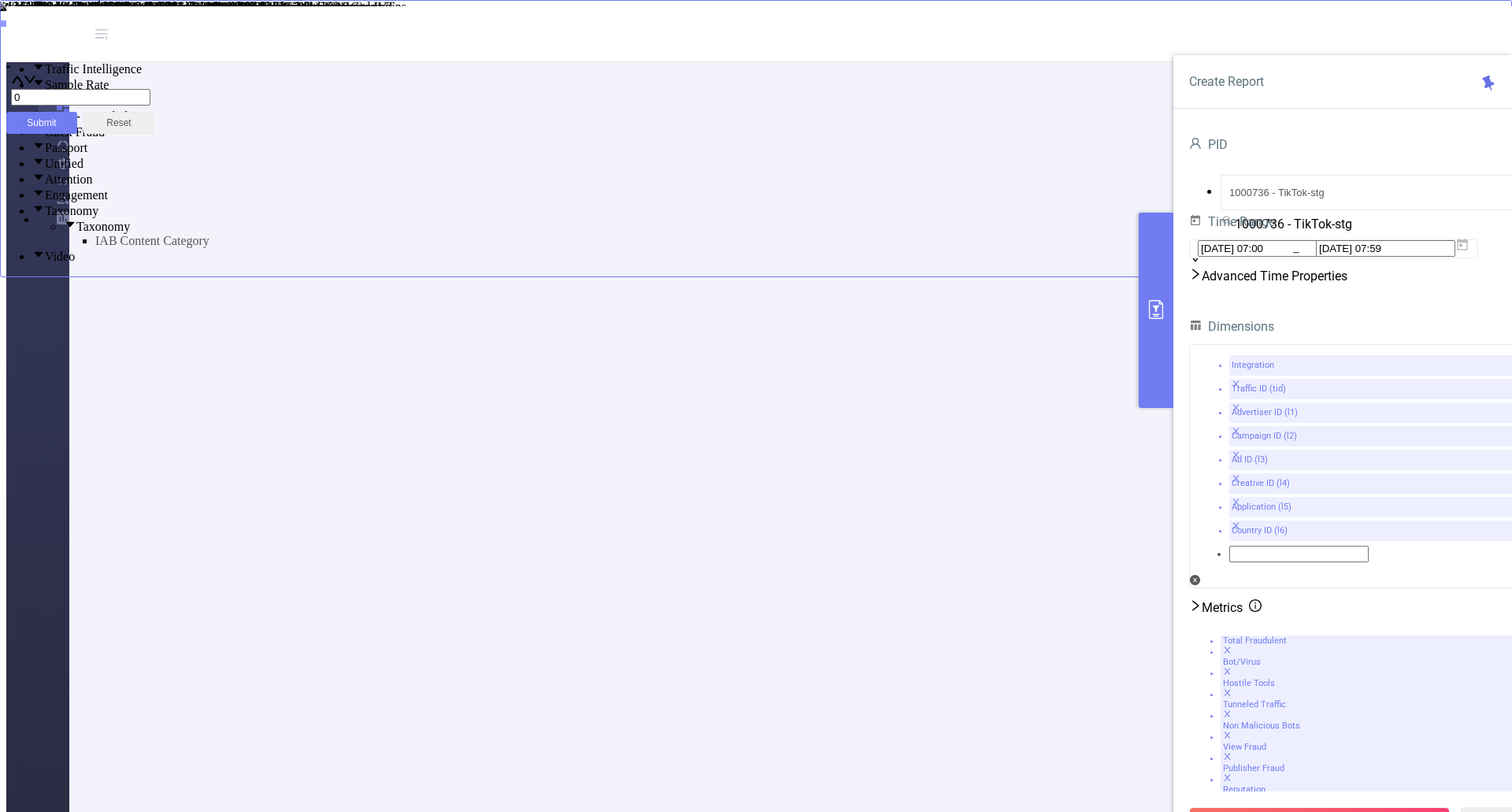 click on "Run Report" at bounding box center [1319, 821] 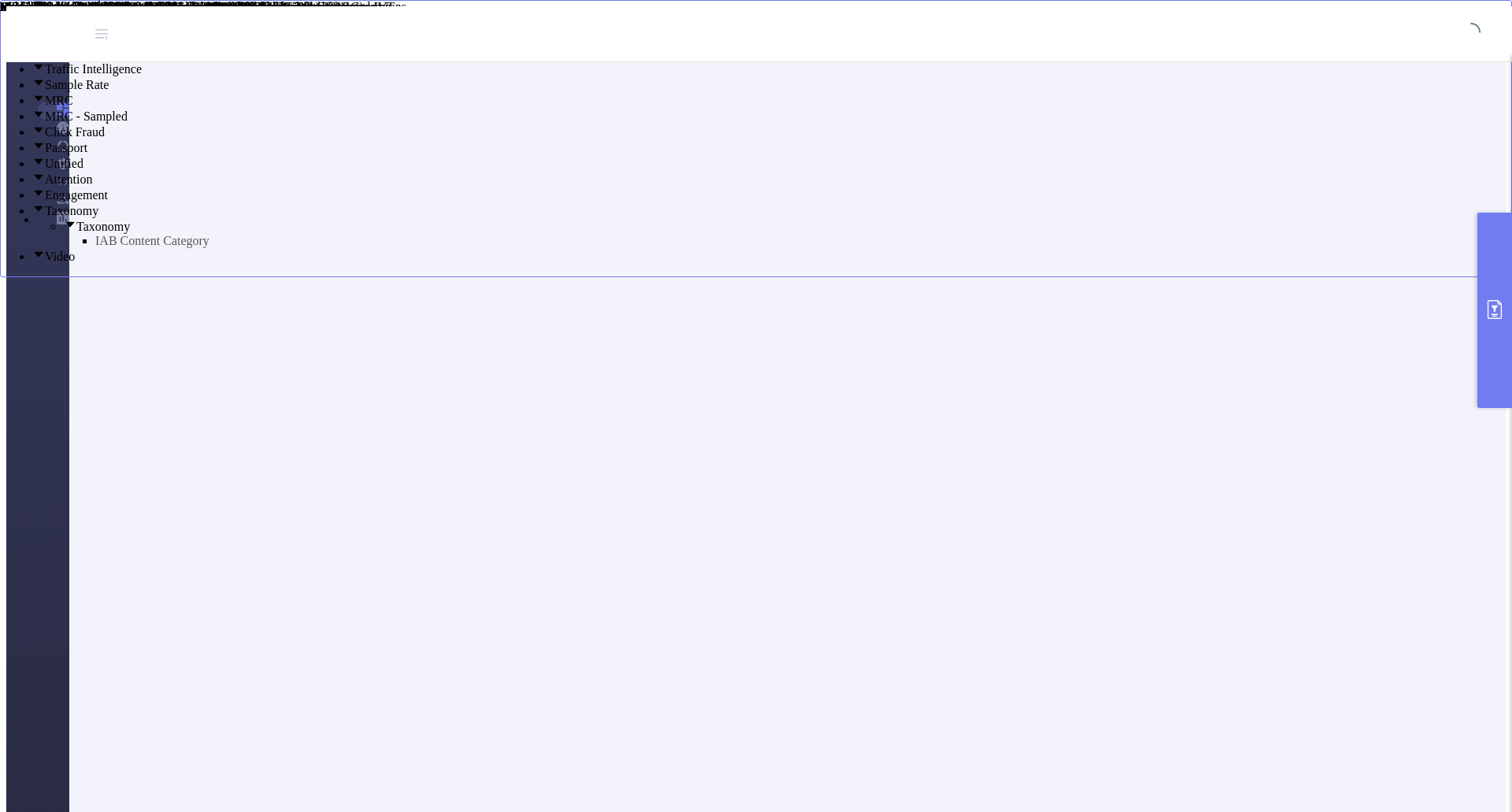scroll, scrollTop: 0, scrollLeft: 0, axis: both 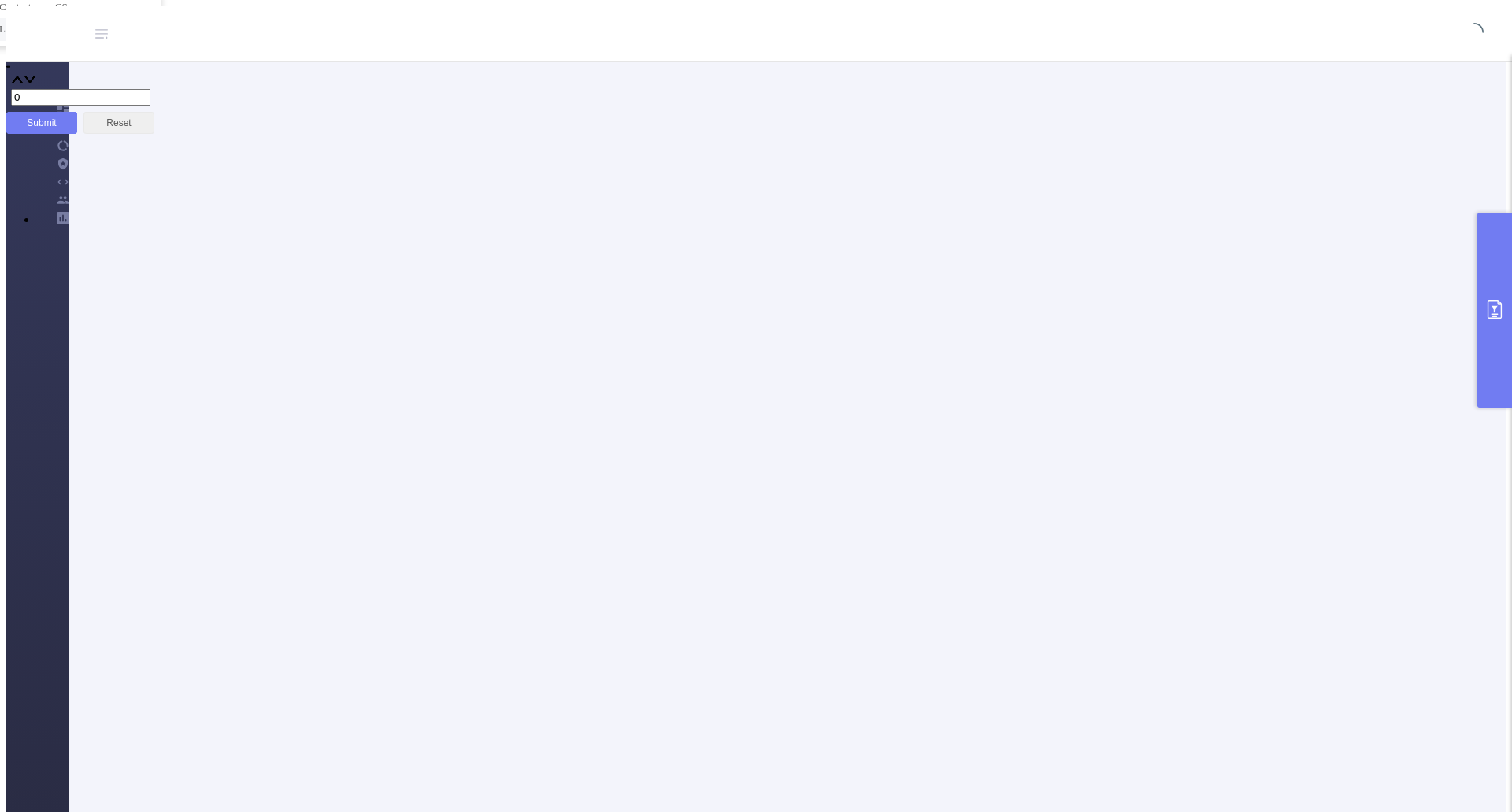 click on "Logout" at bounding box center [74, 29] 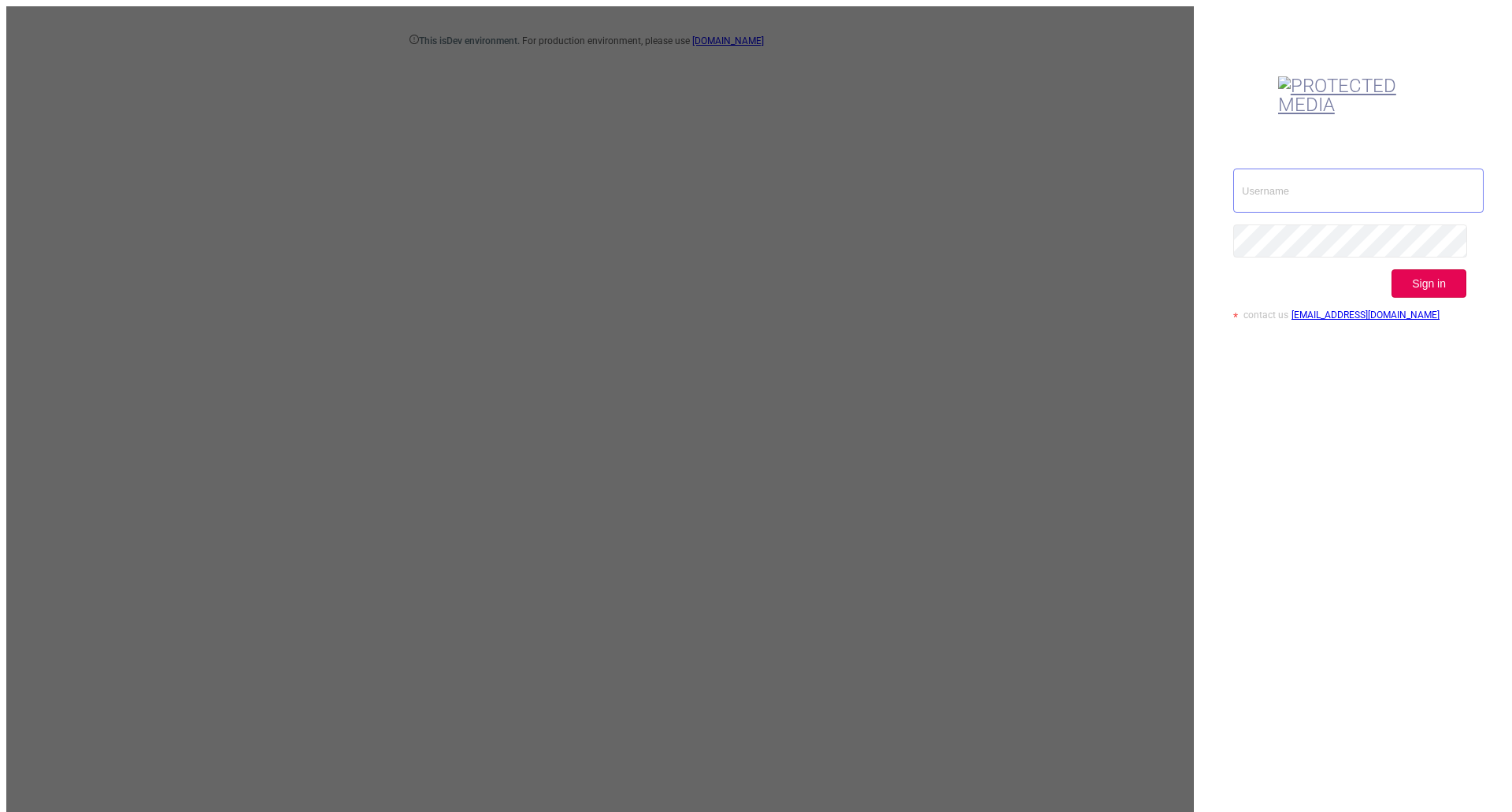 click at bounding box center (1358, 191) 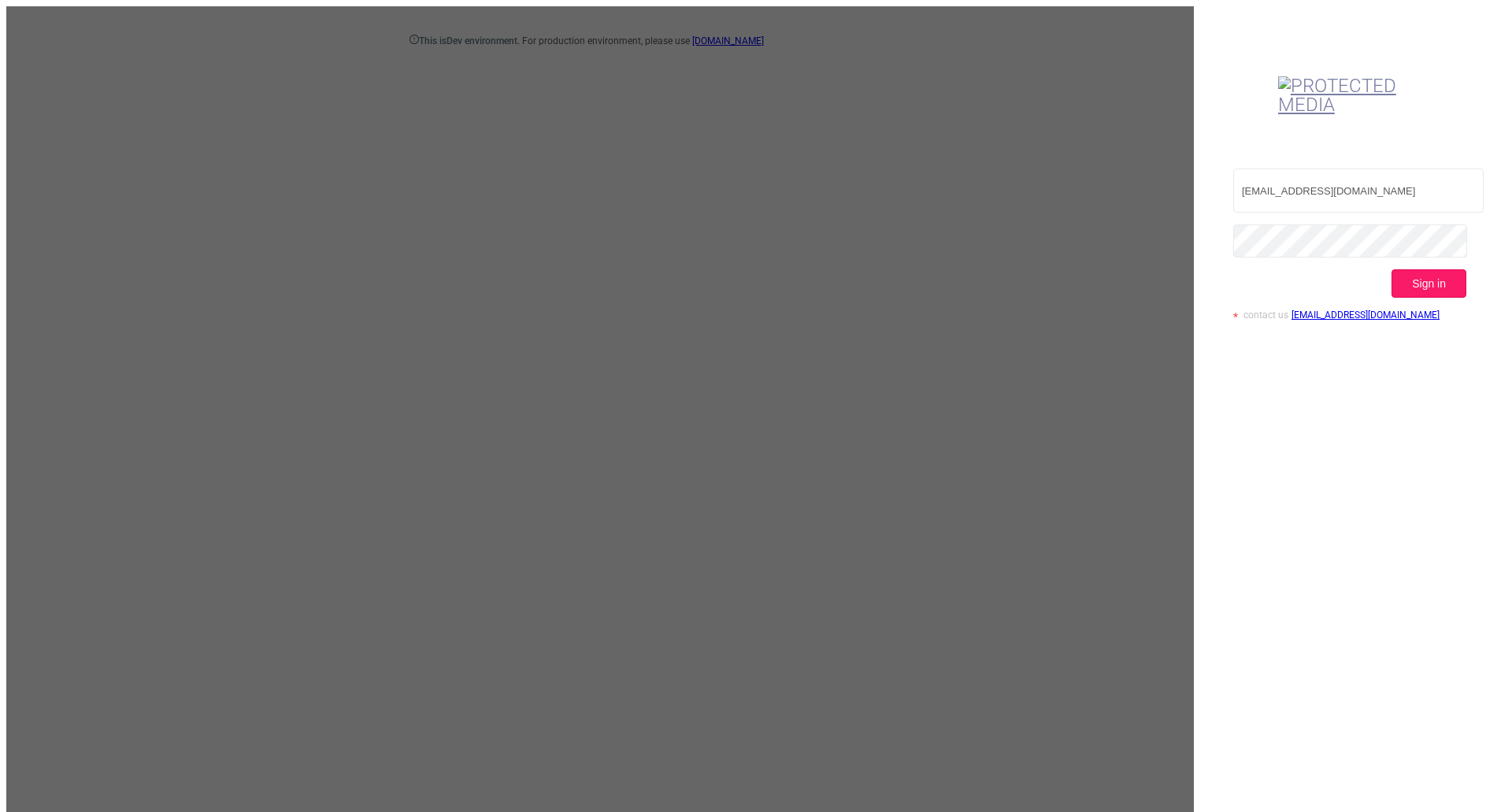 click on "Sign in" at bounding box center [1429, 284] 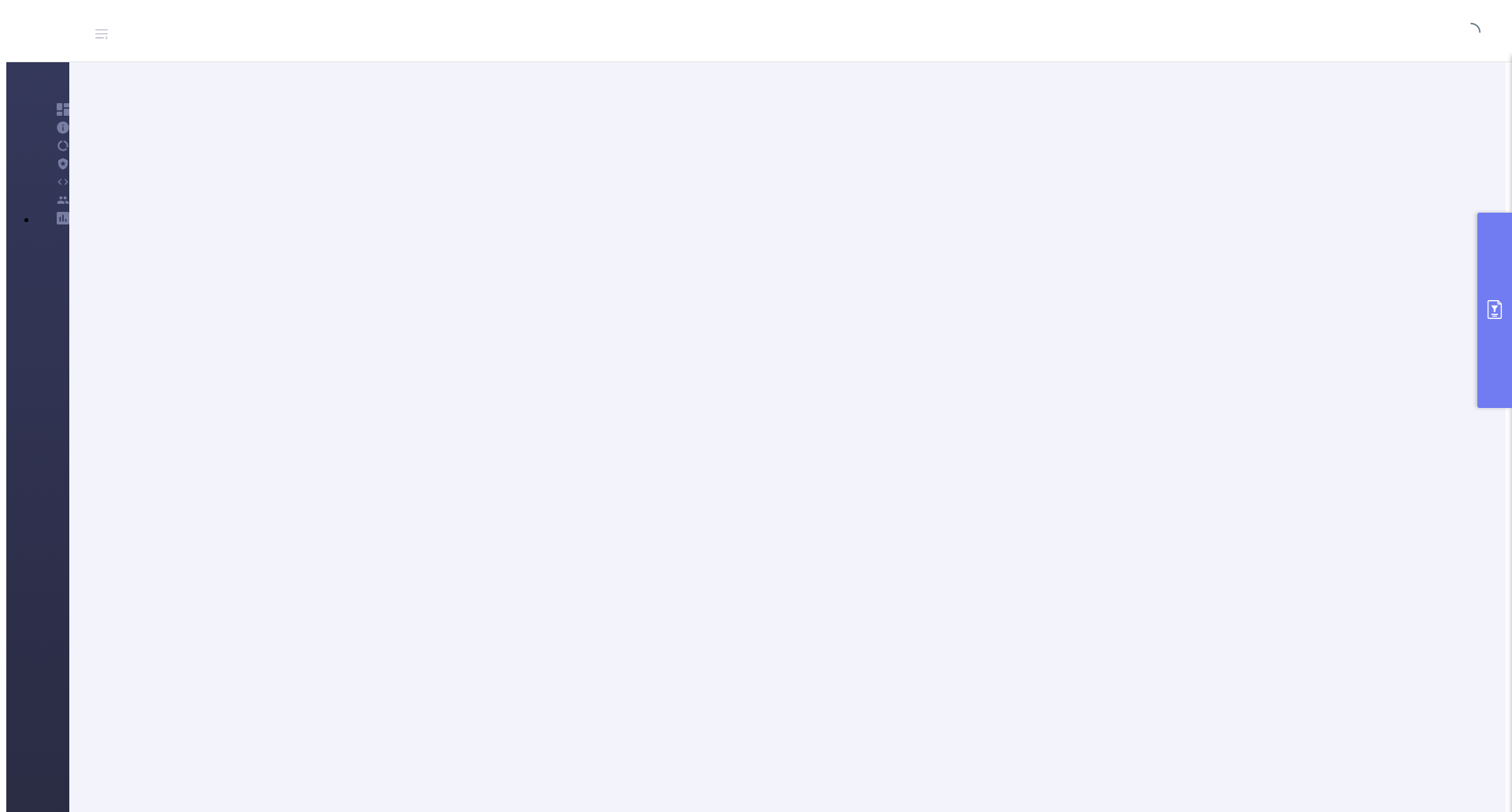 click on "The session is expired.  Click here to sign in" at bounding box center [756, 1059] 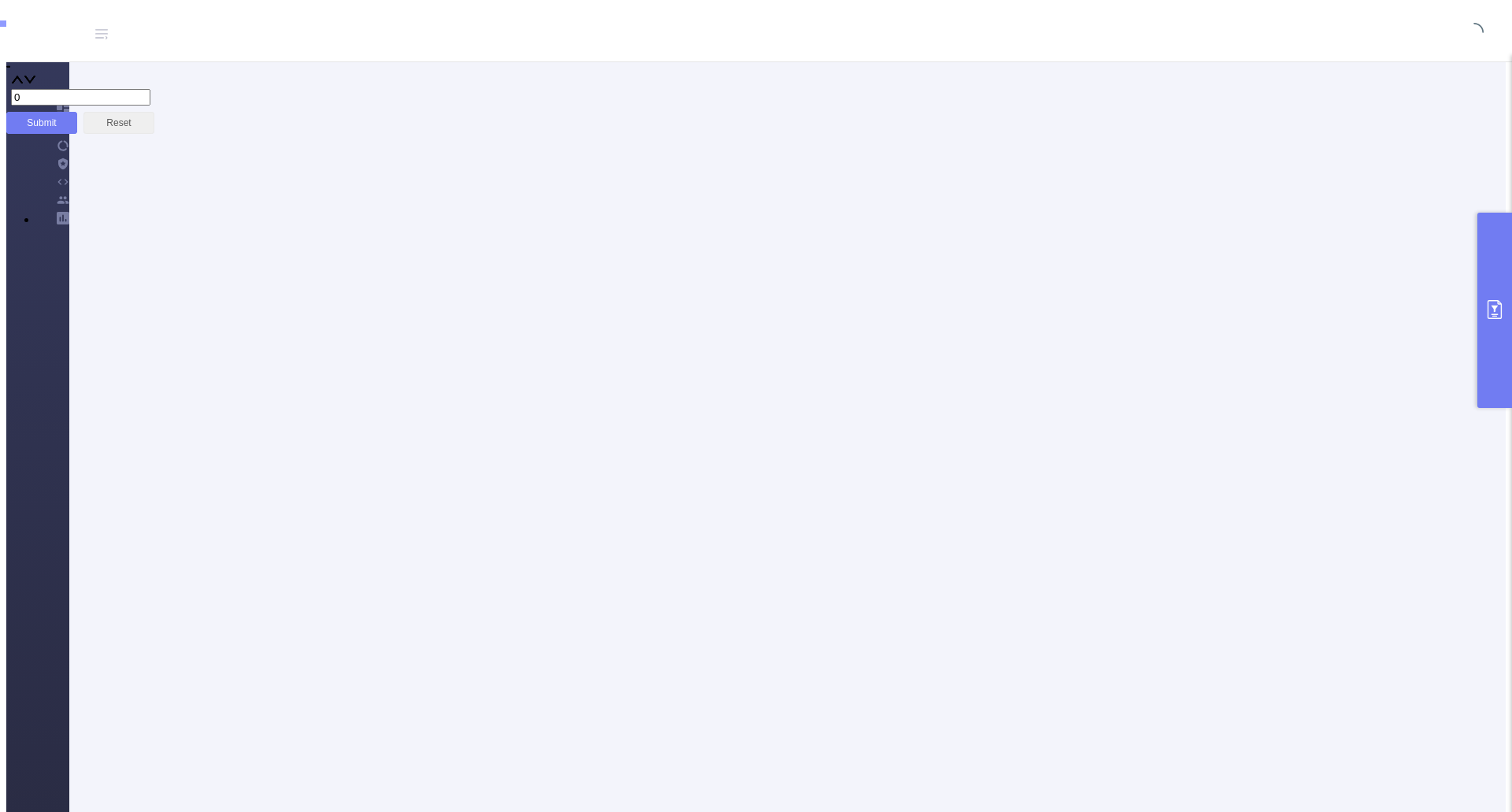scroll, scrollTop: 0, scrollLeft: 0, axis: both 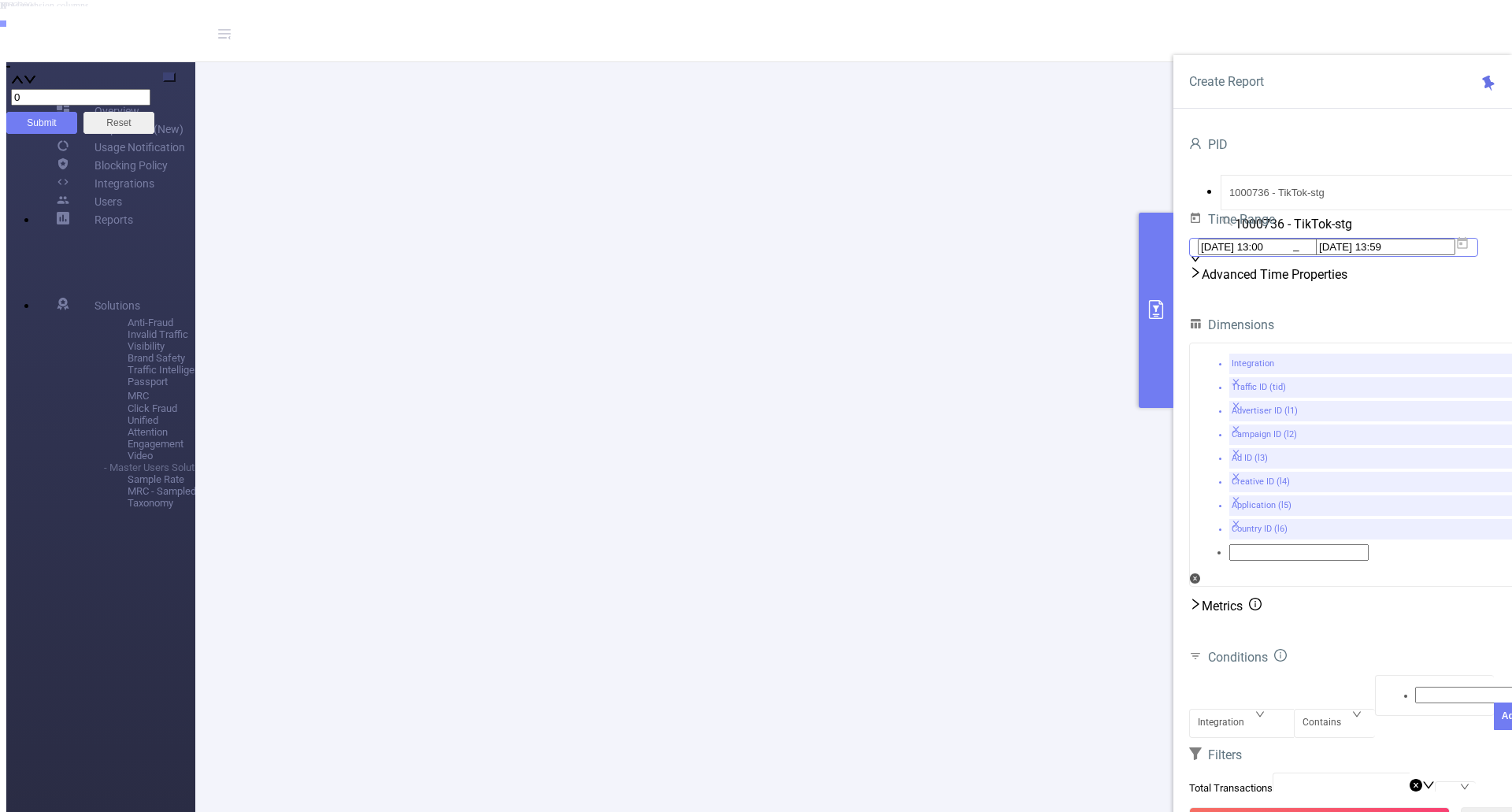 click 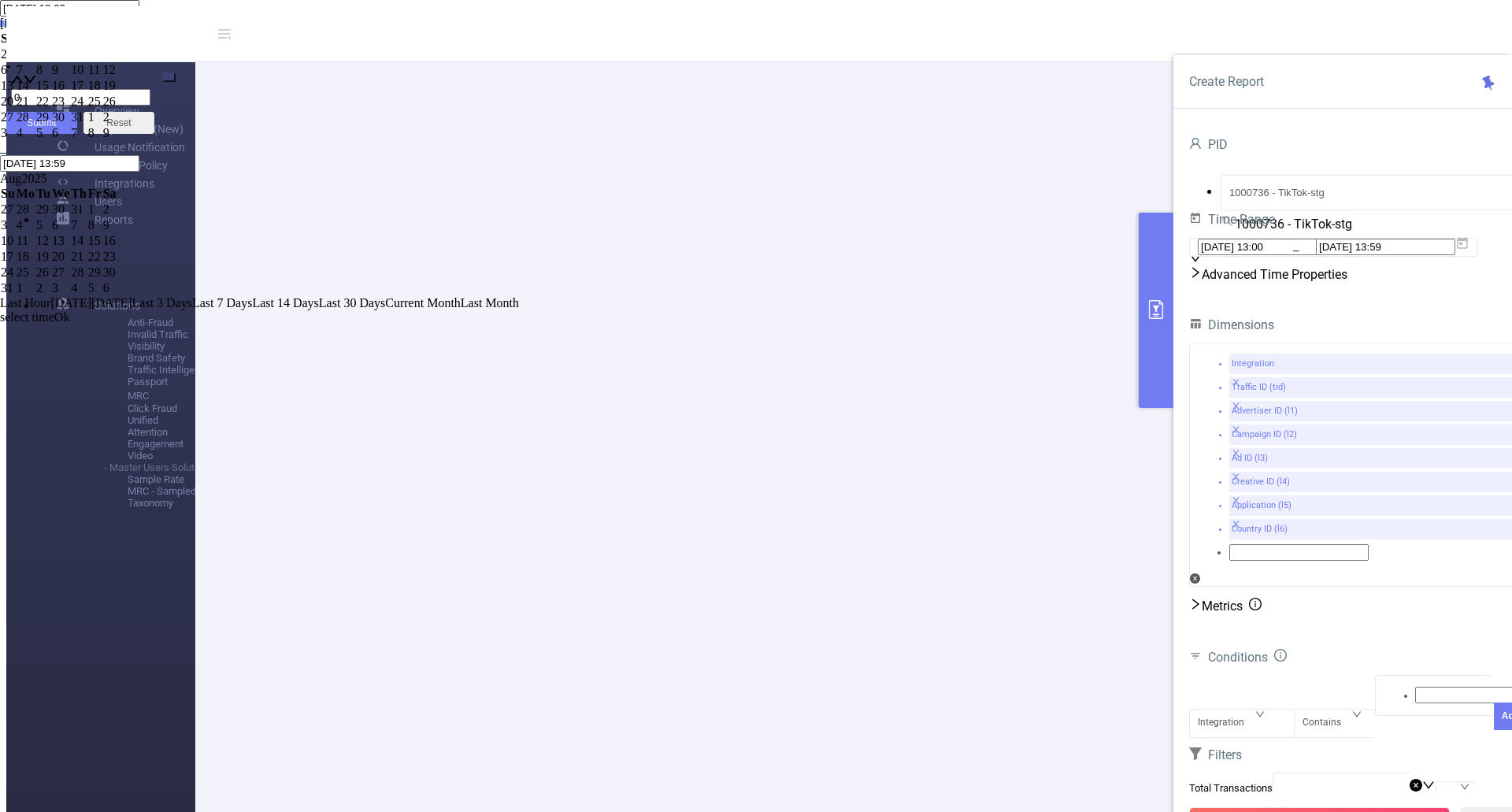 click at bounding box center [0, 23] 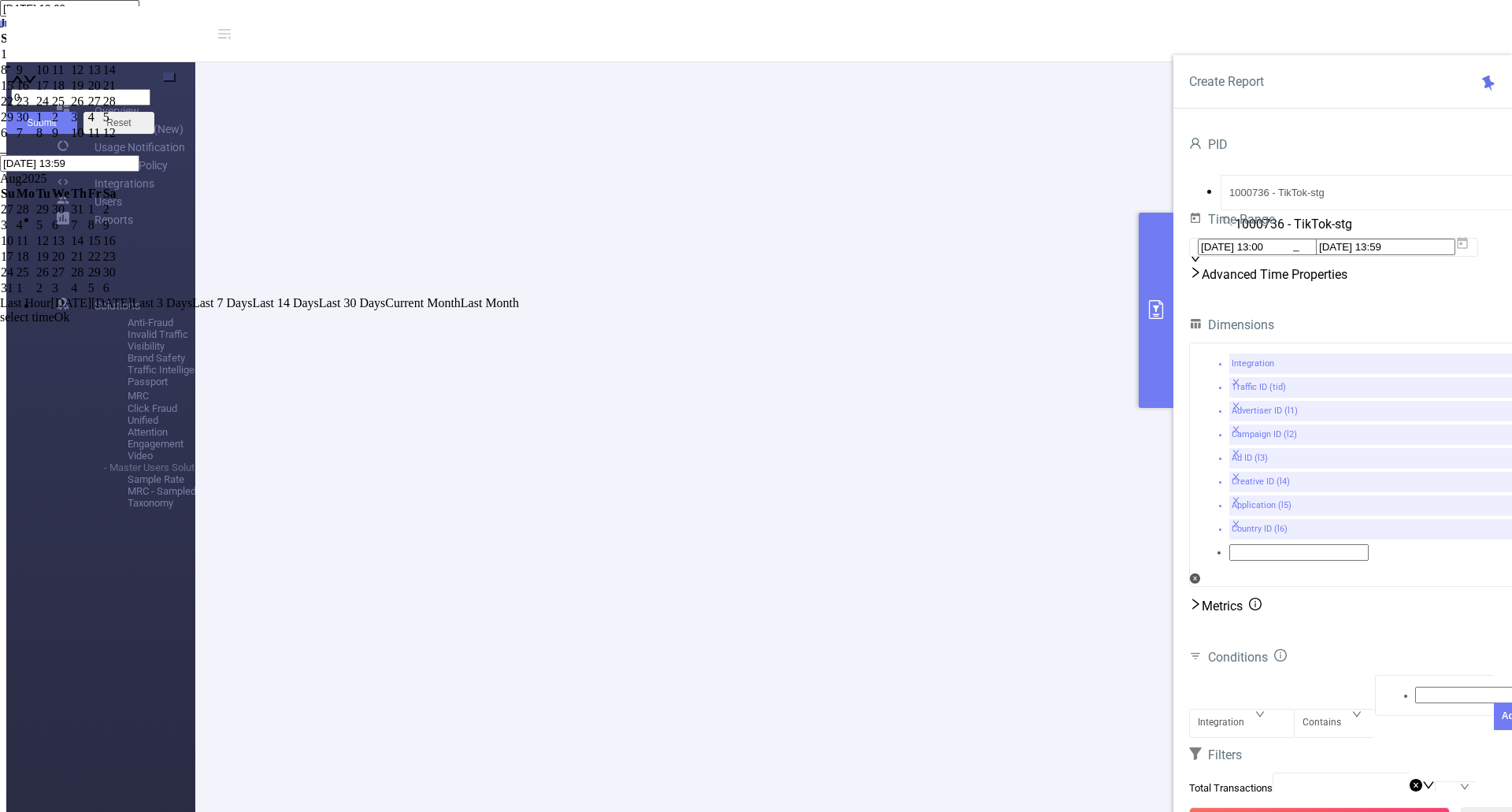 drag, startPoint x: 1090, startPoint y: 354, endPoint x: 1096, endPoint y: 374, distance: 20.88061 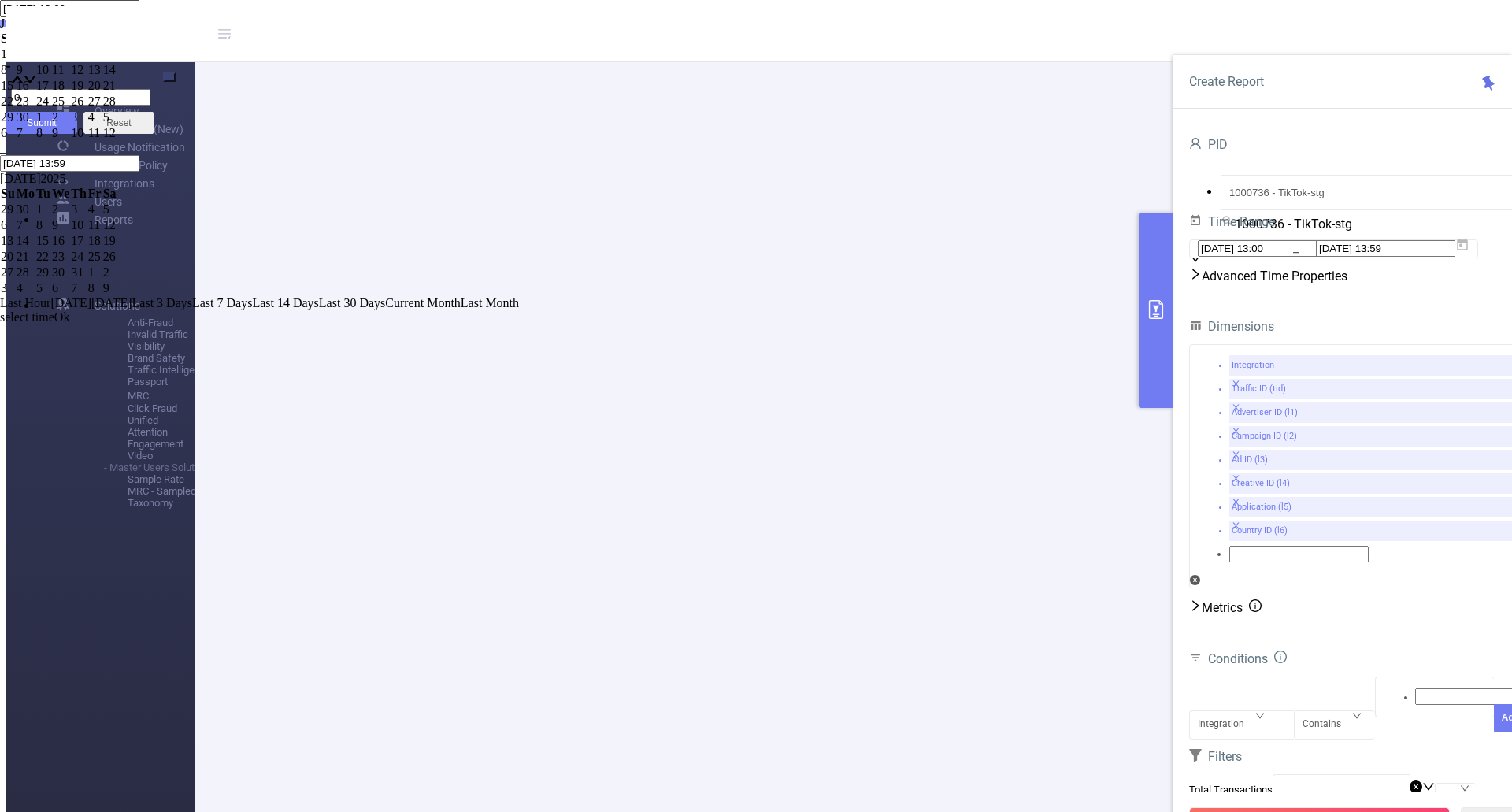 click on "Ok" at bounding box center (62, 317) 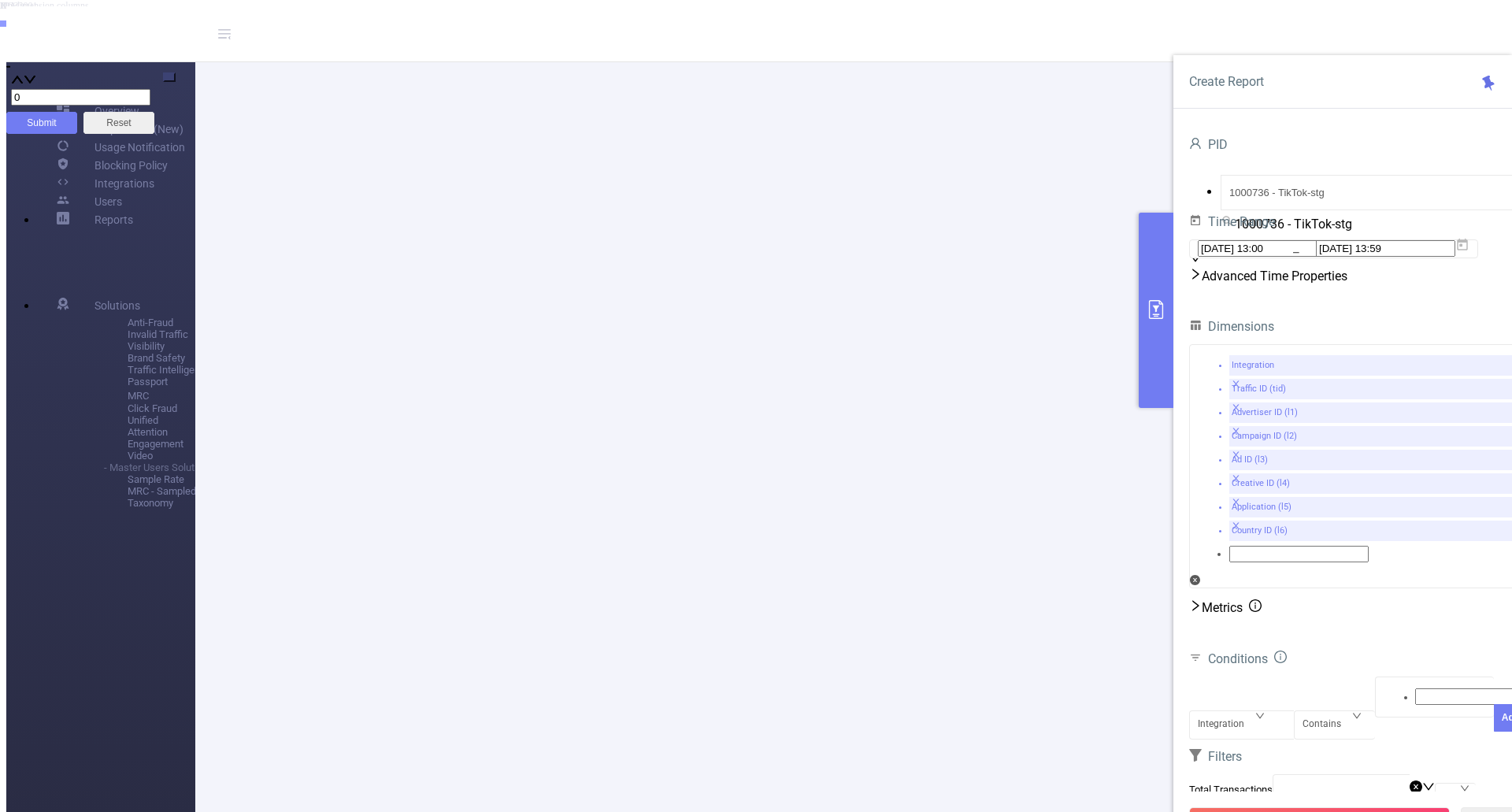 drag, startPoint x: 1360, startPoint y: 773, endPoint x: 1345, endPoint y: 773, distance: 15 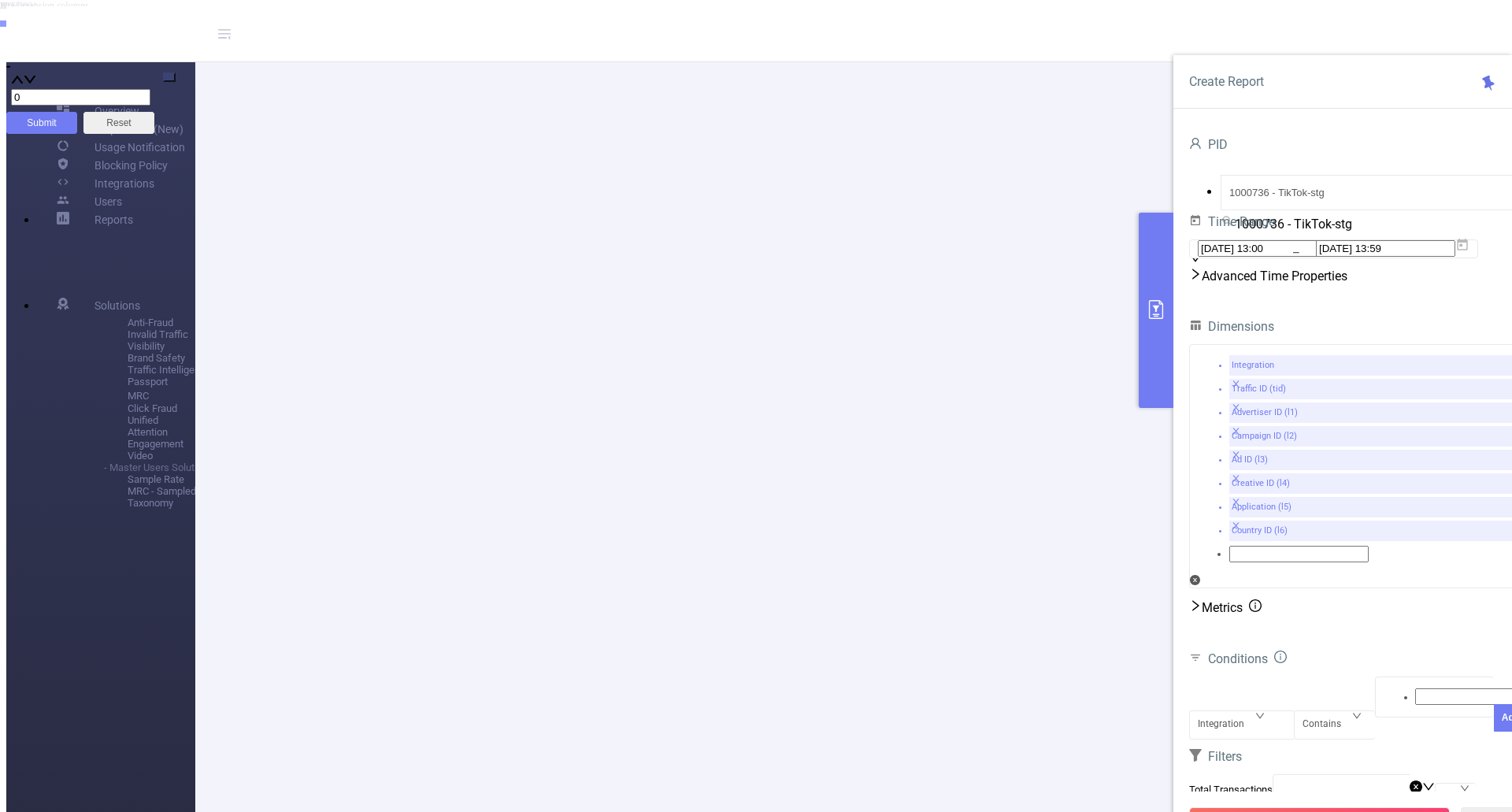 click on "Run Report" at bounding box center (1319, 821) 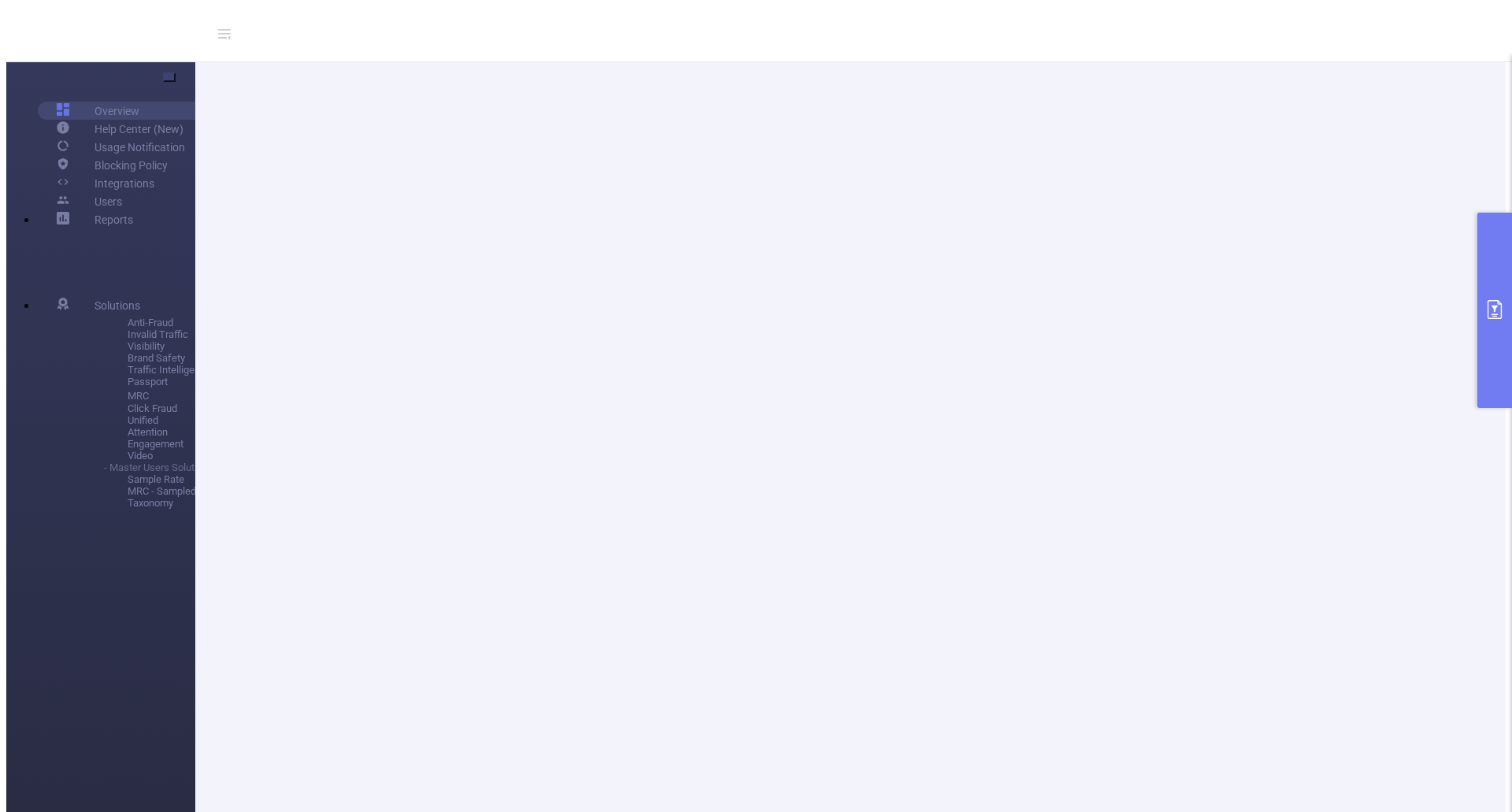 scroll, scrollTop: 0, scrollLeft: 0, axis: both 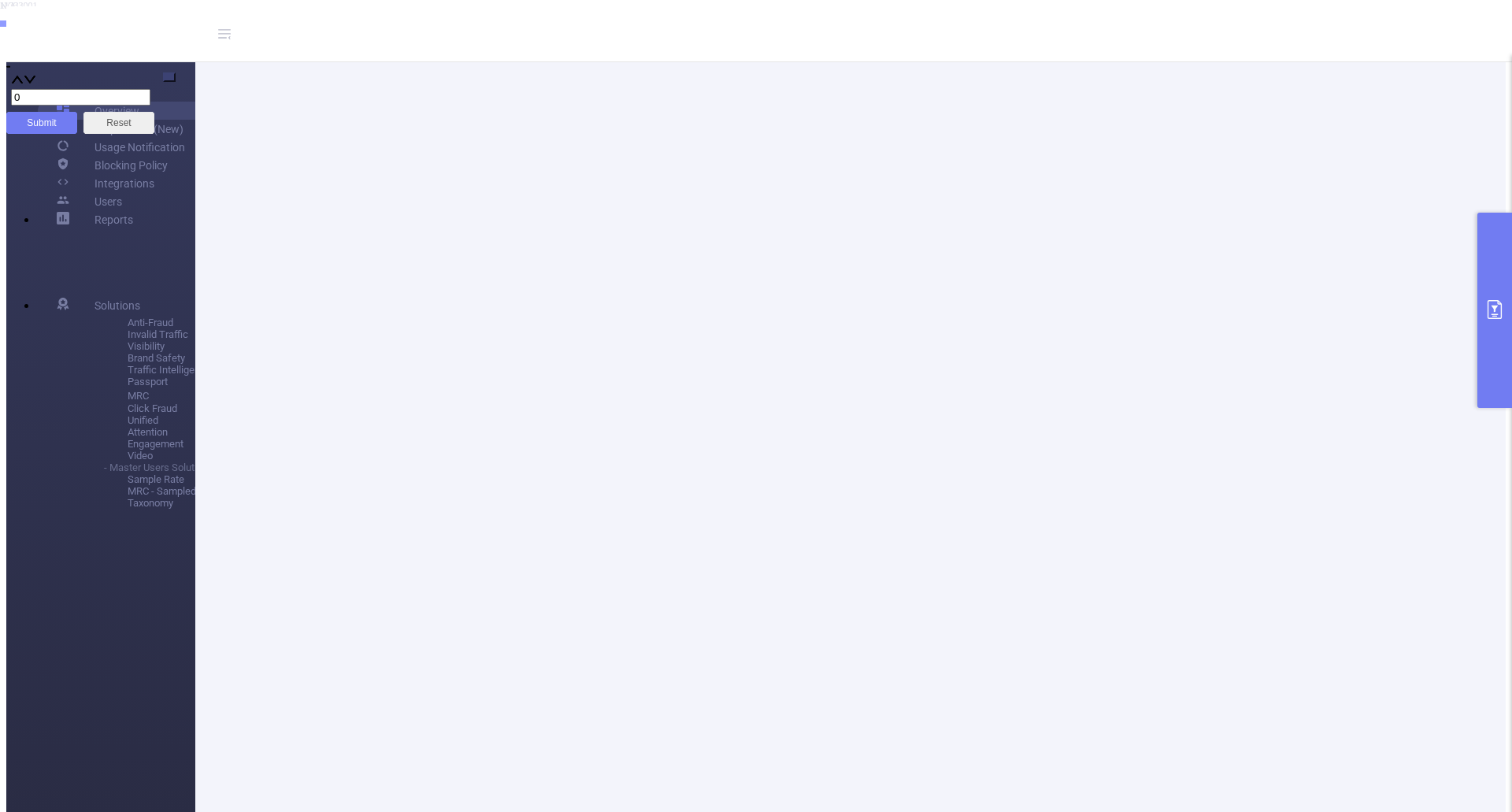 click 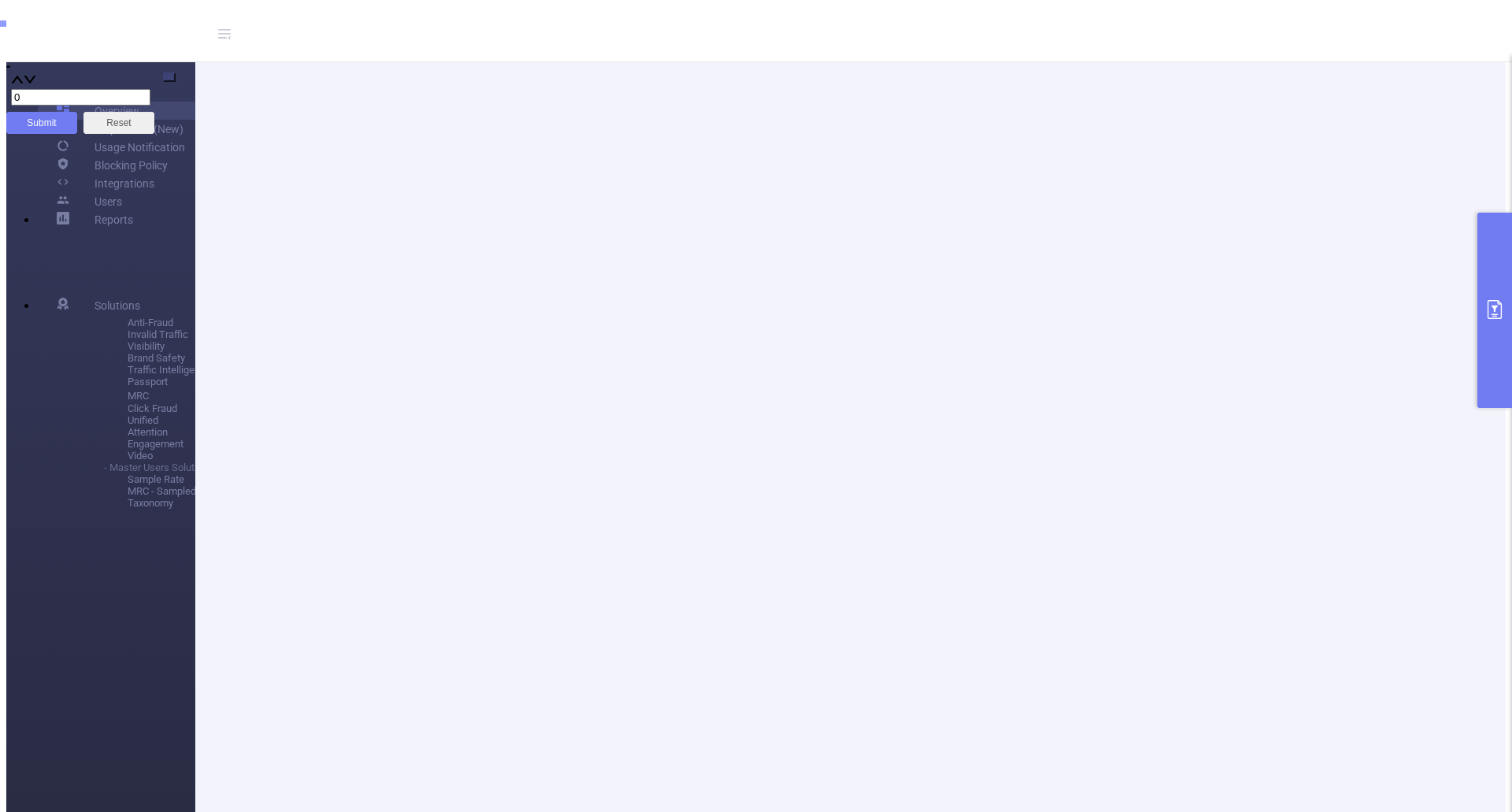 click 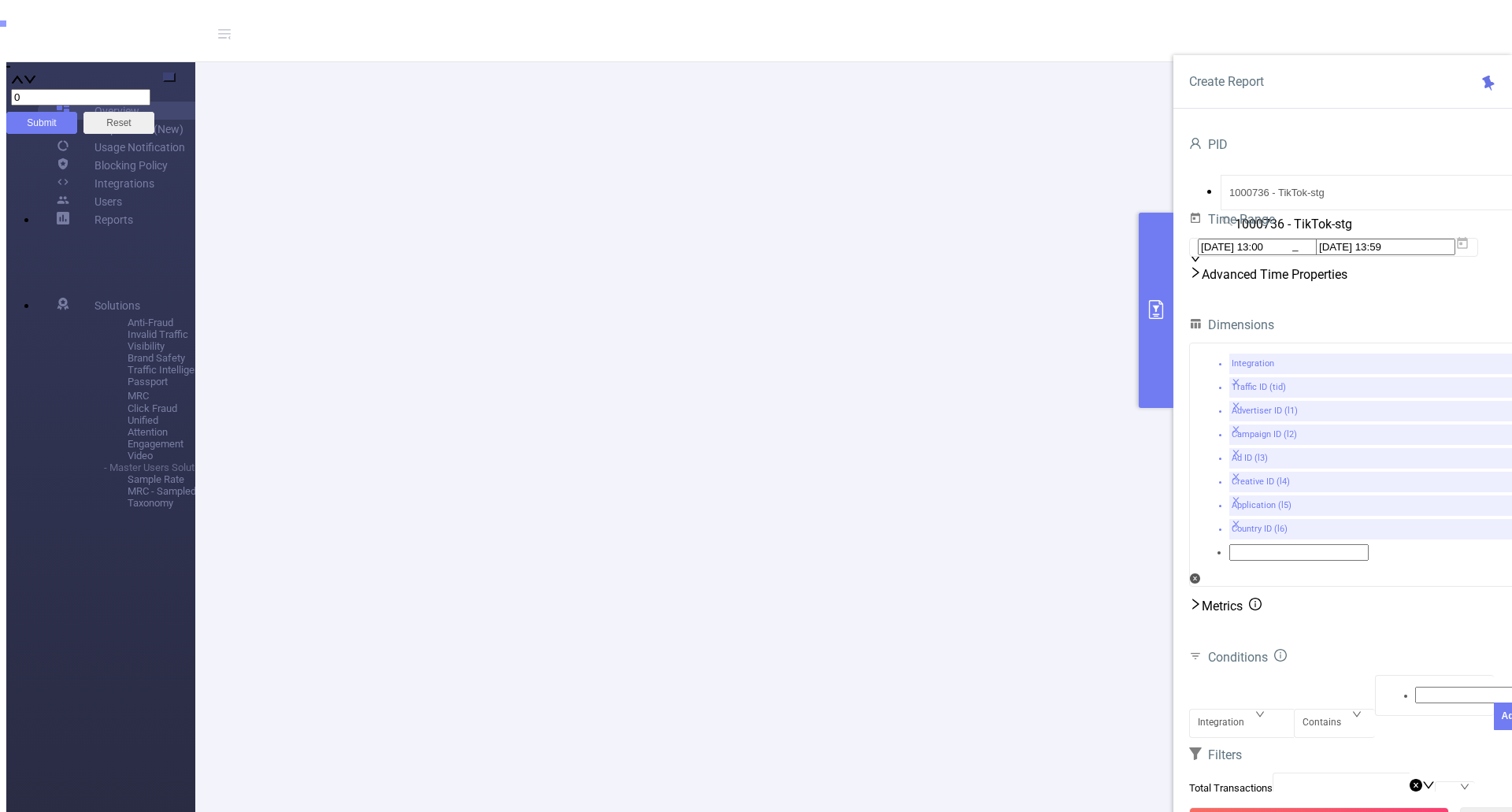 click 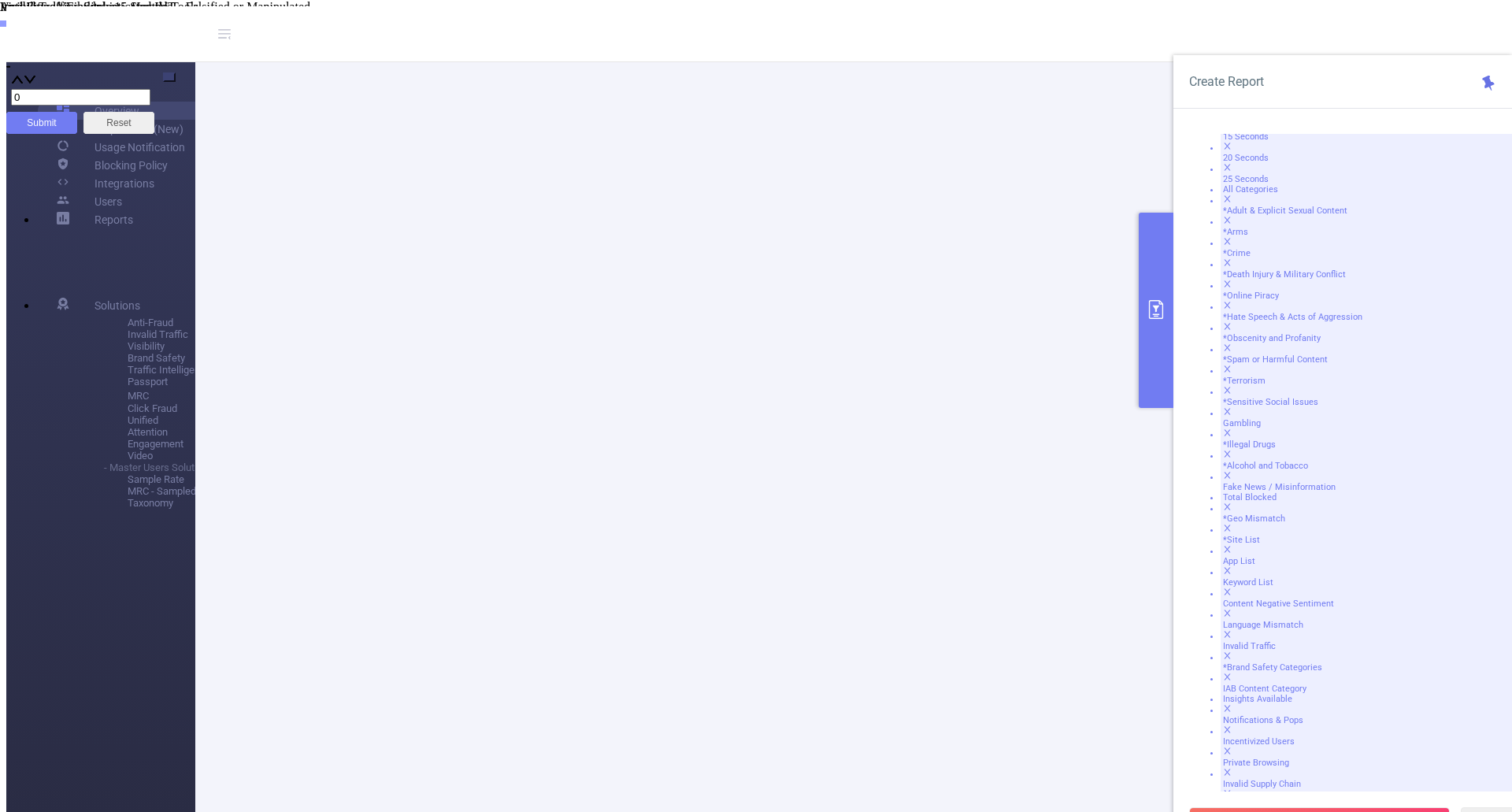 click on "Total Fraudulent Bot/Virus Hostile Tools Tunneled Traffic Non Malicious Bots View Fraud Publisher Fraud Reputation Total Suspicious Bot/Virus Hostile Tools Tunneled Traffic Non Malicious Bots View Fraud Publisher Fraud Reputation Total General IVT Data Centers Disclosed Bots Known Crawlers Irregular Activity Non-rendered Ads Total Sophisticated IVT Proxy Traffic Automated and Emulated Activity Inventory Spoofing Falsified or Manipulated Incentivized, Malware, or Out-of-Store Obstructed Ads Undisclosed Detection 1 Second 2 Seconds 5 Seconds 10 Seconds 15 Seconds 20 Seconds 25 Seconds Custom Visibility 1 Second 2 Seconds 5 Seconds 10 Seconds 15 Seconds 20 Seconds 25 Seconds All Categories *Adult & Explicit Sexual Content *Arms *Crime *Death Injury & Military Conflict *Online Piracy *Hate Speech & Acts of Aggression *Obscenity and Profanity *Spam or Harmful Content *Terrorism *Sensitive Social Issues Gambling *Illegal Drugs *Alcohol and Tobacco Fake News / Misinformation Total Blocked *Geo Mismatch *Site List" at bounding box center (1358, 788) 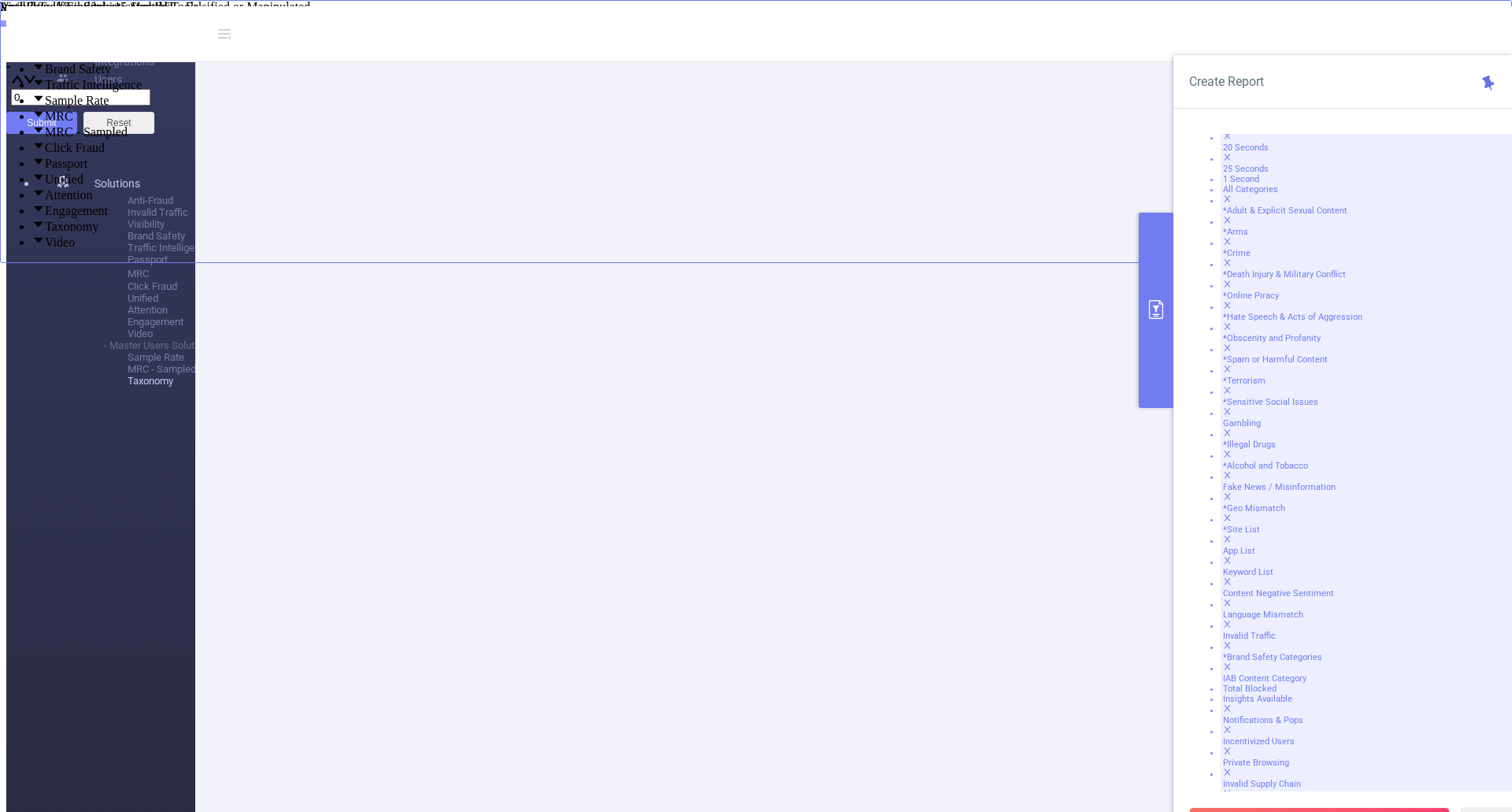 click at bounding box center (169, -45) 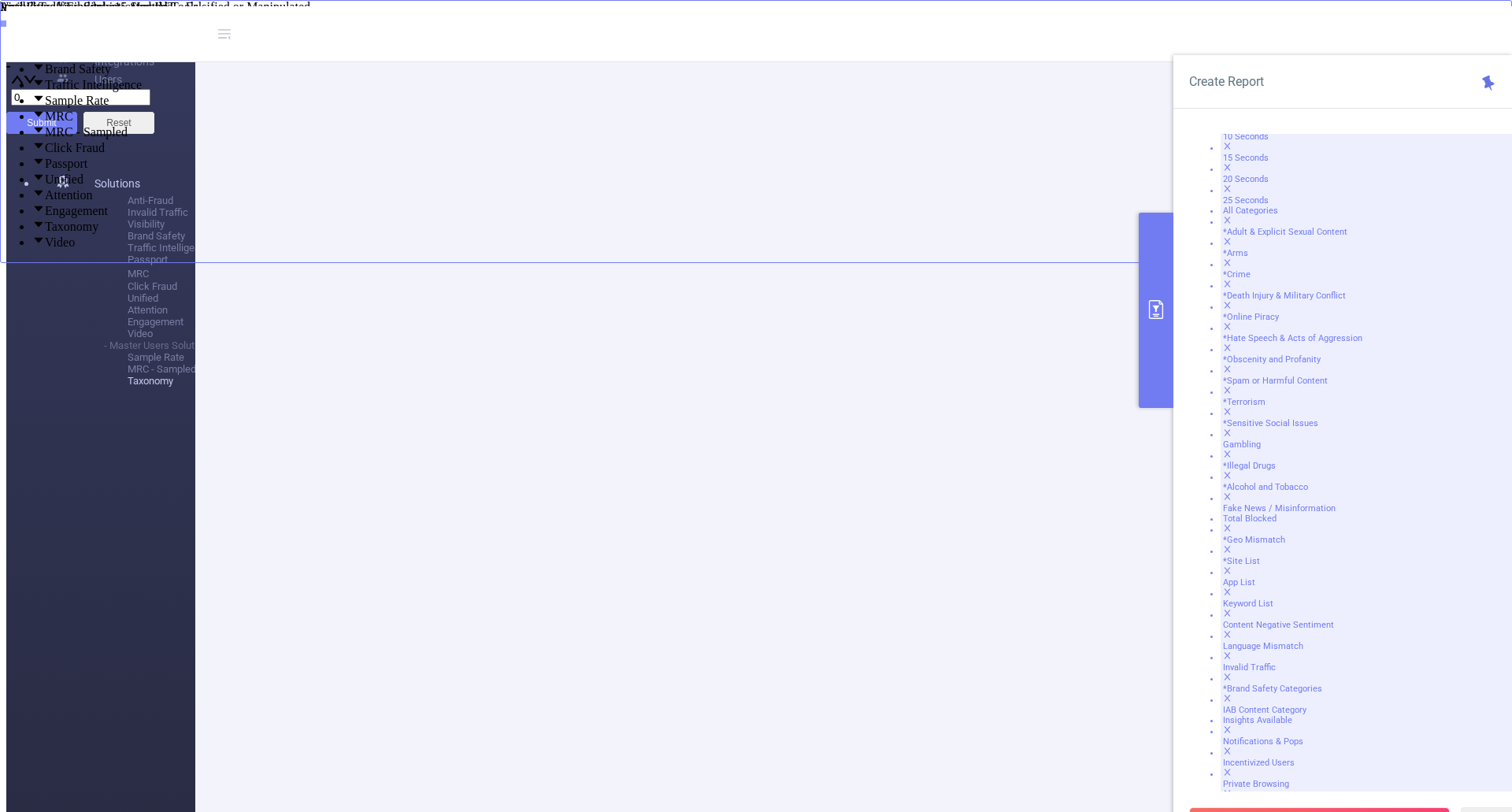 click at bounding box center (169, -45) 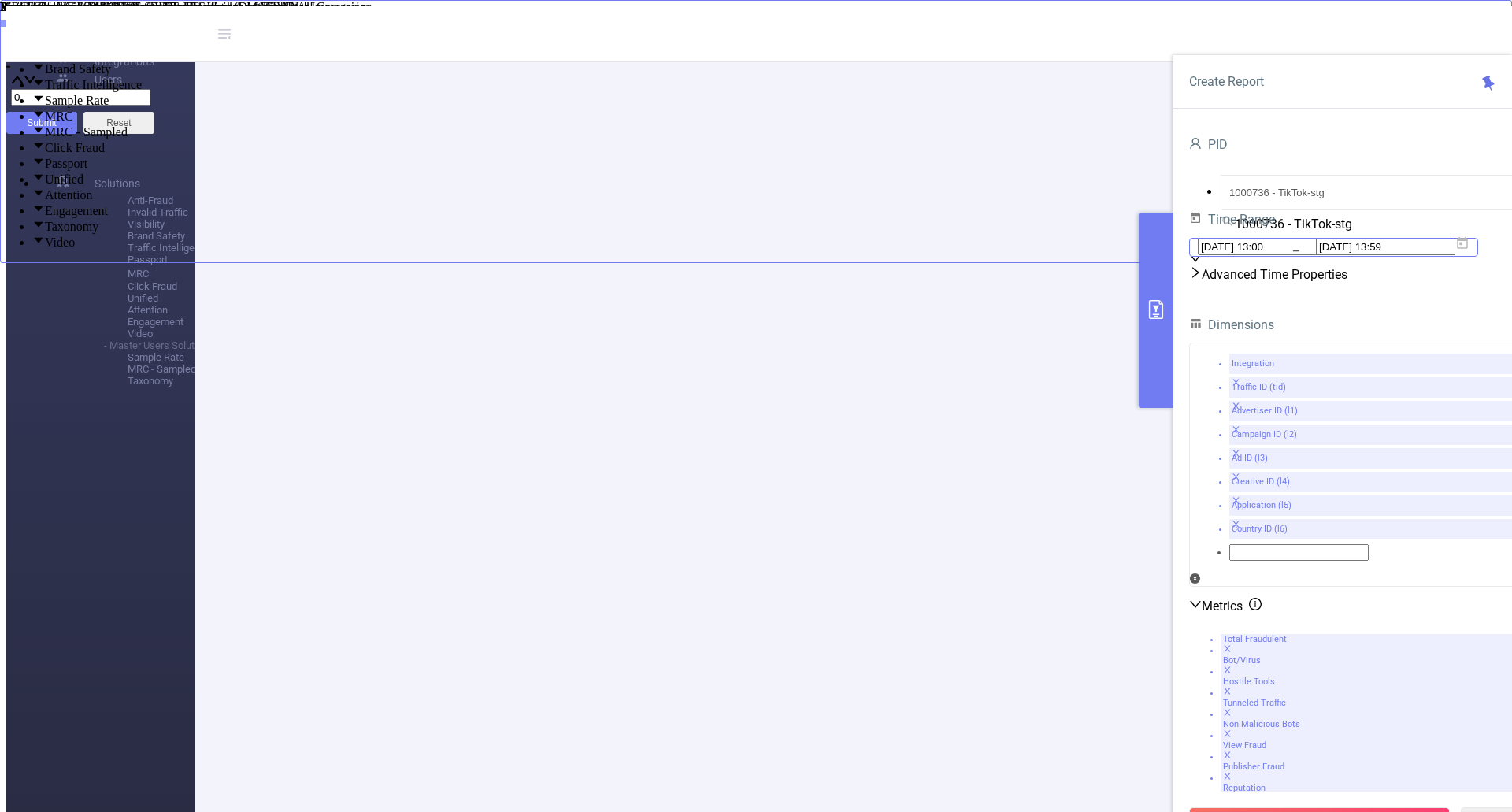 click on "2025-06-30 13:59" at bounding box center (1385, 247) 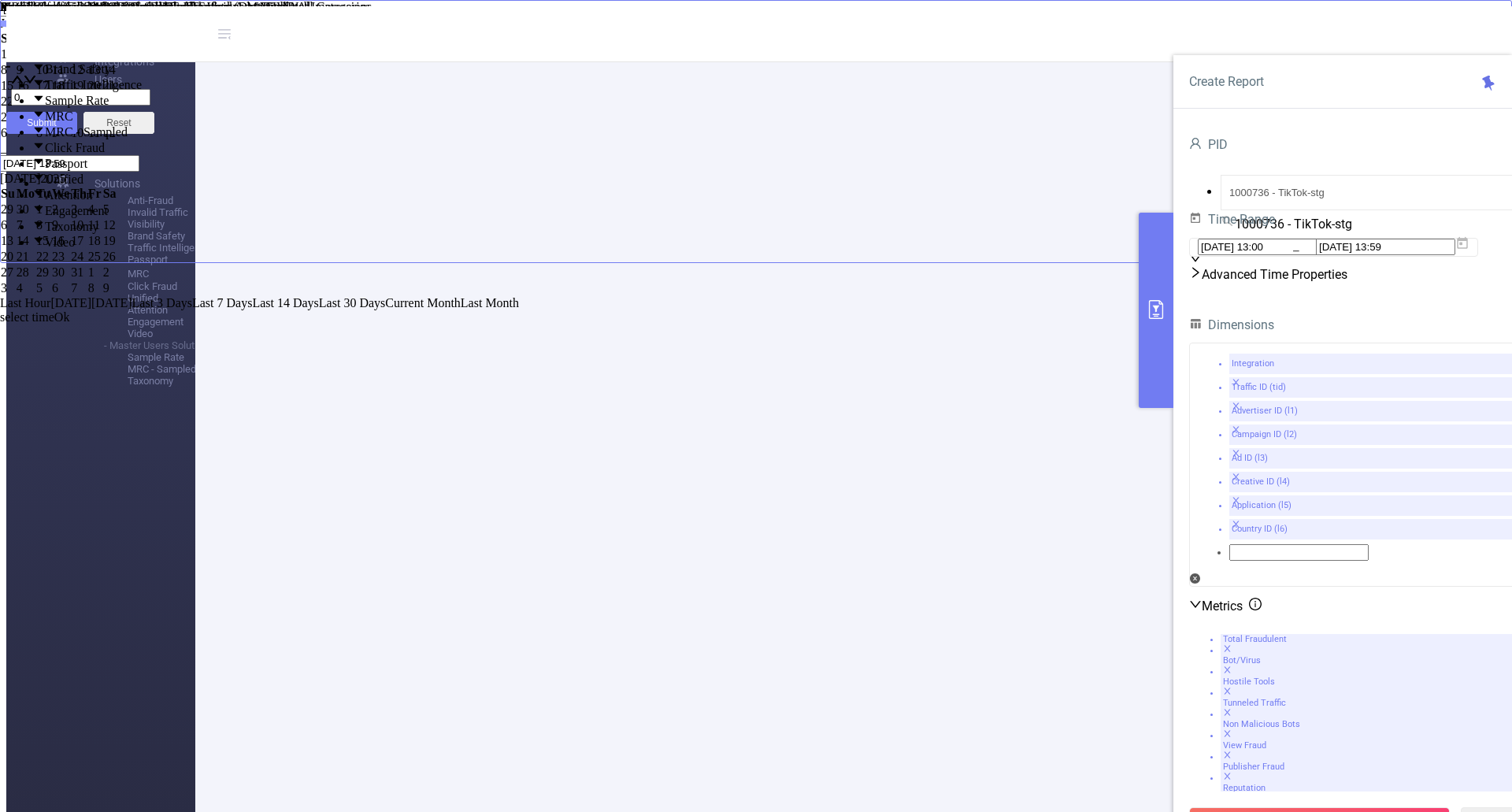 click on "1" at bounding box center [8, 54] 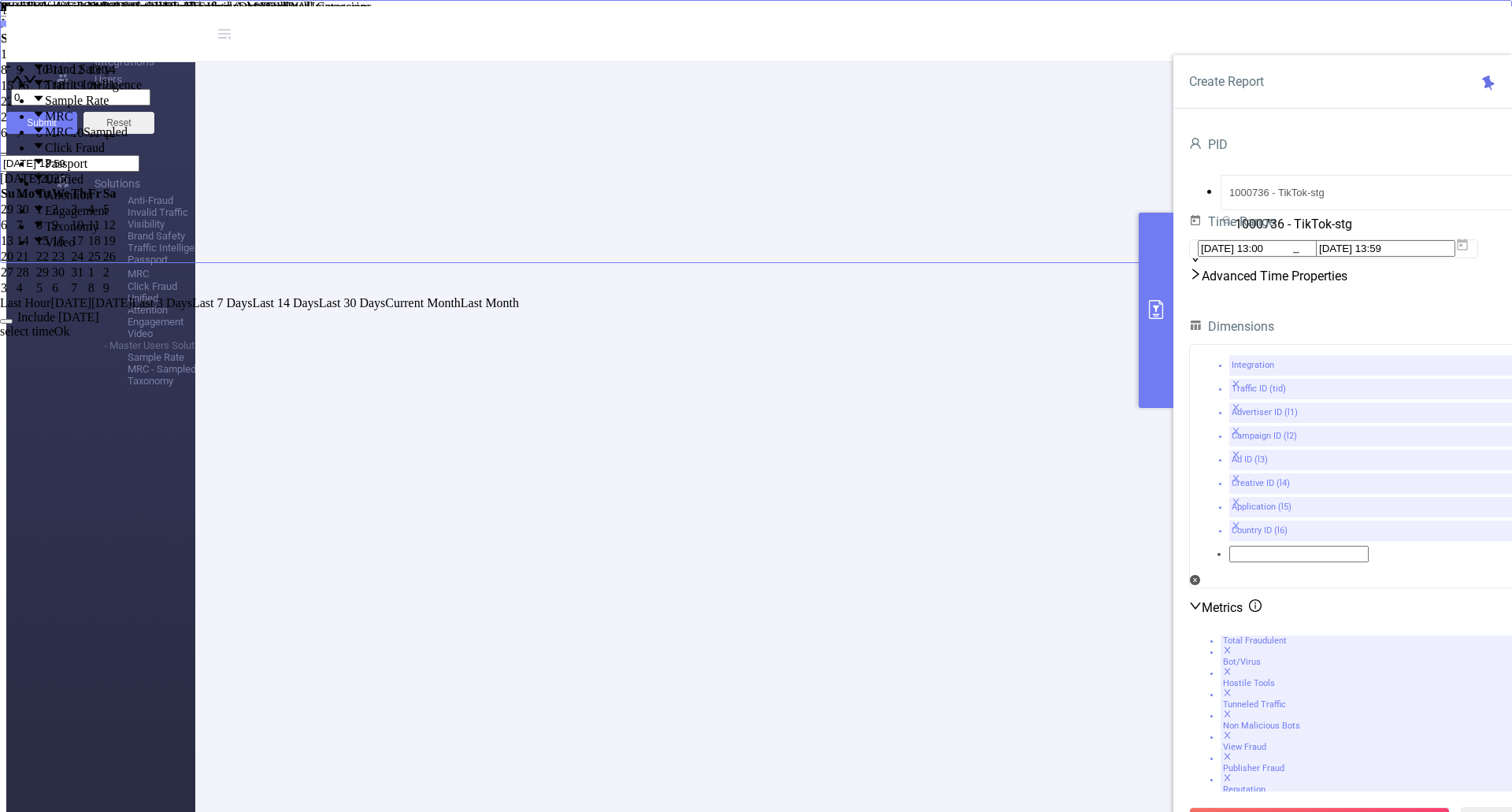 click on "Ok" at bounding box center [62, 331] 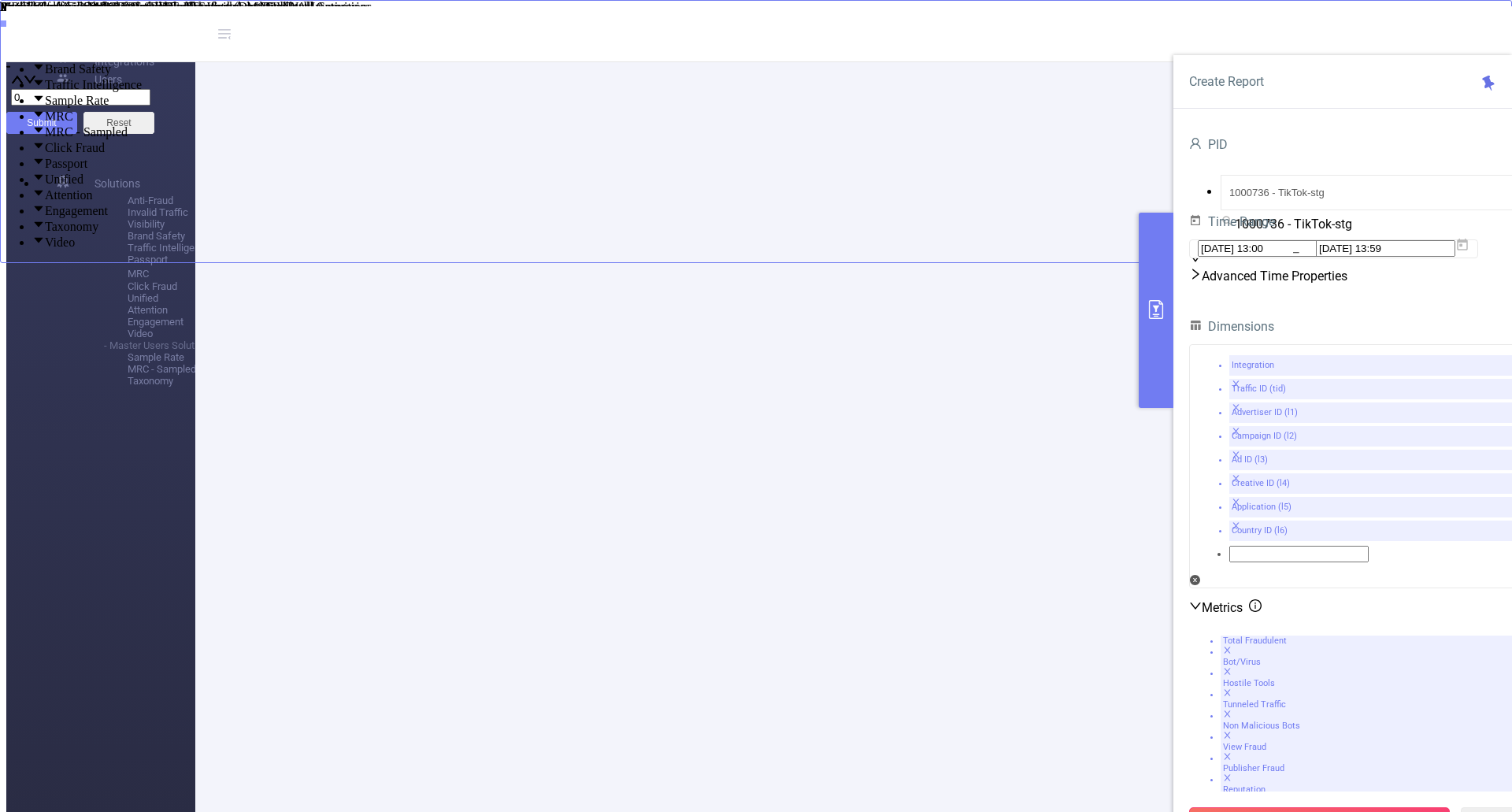 click on "Run Report" at bounding box center [1319, 821] 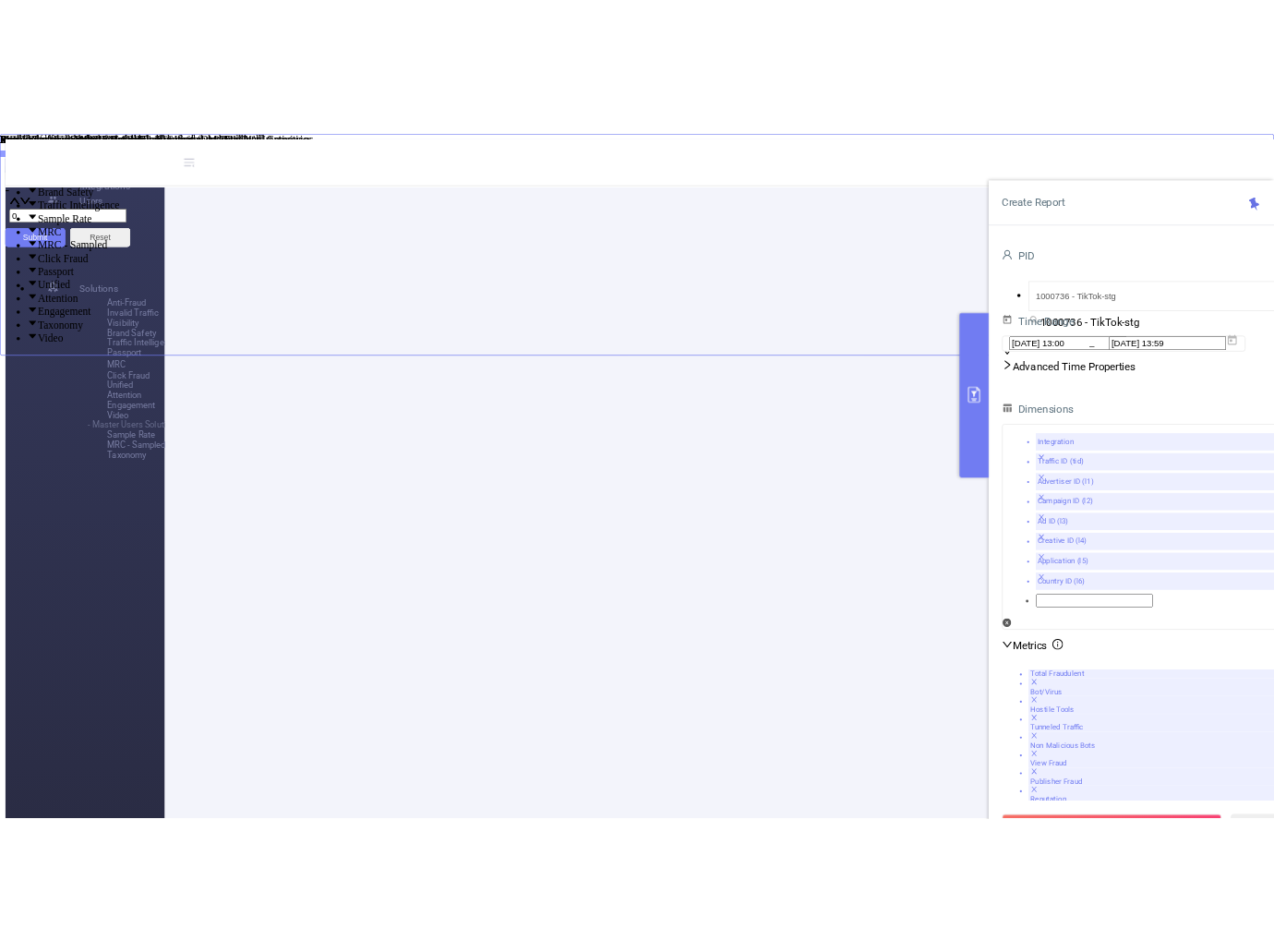 scroll, scrollTop: 0, scrollLeft: 0, axis: both 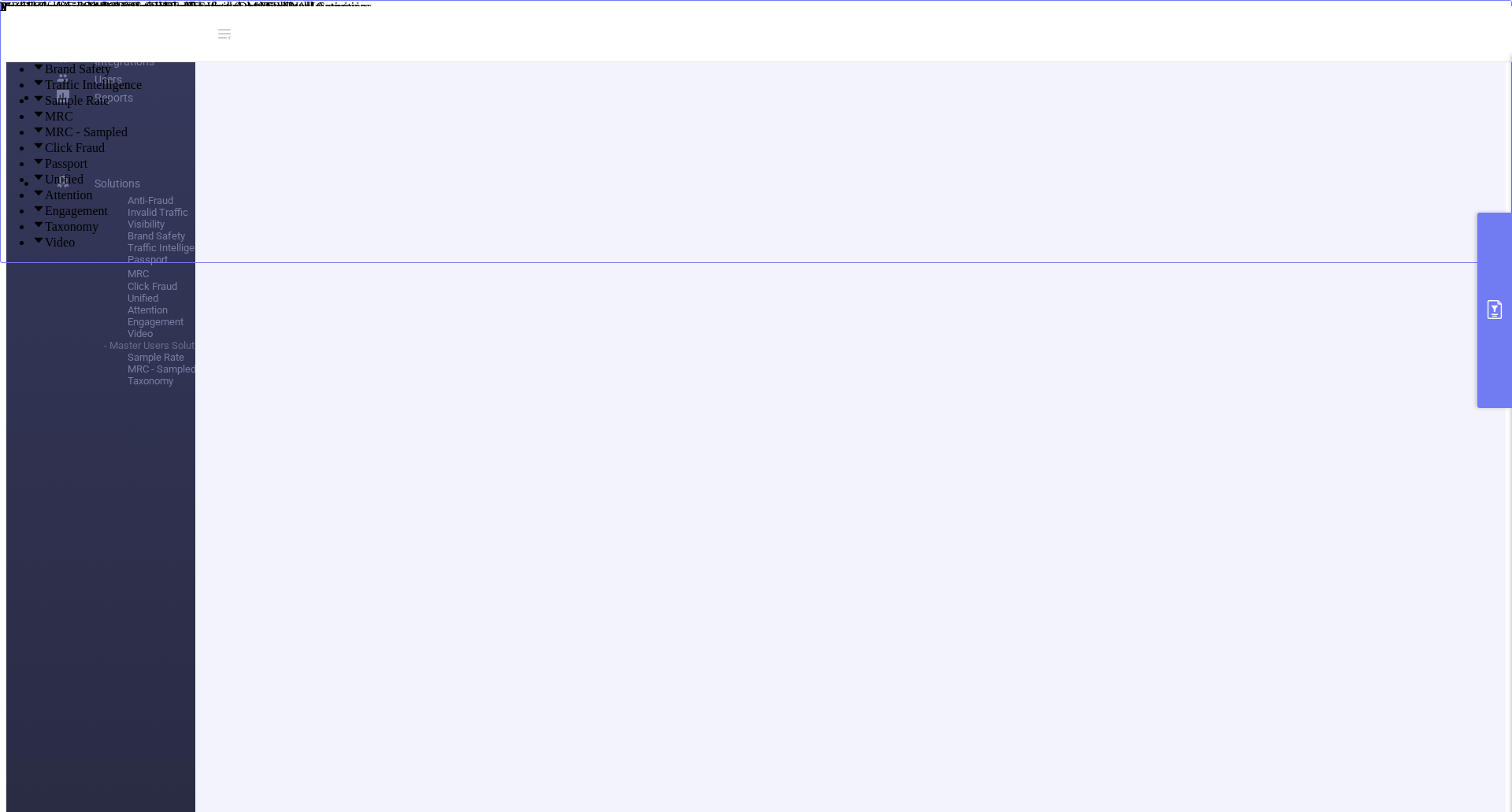 type 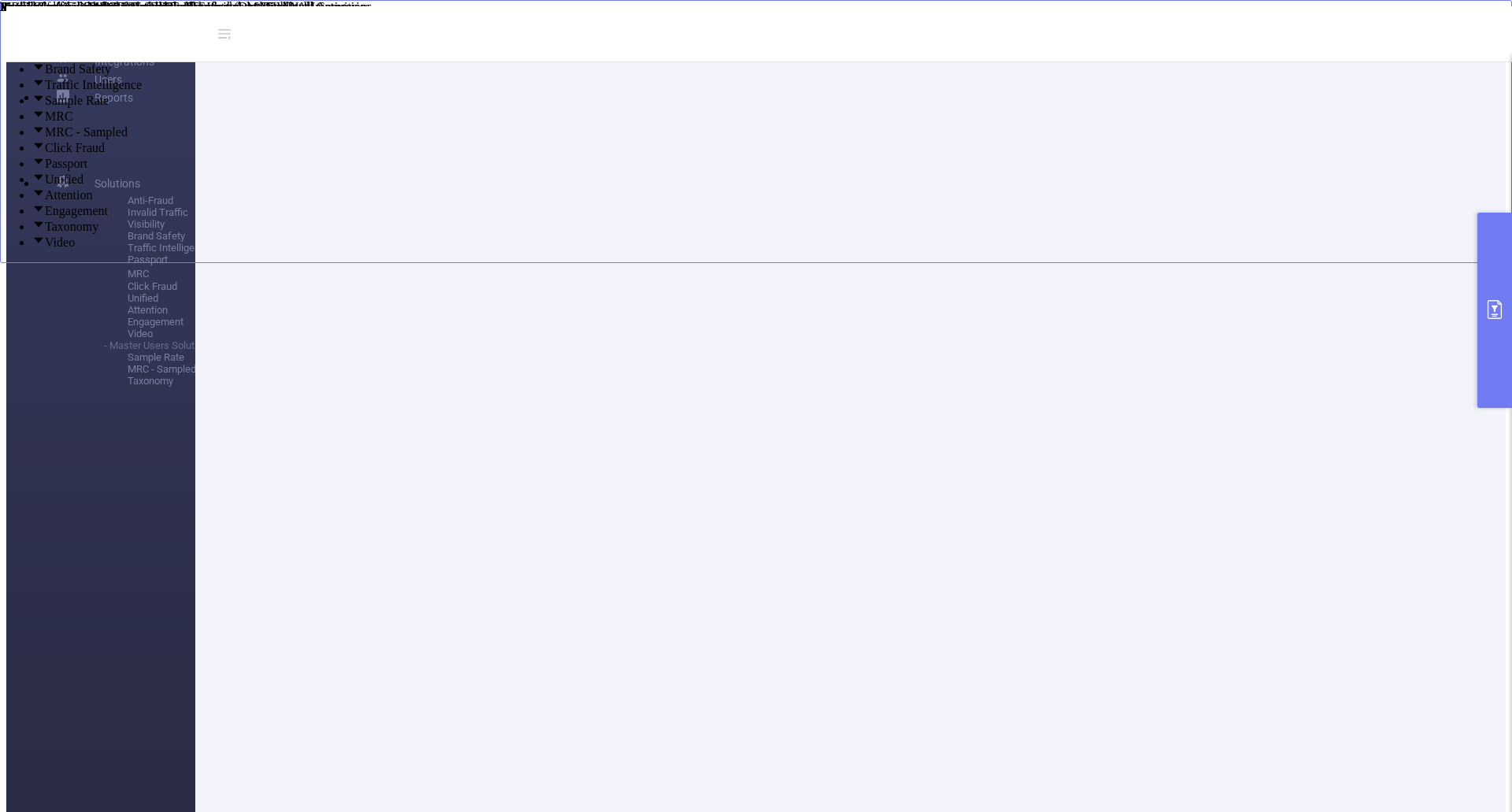 drag, startPoint x: 862, startPoint y: 425, endPoint x: 985, endPoint y: 786, distance: 381.37908 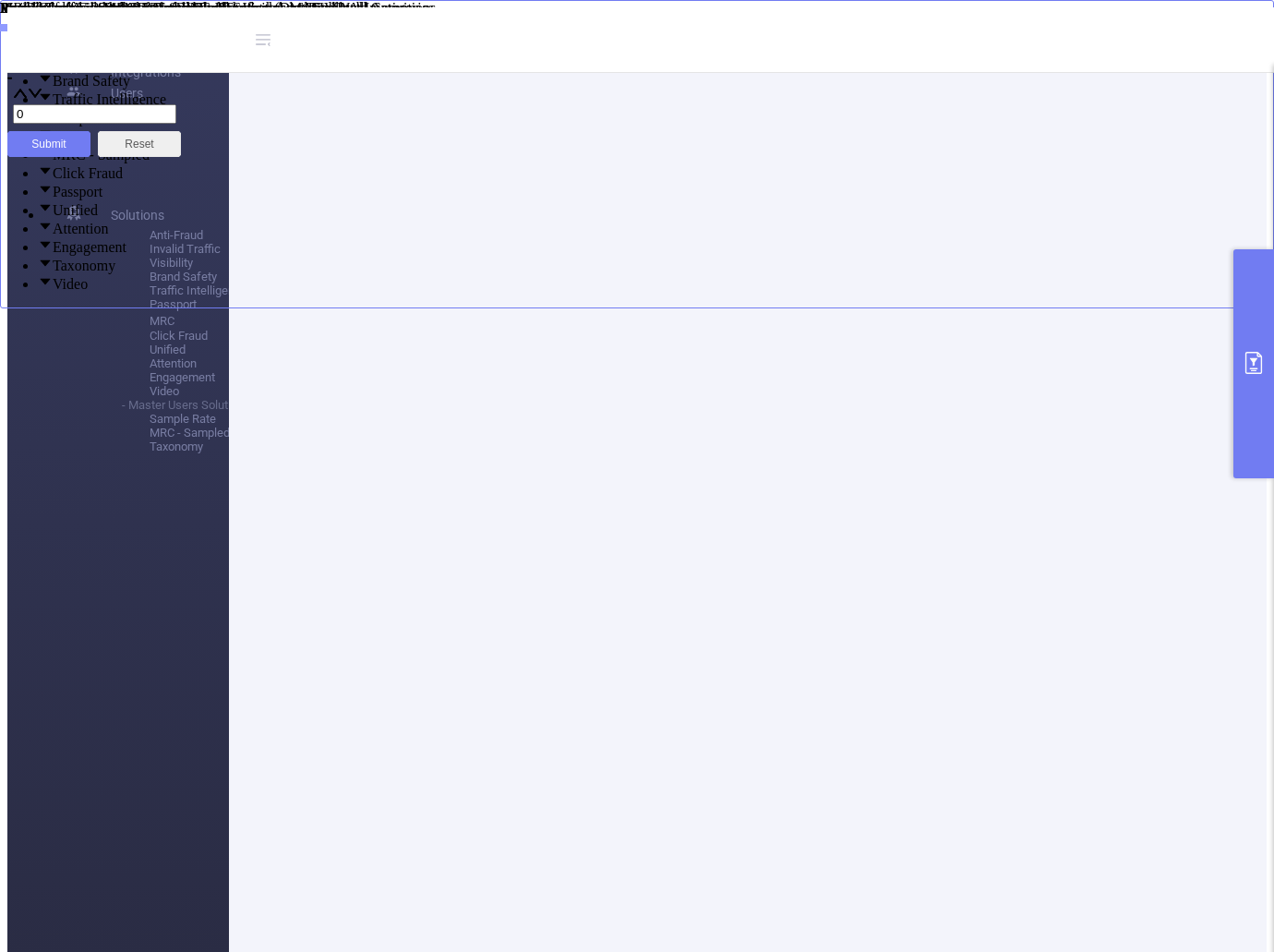 scroll, scrollTop: 554, scrollLeft: 0, axis: vertical 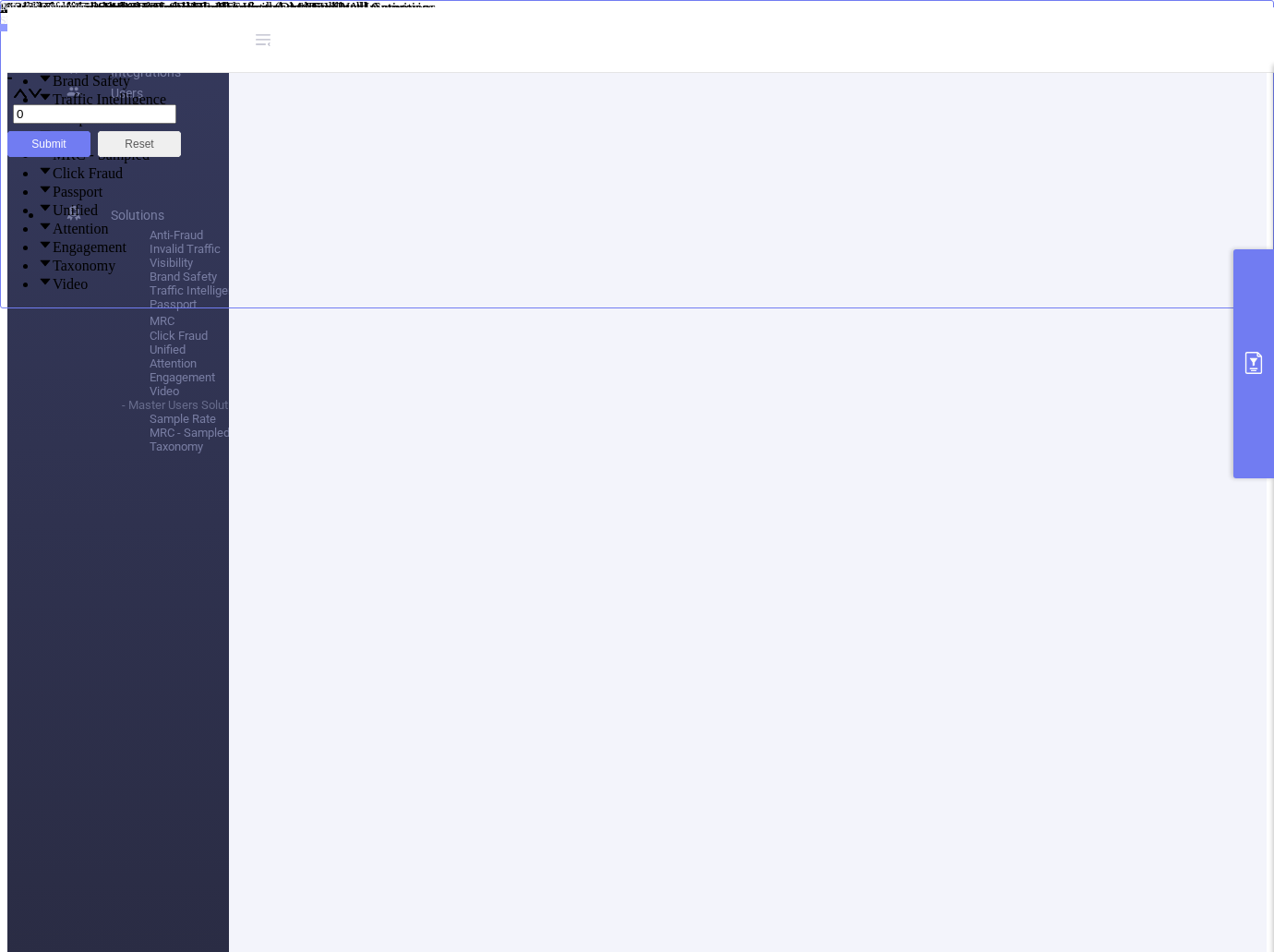 click 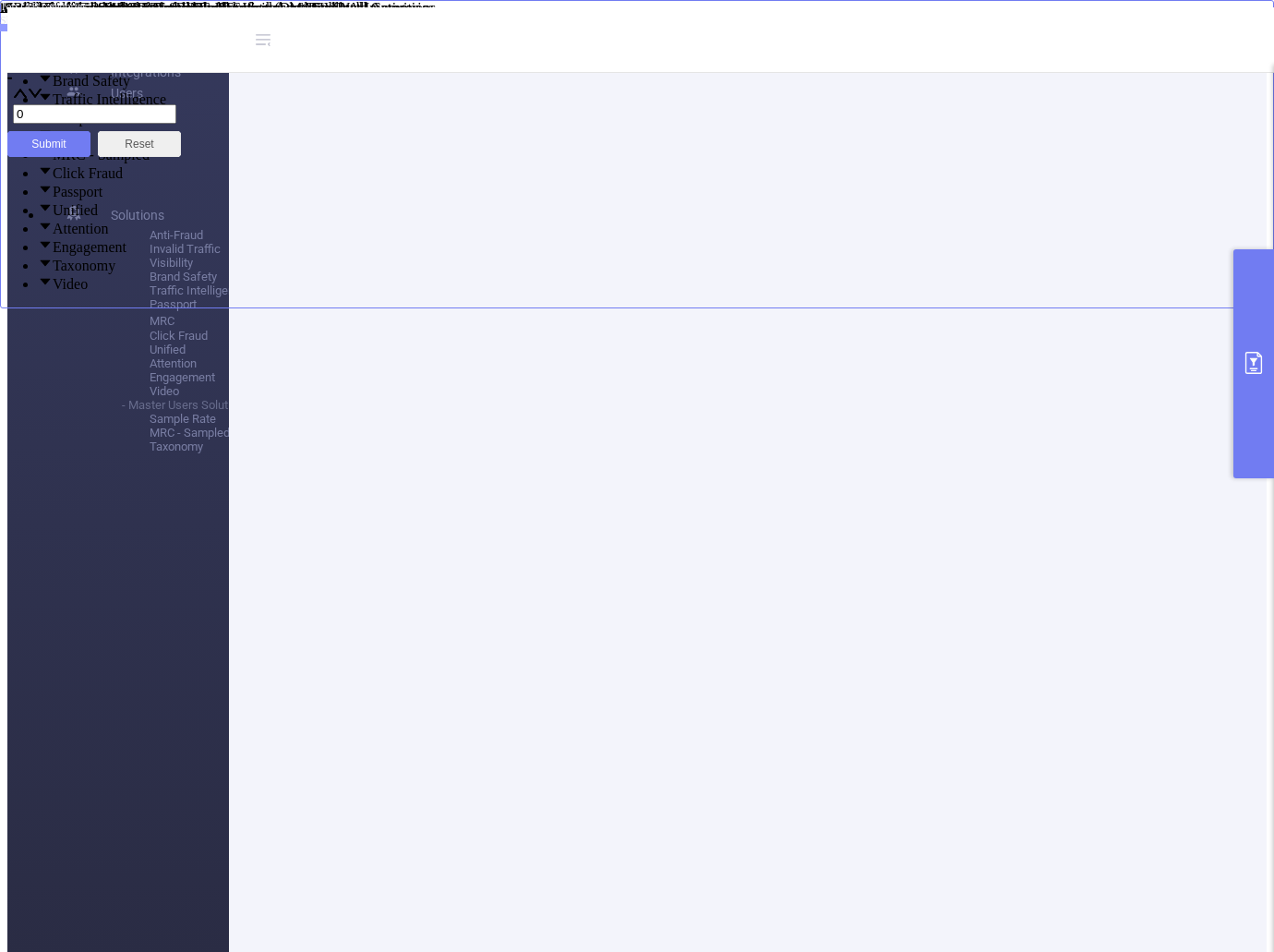 click 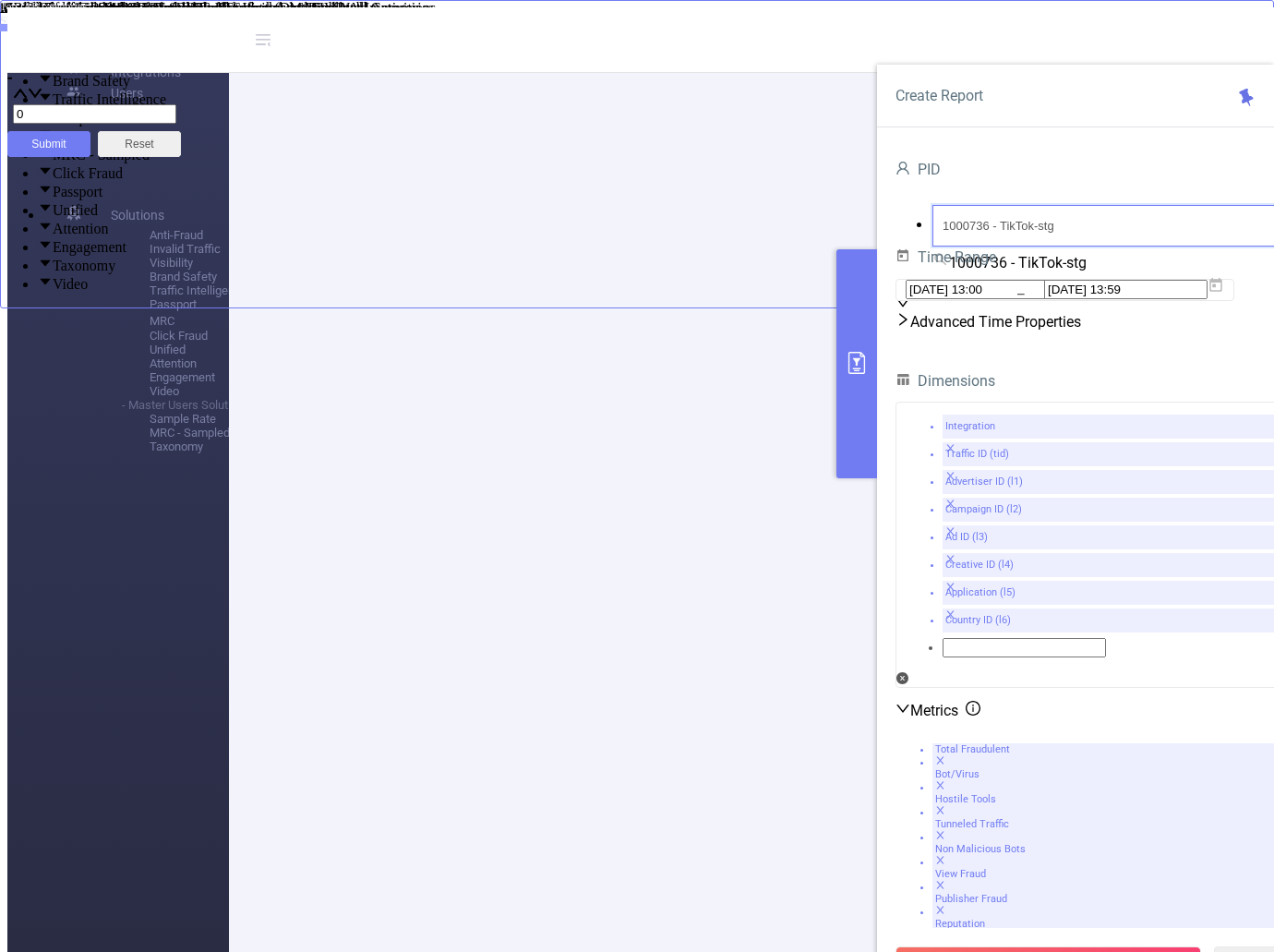 drag, startPoint x: 1059, startPoint y: 210, endPoint x: 878, endPoint y: 206, distance: 181.04419 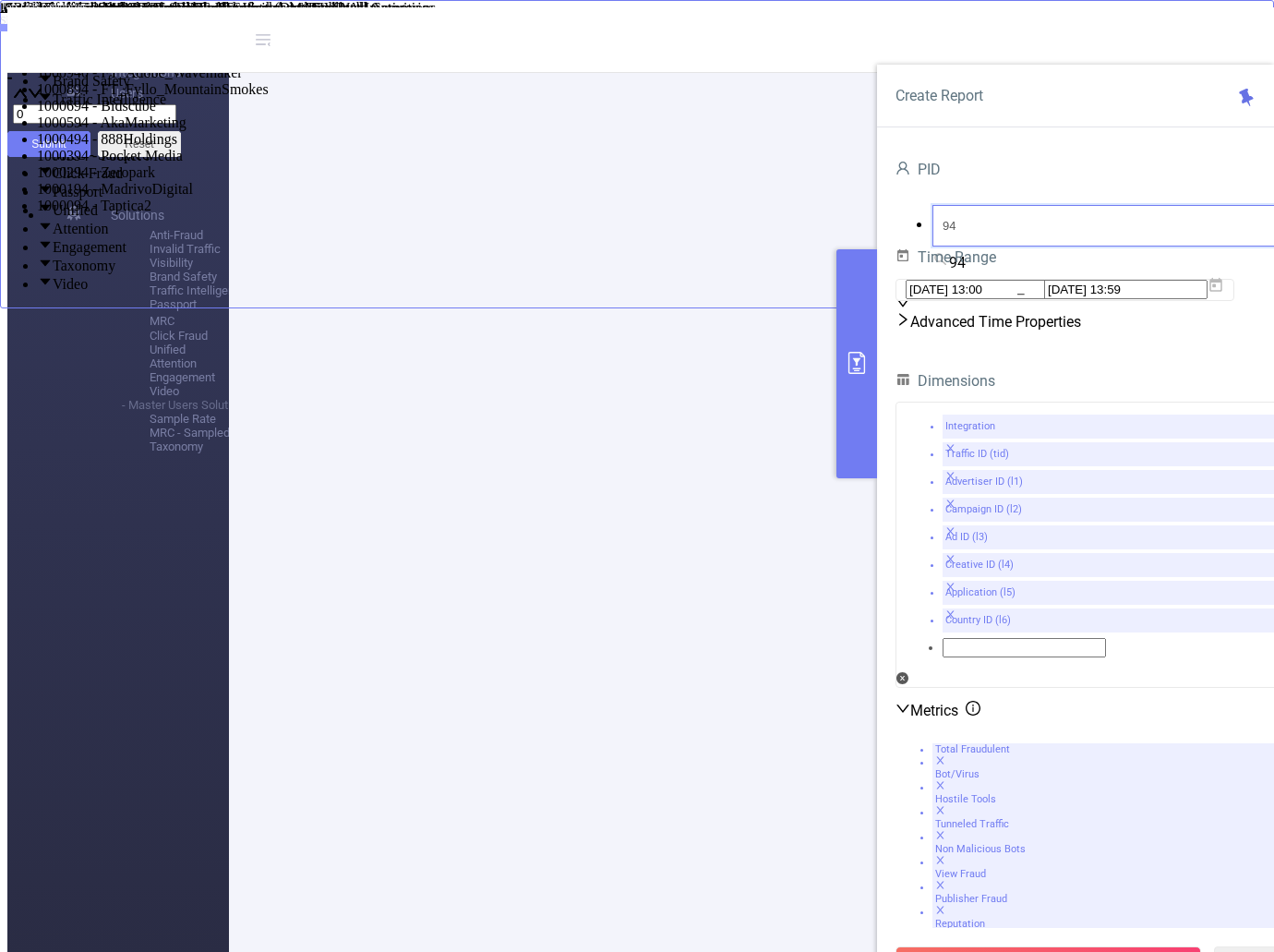 type on "941" 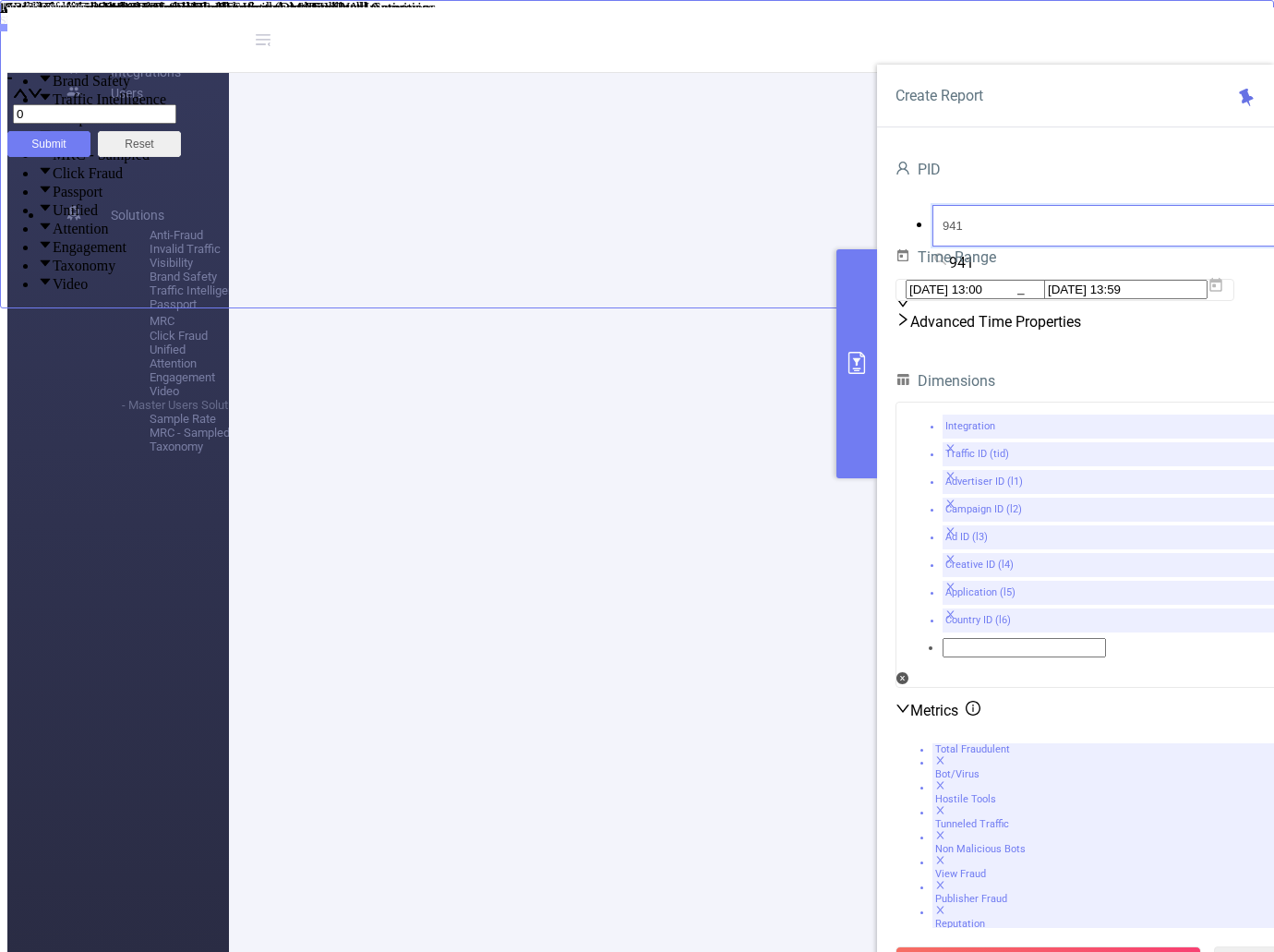 click on "1000941 - FT_Adobe_Publicis_EMEA 68K [62K rows]" at bounding box center [655, 23] 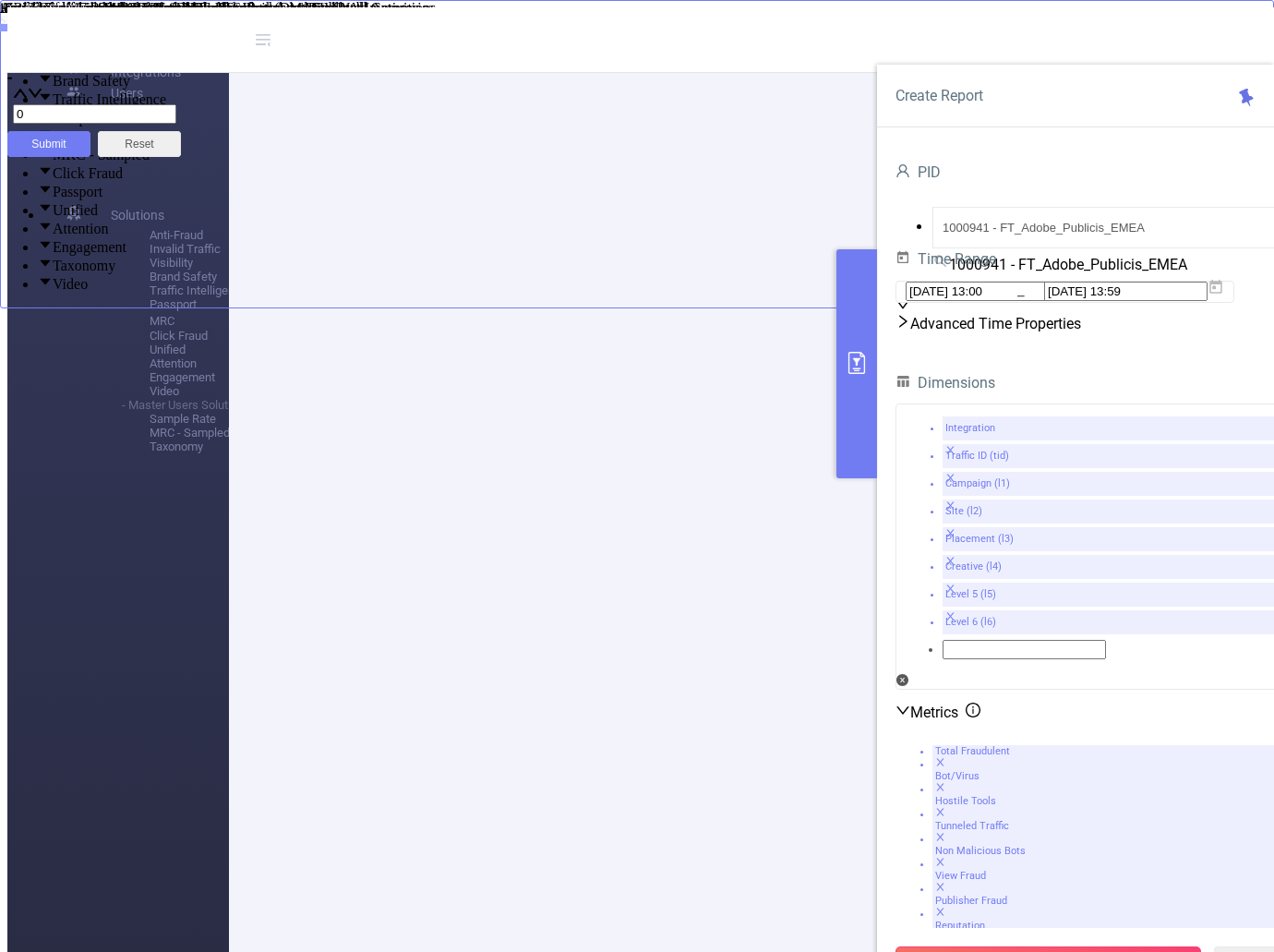 click on "Run Report" at bounding box center (1048, 963) 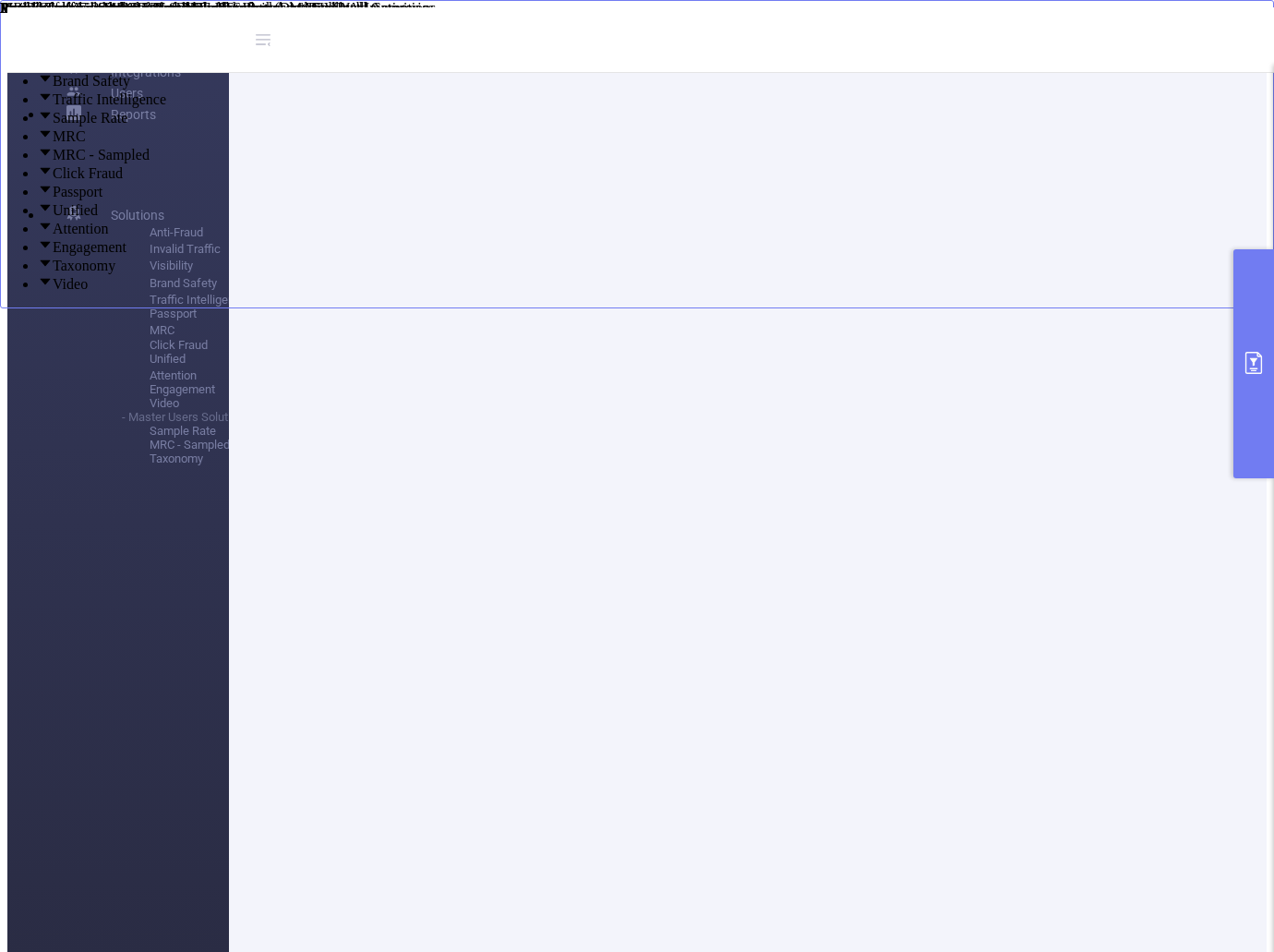 scroll, scrollTop: 0, scrollLeft: 0, axis: both 